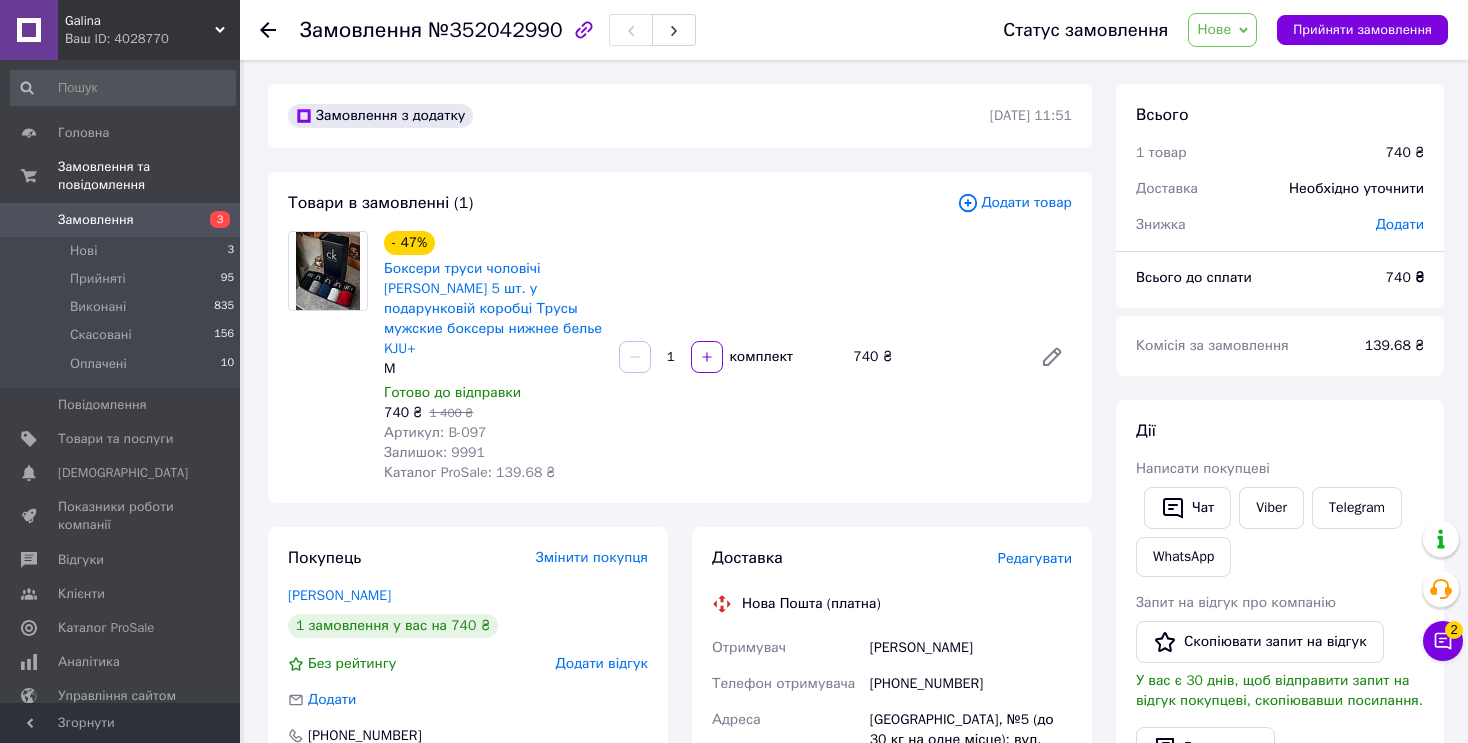 scroll, scrollTop: 0, scrollLeft: 0, axis: both 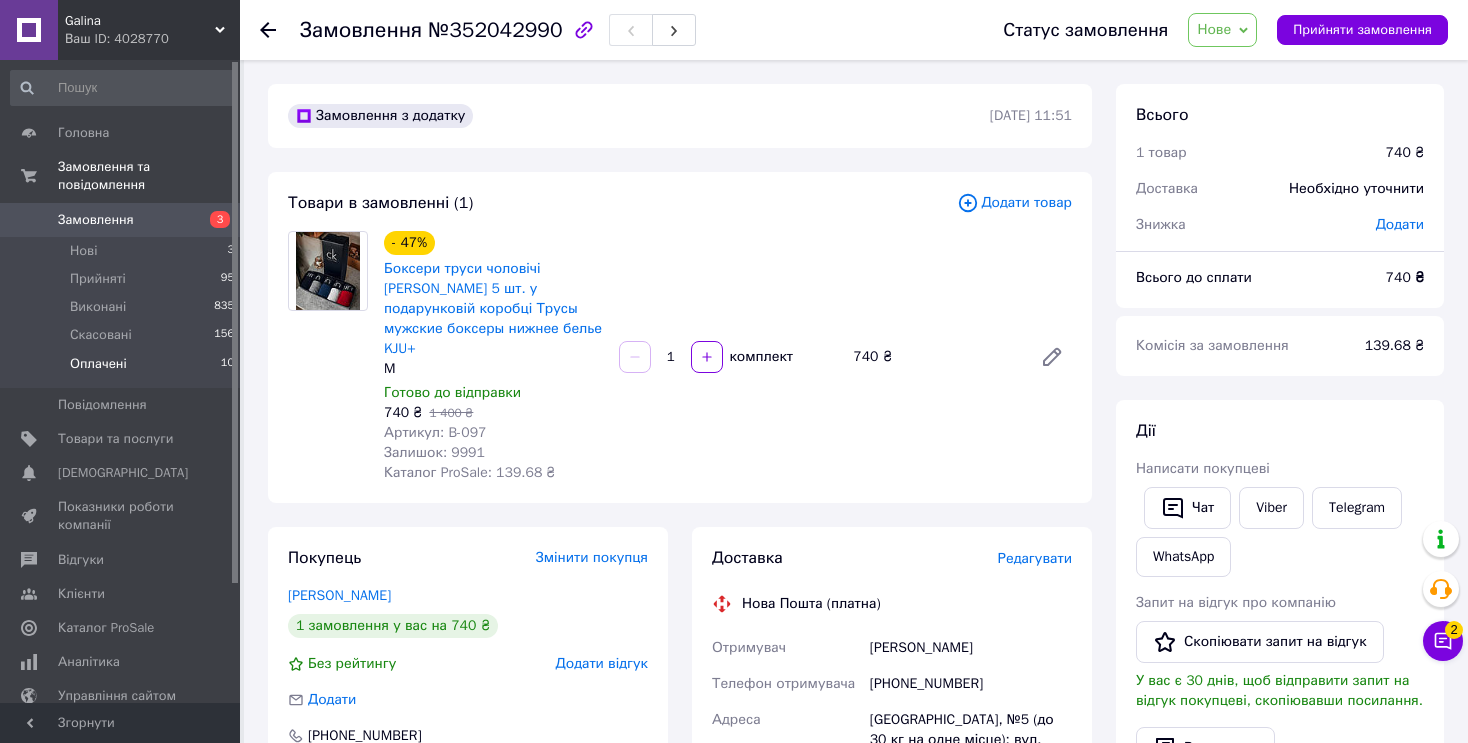 click on "Оплачені" at bounding box center (98, 364) 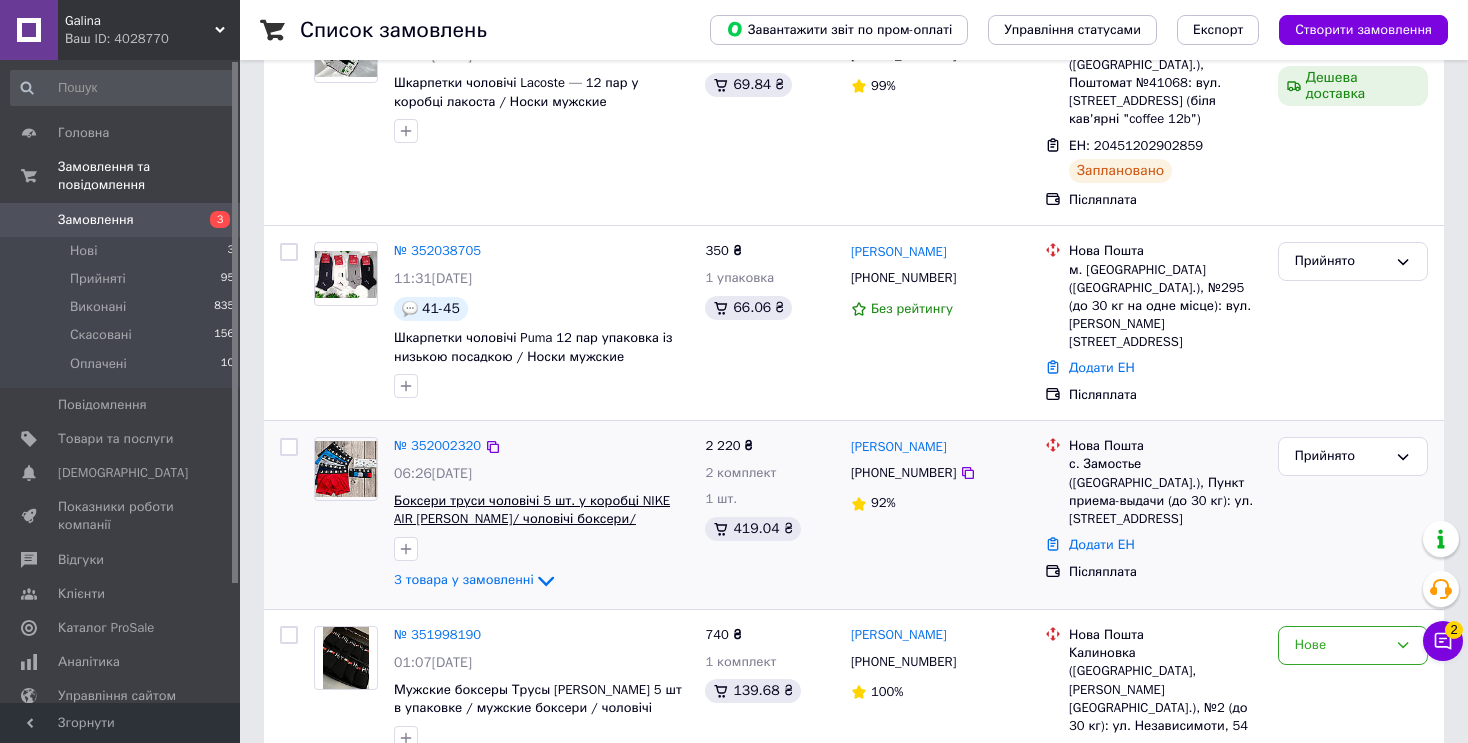 scroll, scrollTop: 500, scrollLeft: 0, axis: vertical 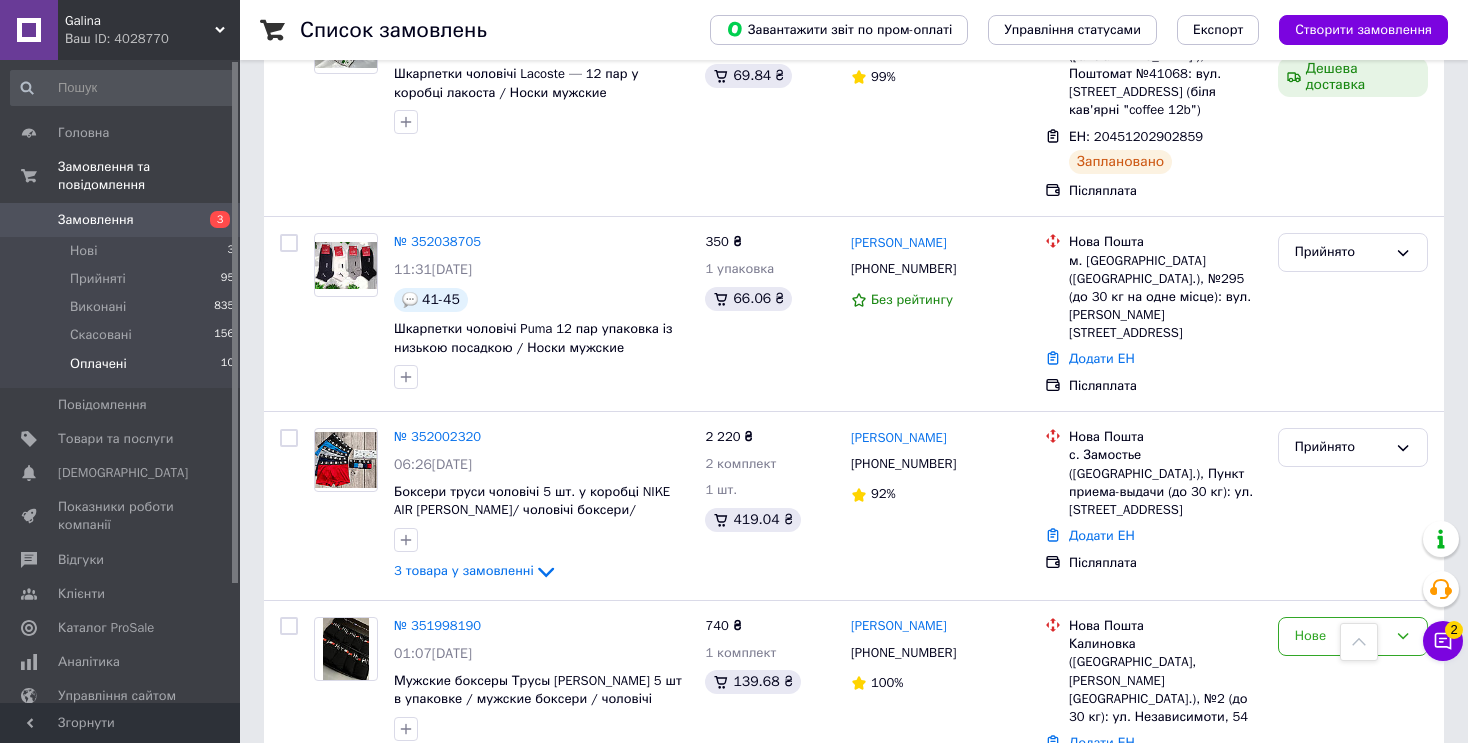 click on "Оплачені 10" at bounding box center (123, 369) 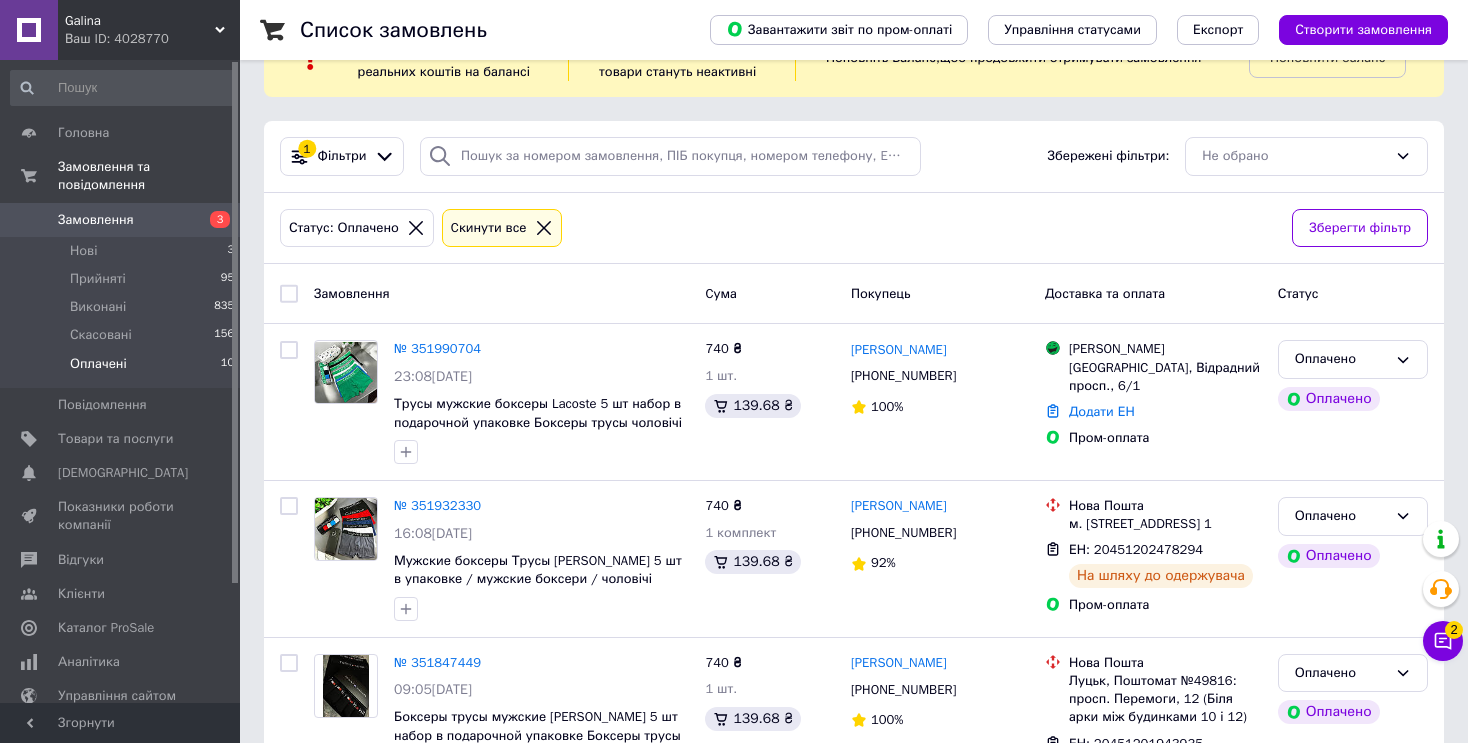 scroll, scrollTop: 100, scrollLeft: 0, axis: vertical 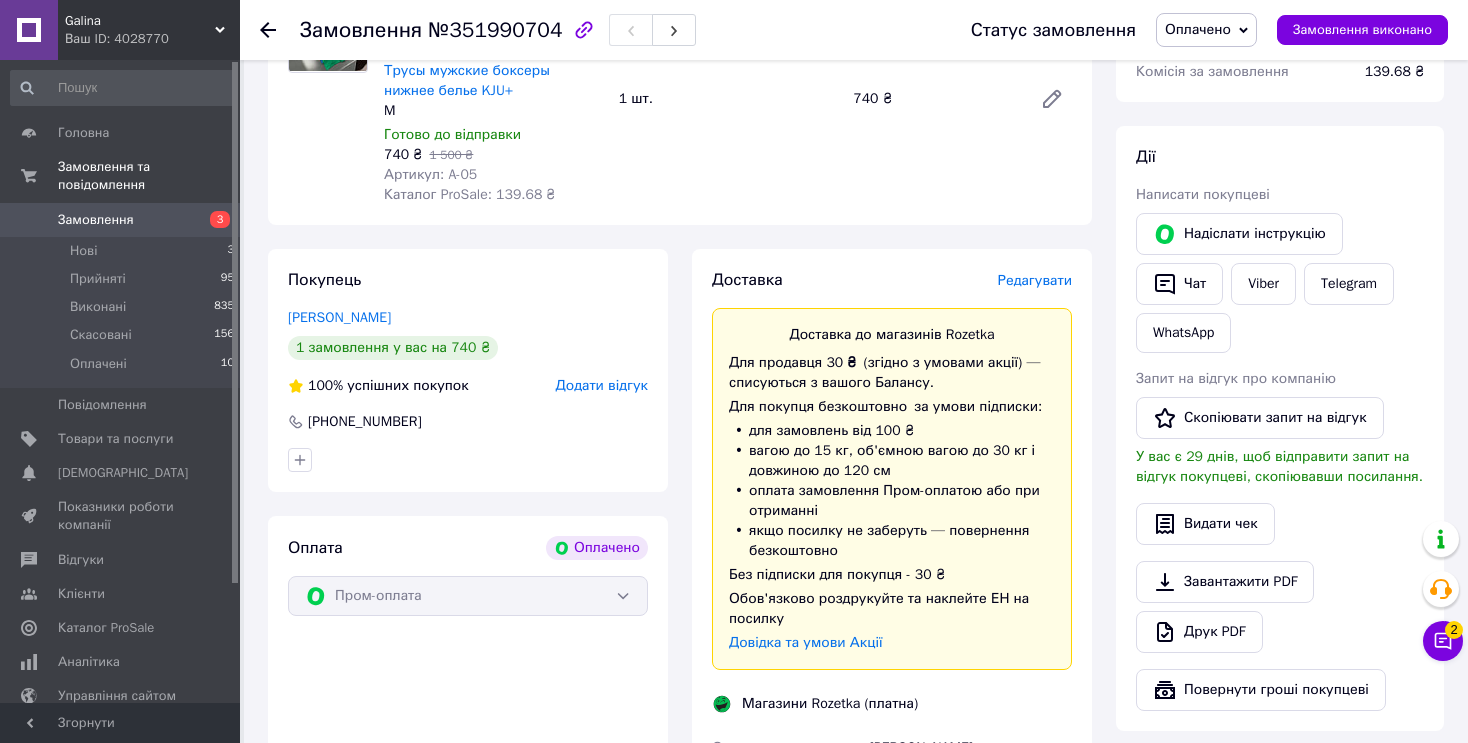 click on "Редагувати" at bounding box center (1035, 280) 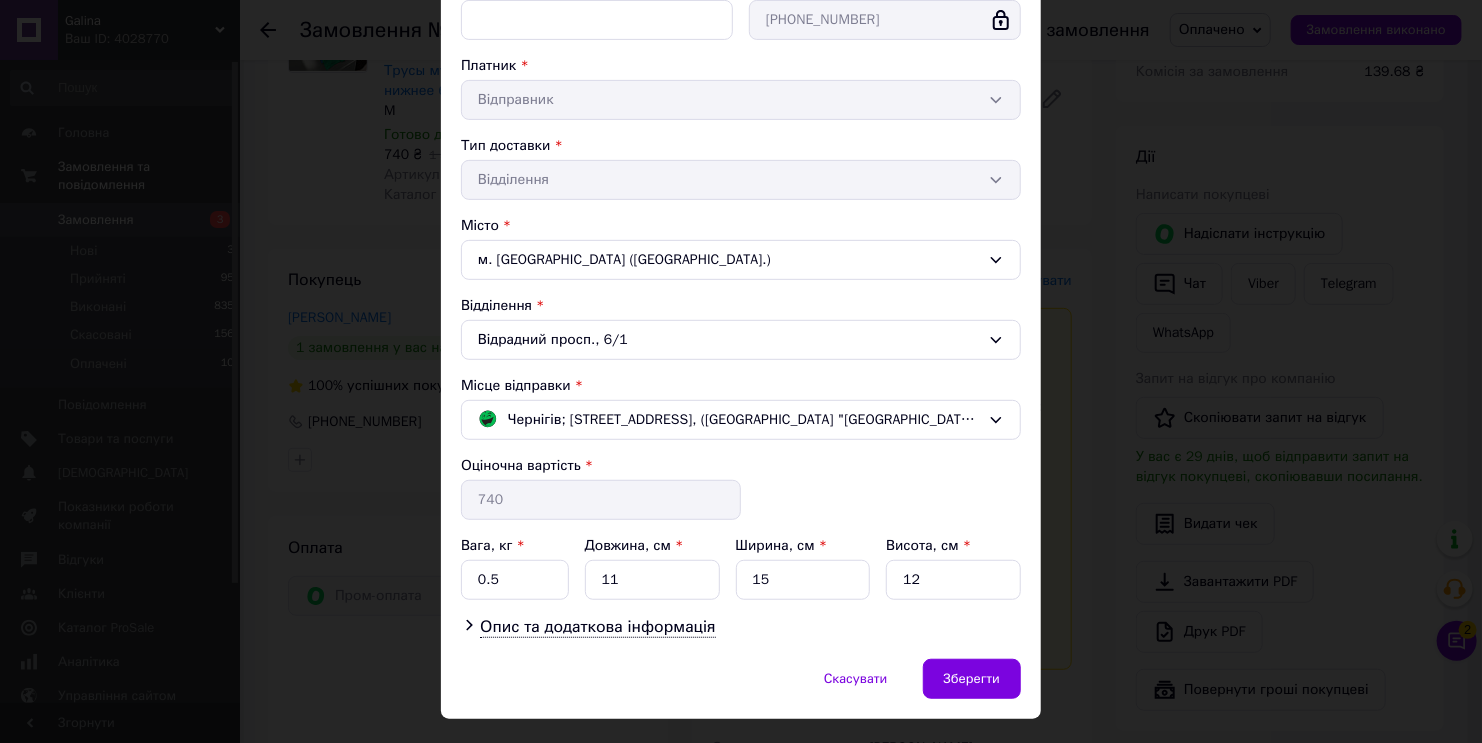 scroll, scrollTop: 376, scrollLeft: 0, axis: vertical 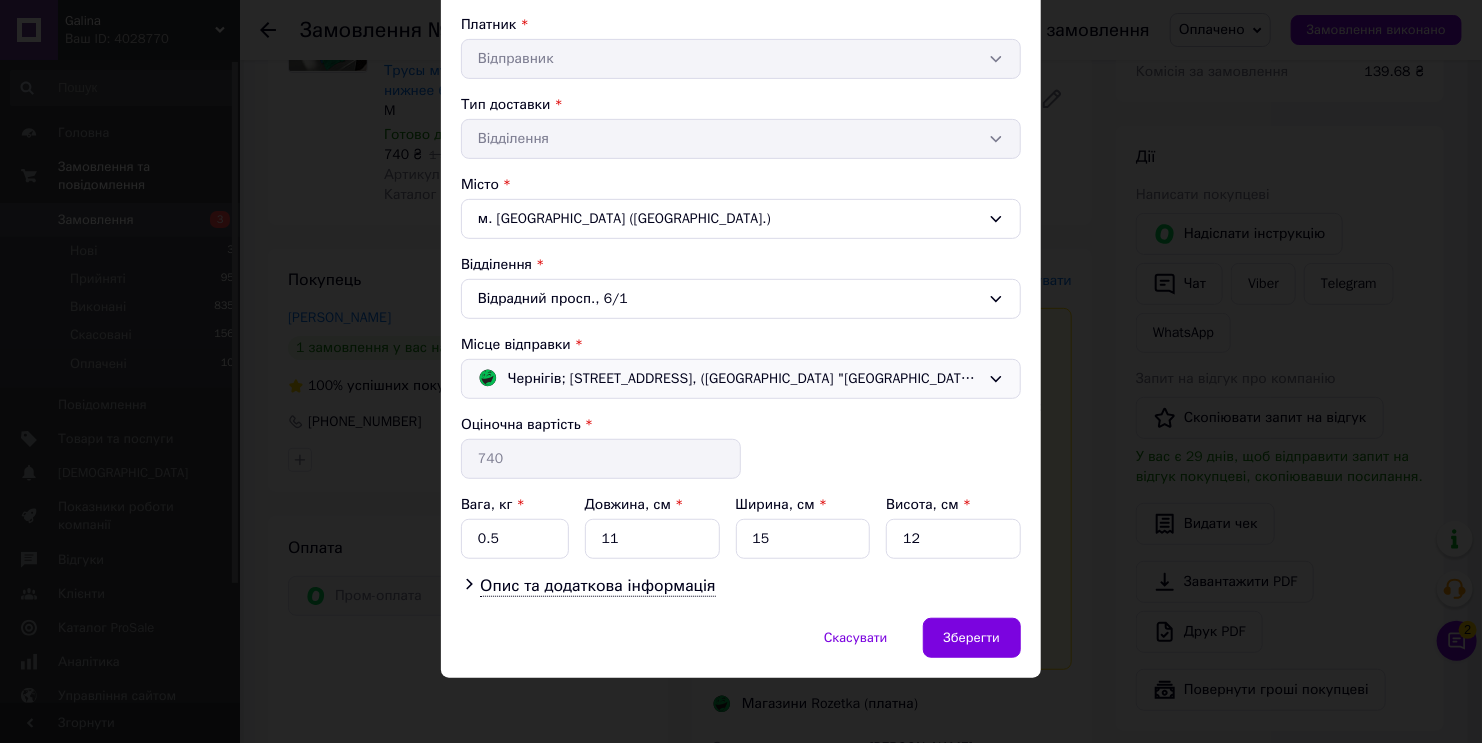 click on "Чернігів; Миру просп., 194, (Торговий парк "РемЗавод")" at bounding box center (744, 379) 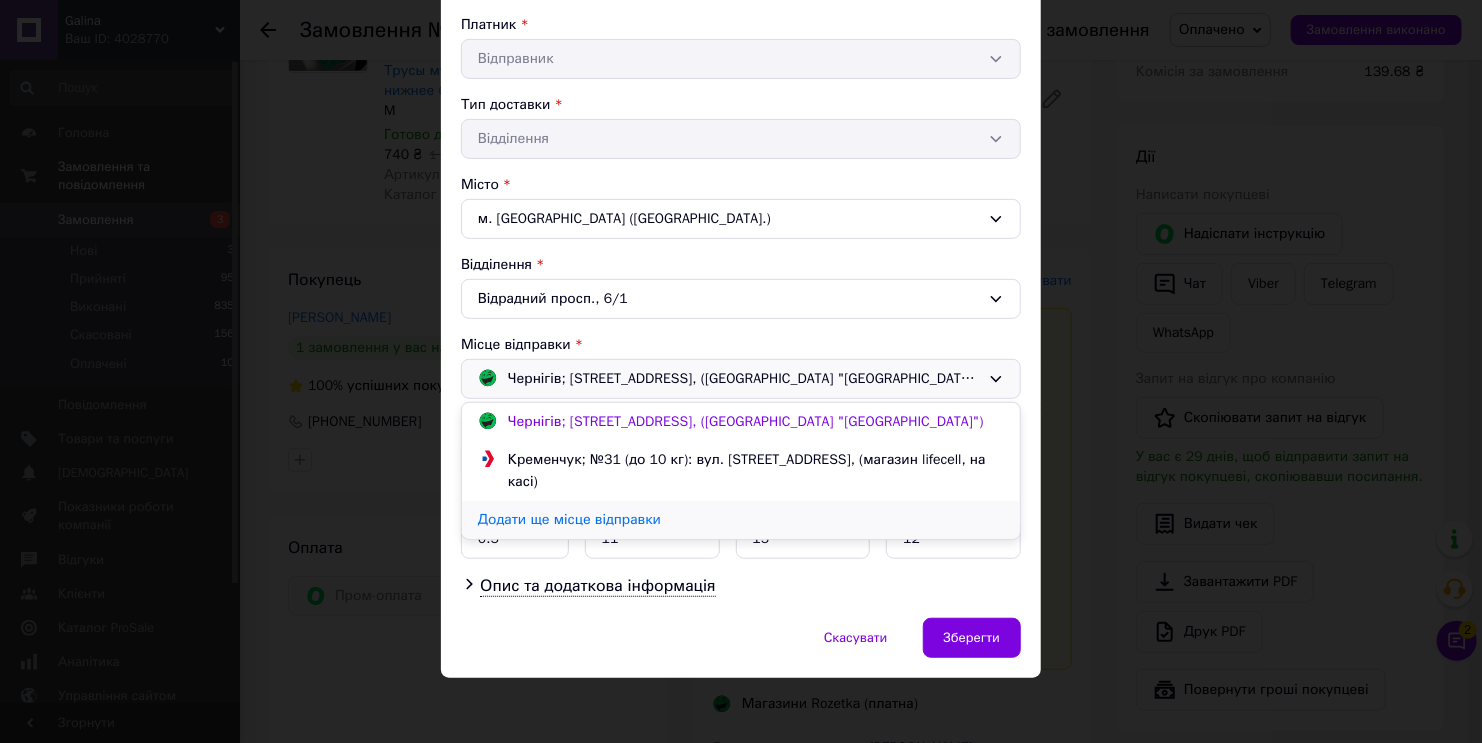click on "Додати ще місце відправки" at bounding box center [741, 520] 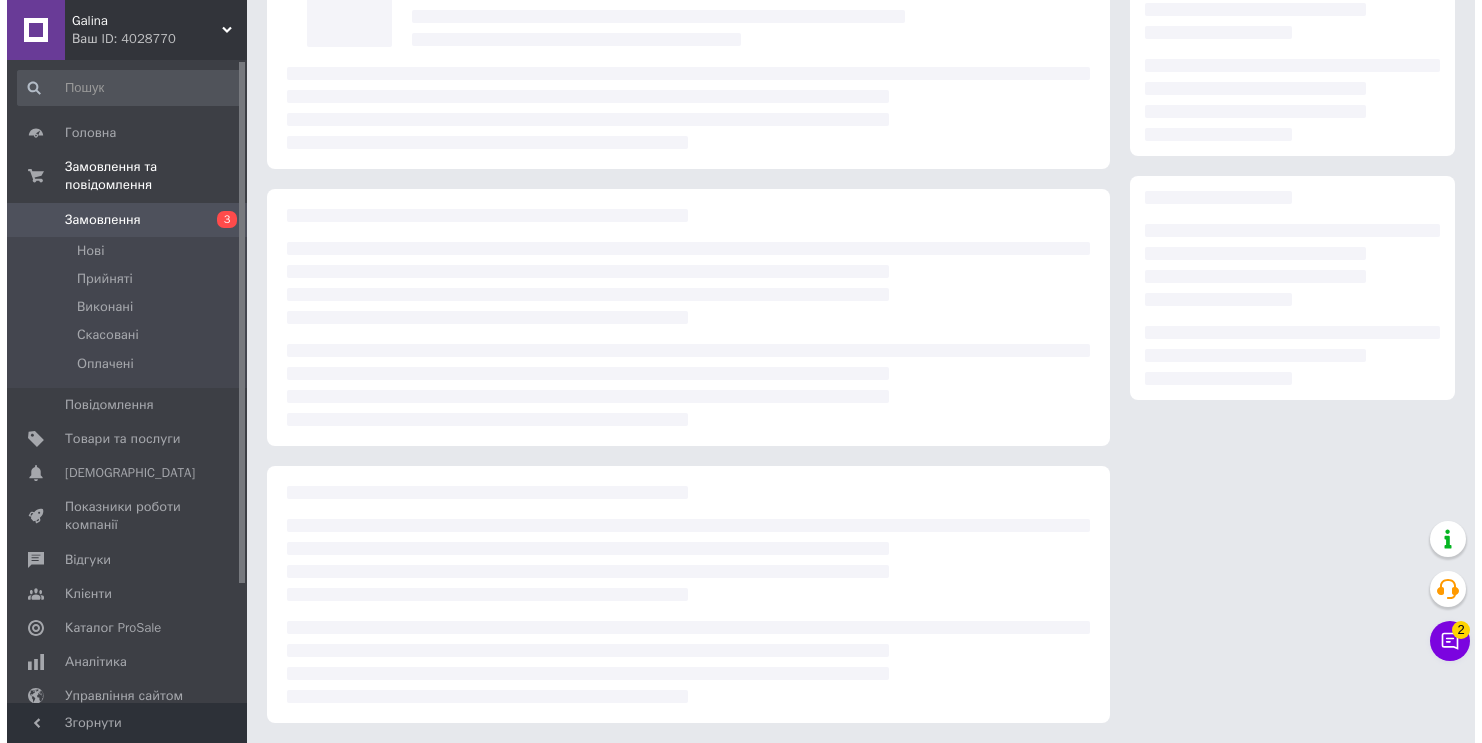 scroll, scrollTop: 171, scrollLeft: 0, axis: vertical 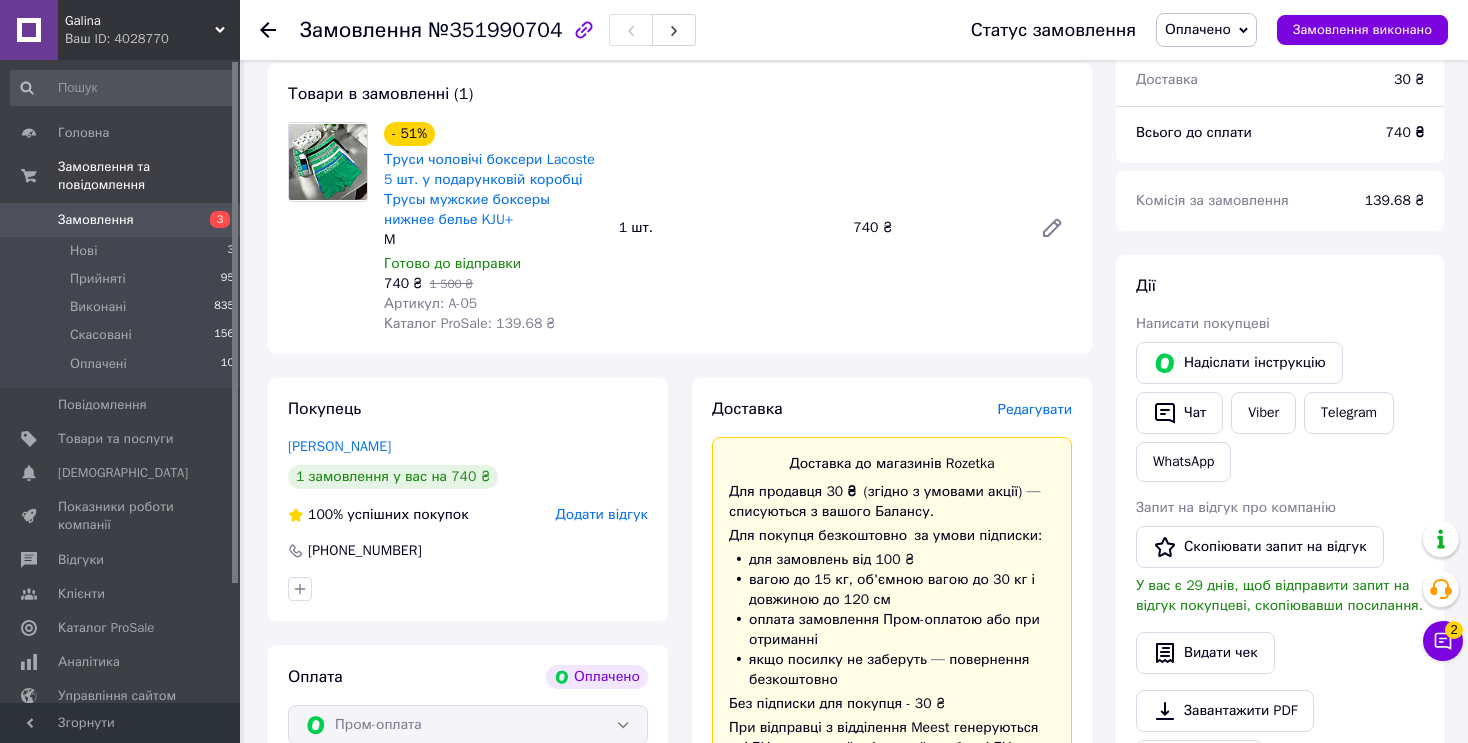 click on "Доставка Редагувати" at bounding box center [892, 409] 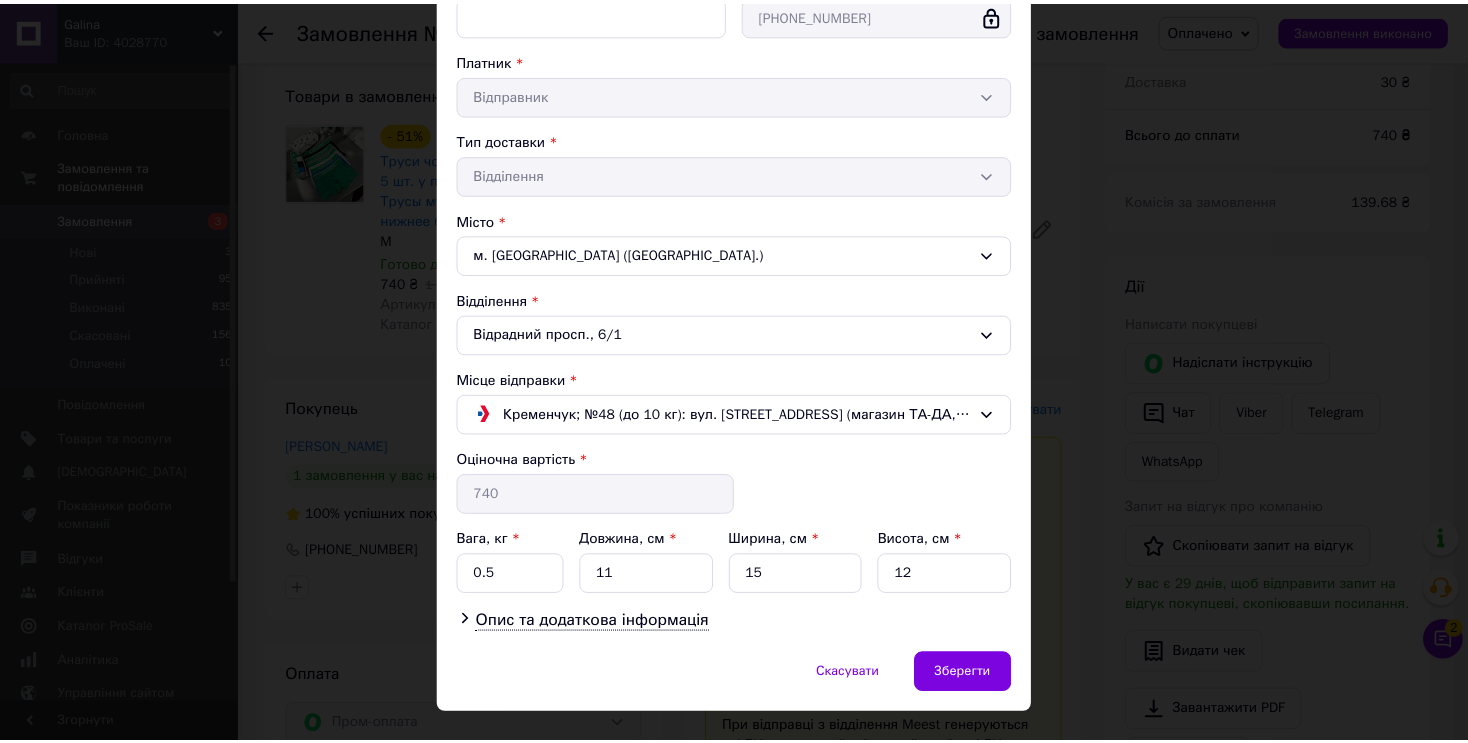 scroll, scrollTop: 376, scrollLeft: 0, axis: vertical 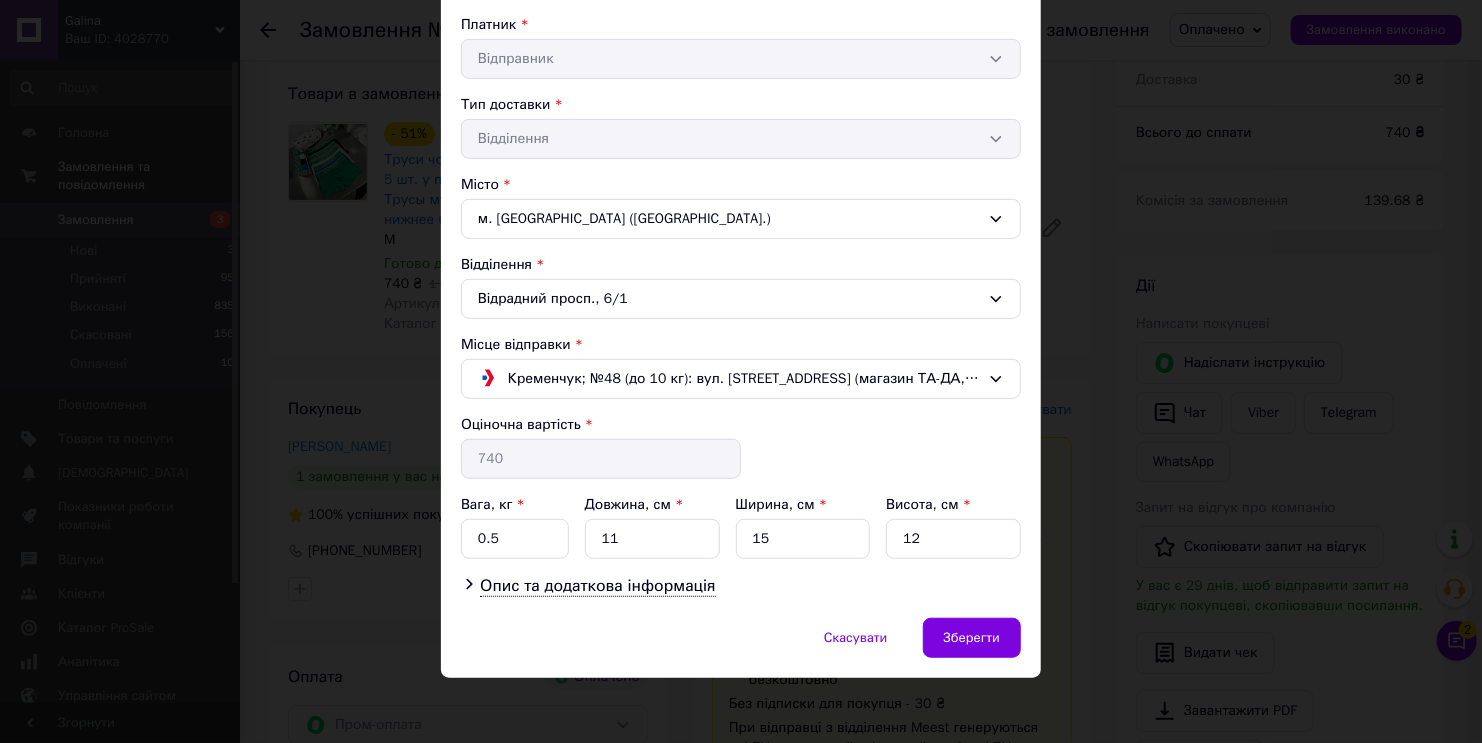 click on "× Редагування доставки Спосіб доставки Магазини Rozetka (платна) Прізвище отримувача   * Скачков Ім'я отримувача   * Андрій По батькові отримувача Телефон отримувача   * +380939024041 Платник   * Відправник Тип доставки   * Відділення Місто м. Київ (Київська обл.) Відділення Відрадний просп., 6/1 Місце відправки   * Кременчук; №48 (до 10 кг): вул. Першотравнева, 63/16, (магазин ТА-ДА, на касі) Оціночна вартість   * 740 Вага, кг   * 0.5 Довжина, см   * 11 Ширина, см   * 15 Висота, см   * 12   Опис та додаткова інформація Скасувати   Зберегти" at bounding box center [741, 371] 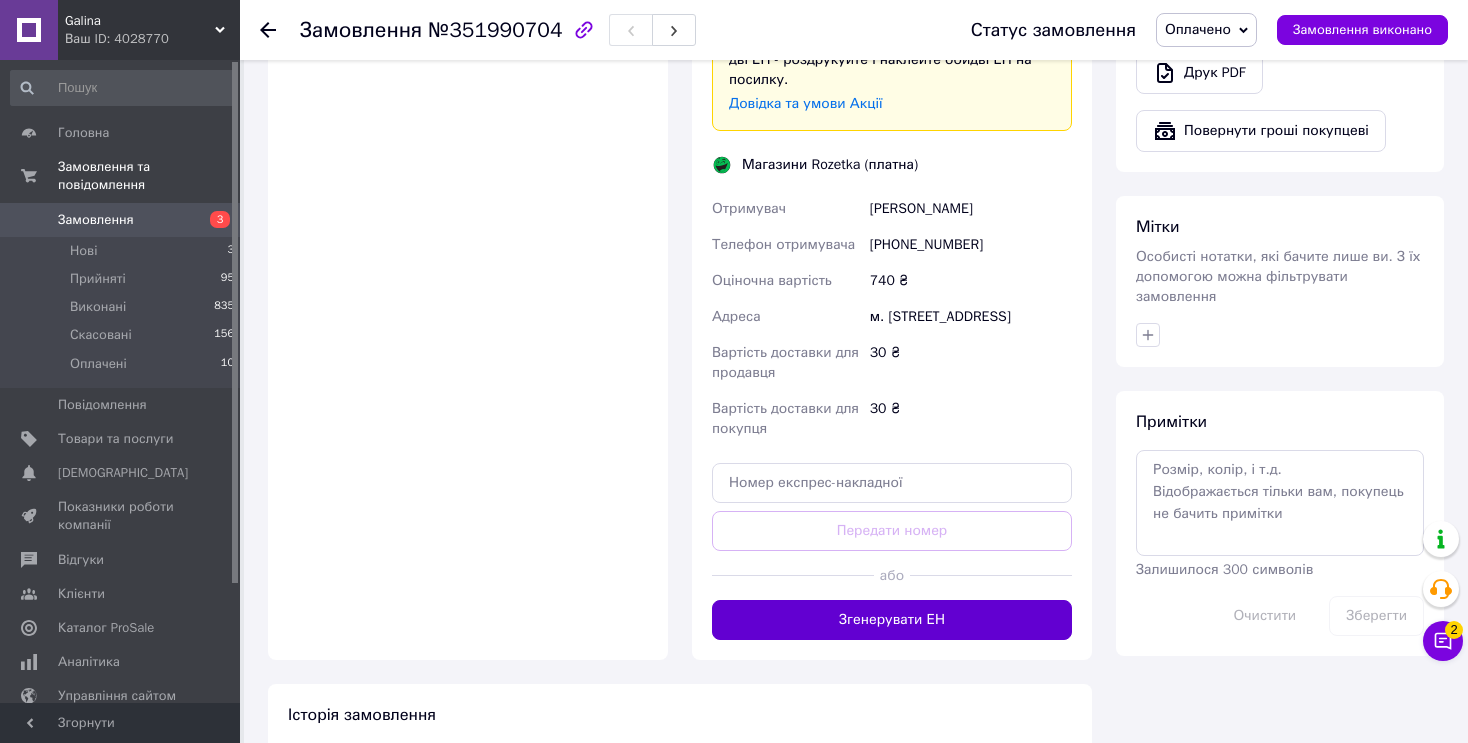 scroll, scrollTop: 871, scrollLeft: 0, axis: vertical 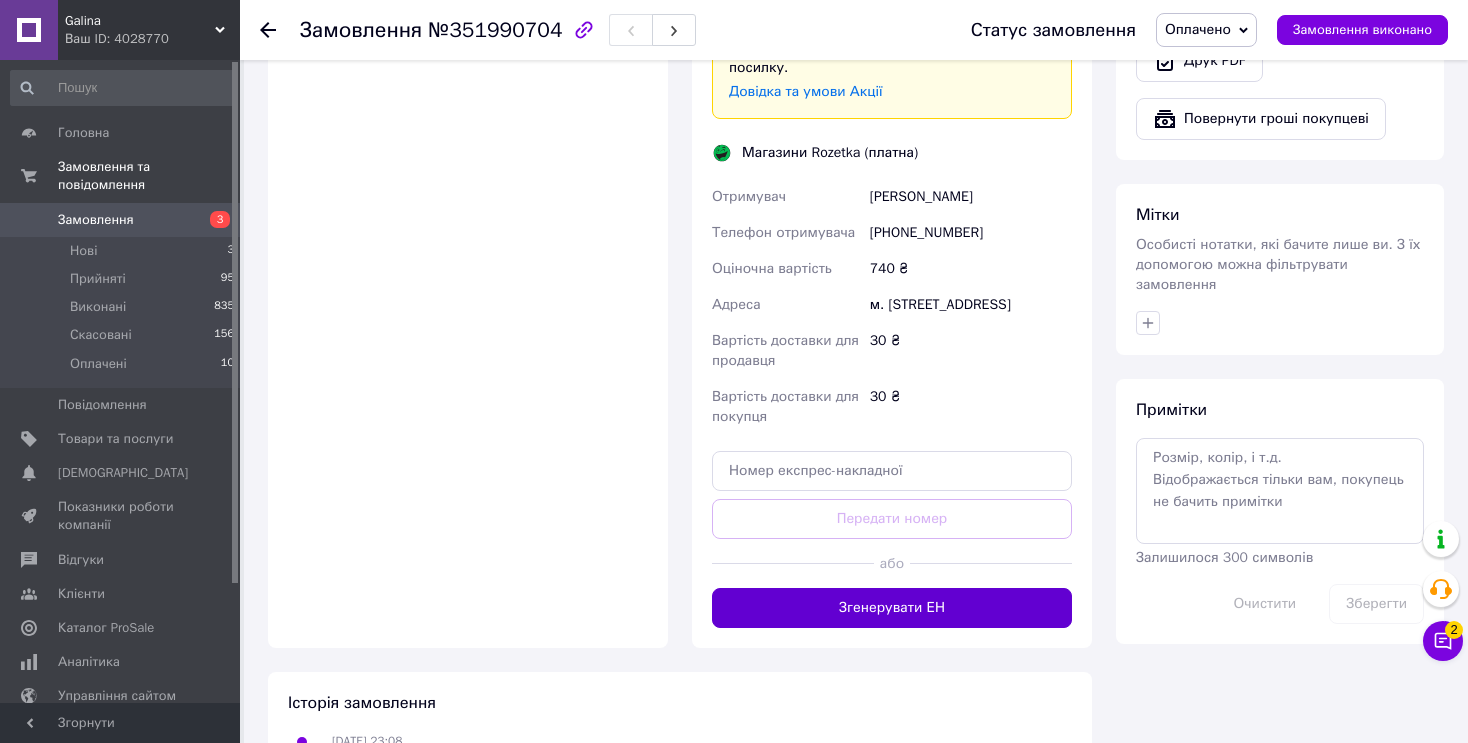 click on "Згенерувати ЕН" at bounding box center (892, 608) 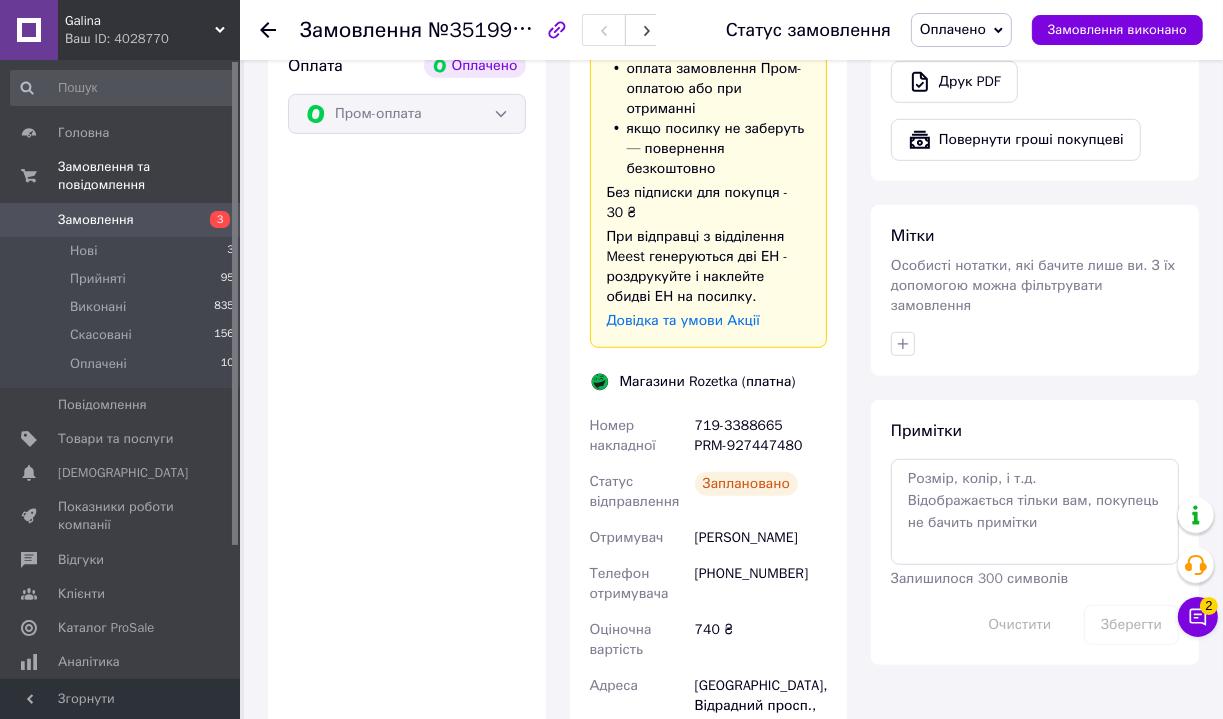 scroll, scrollTop: 891, scrollLeft: 0, axis: vertical 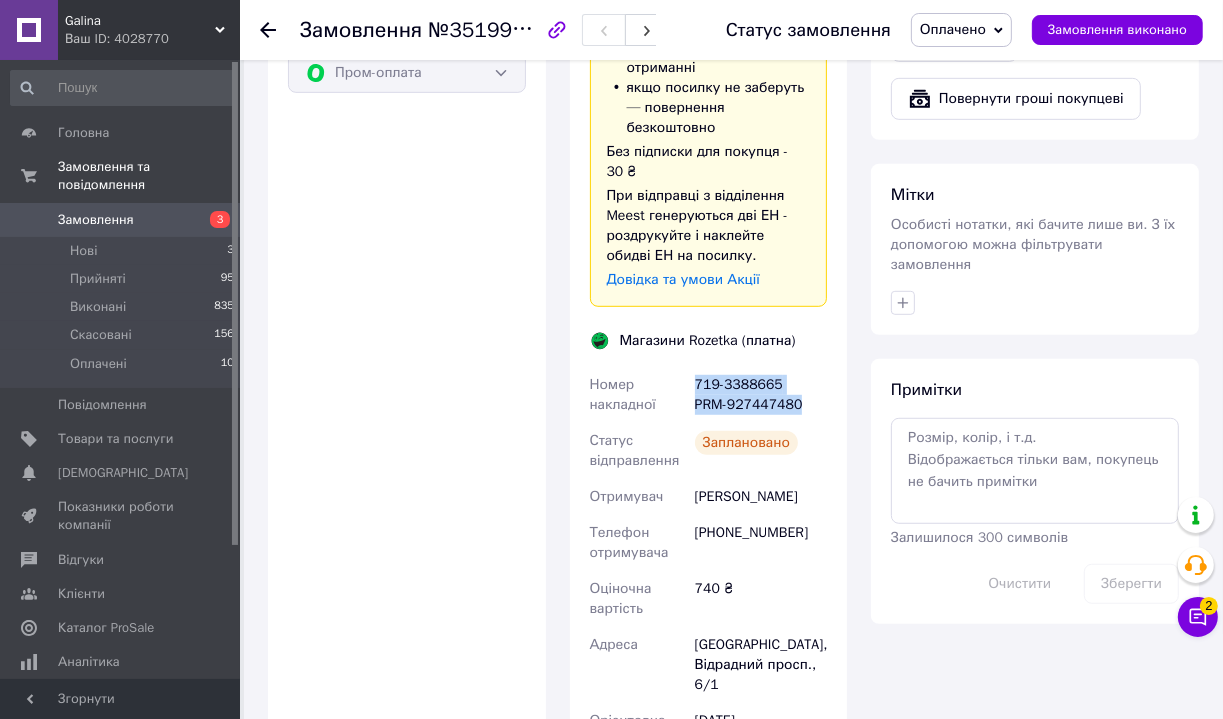 drag, startPoint x: 784, startPoint y: 391, endPoint x: 697, endPoint y: 370, distance: 89.498604 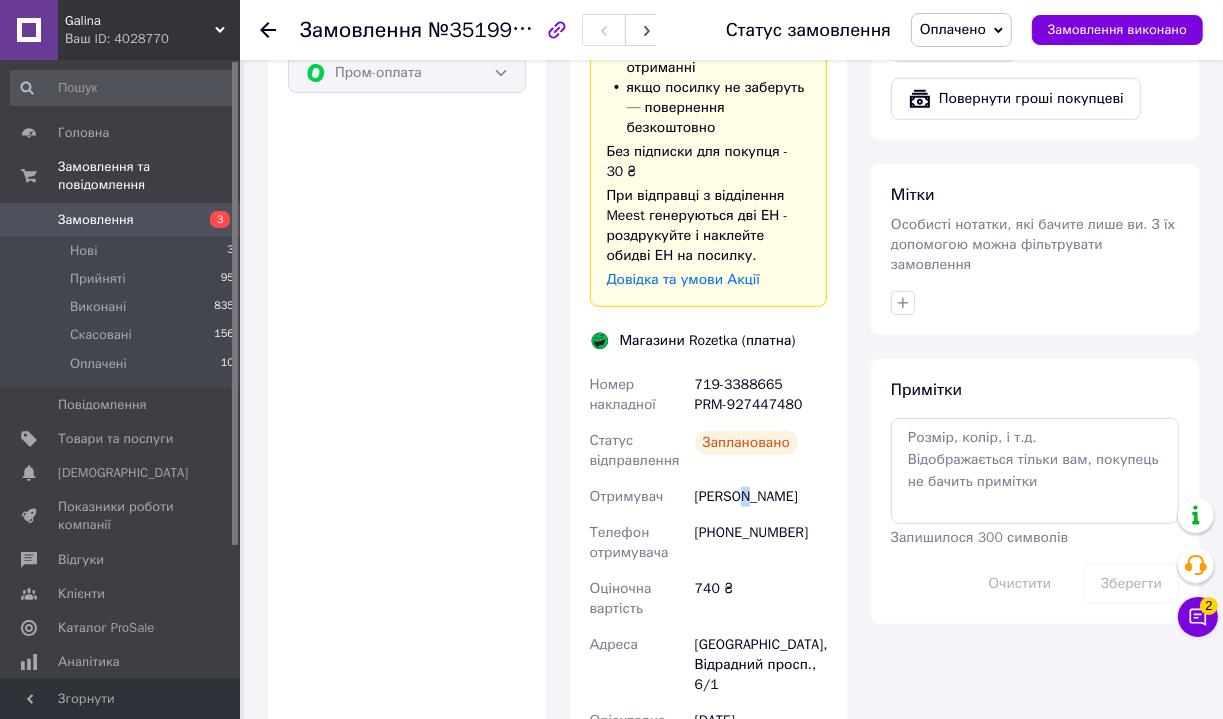 click on "Скачков Андрій" at bounding box center [761, 497] 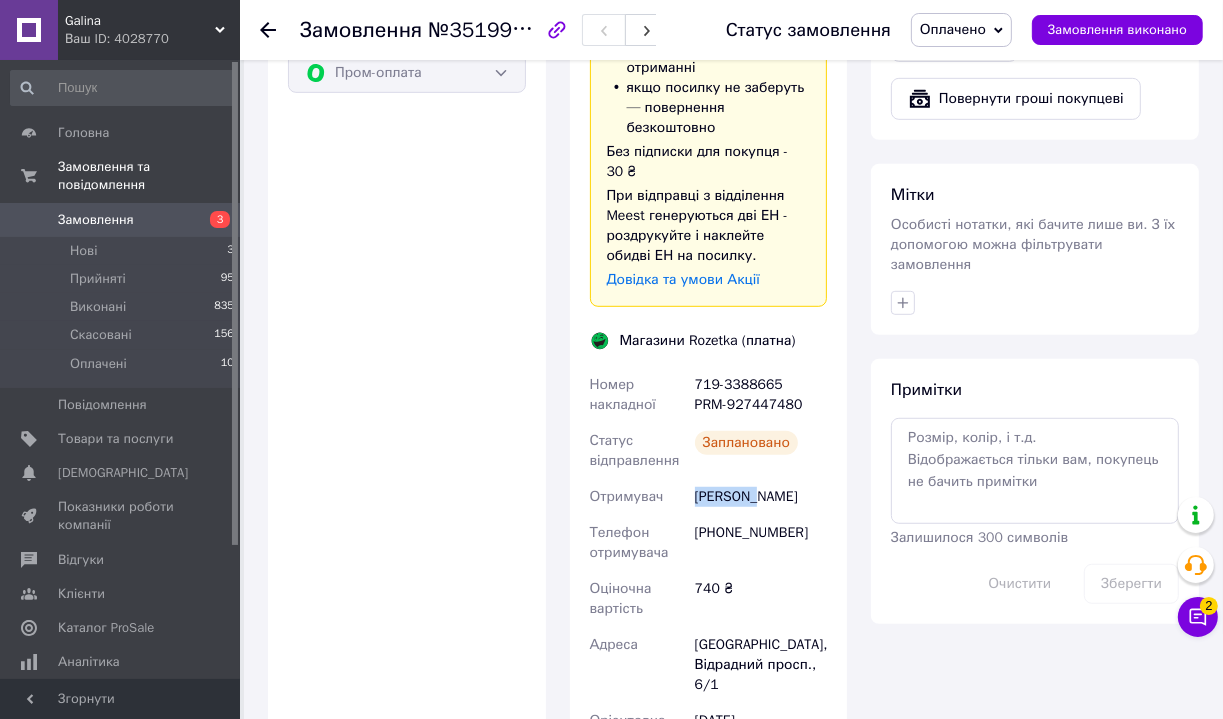 click on "Скачков Андрій" at bounding box center (761, 497) 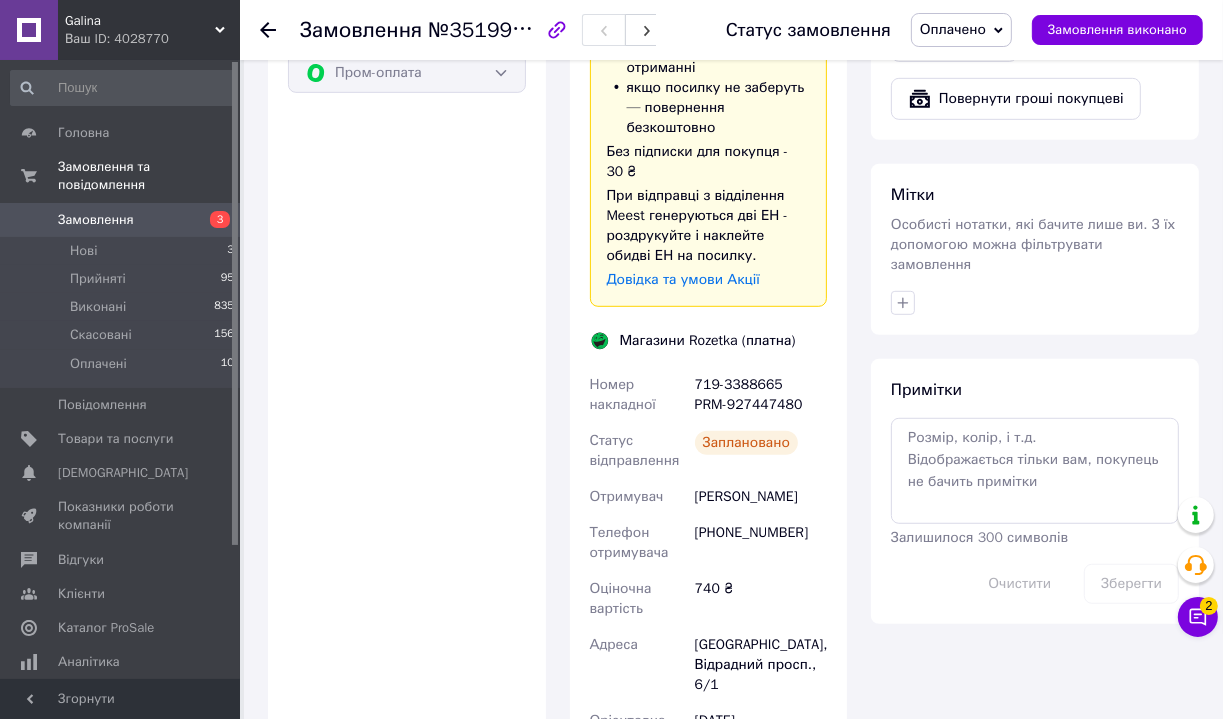click on "[GEOGRAPHIC_DATA], Відрадний просп., 6/1" at bounding box center [761, 665] 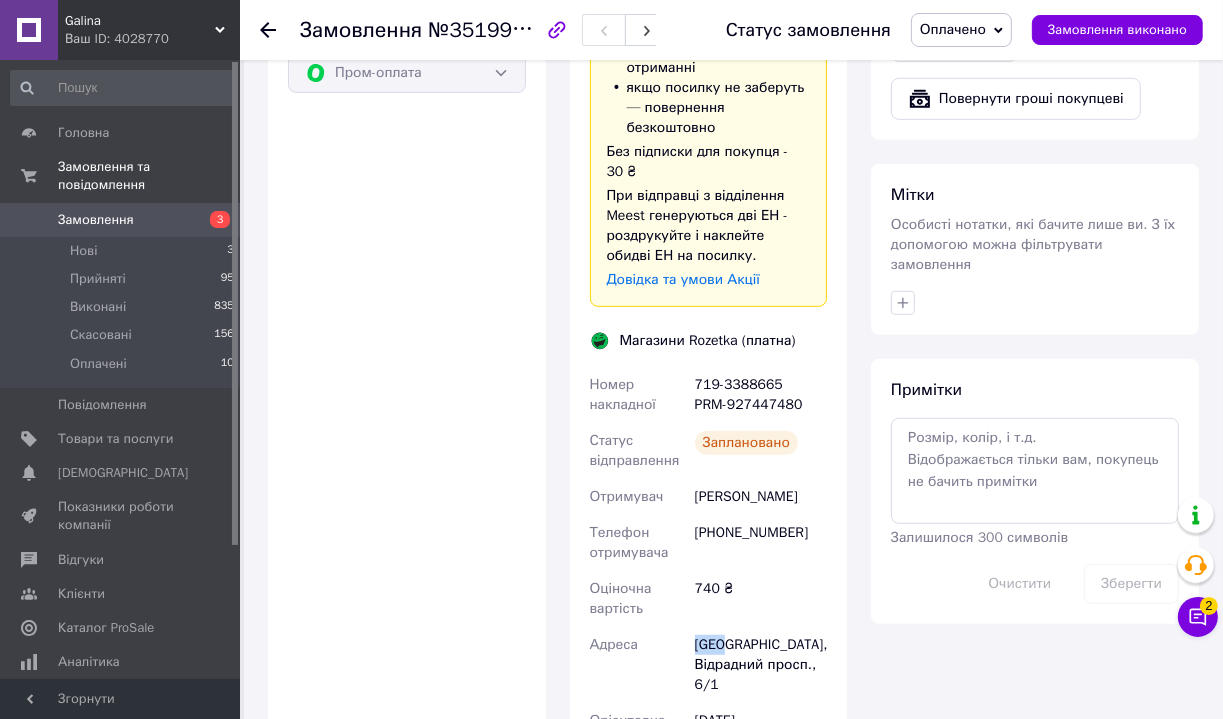 click on "[GEOGRAPHIC_DATA], Відрадний просп., 6/1" at bounding box center (761, 665) 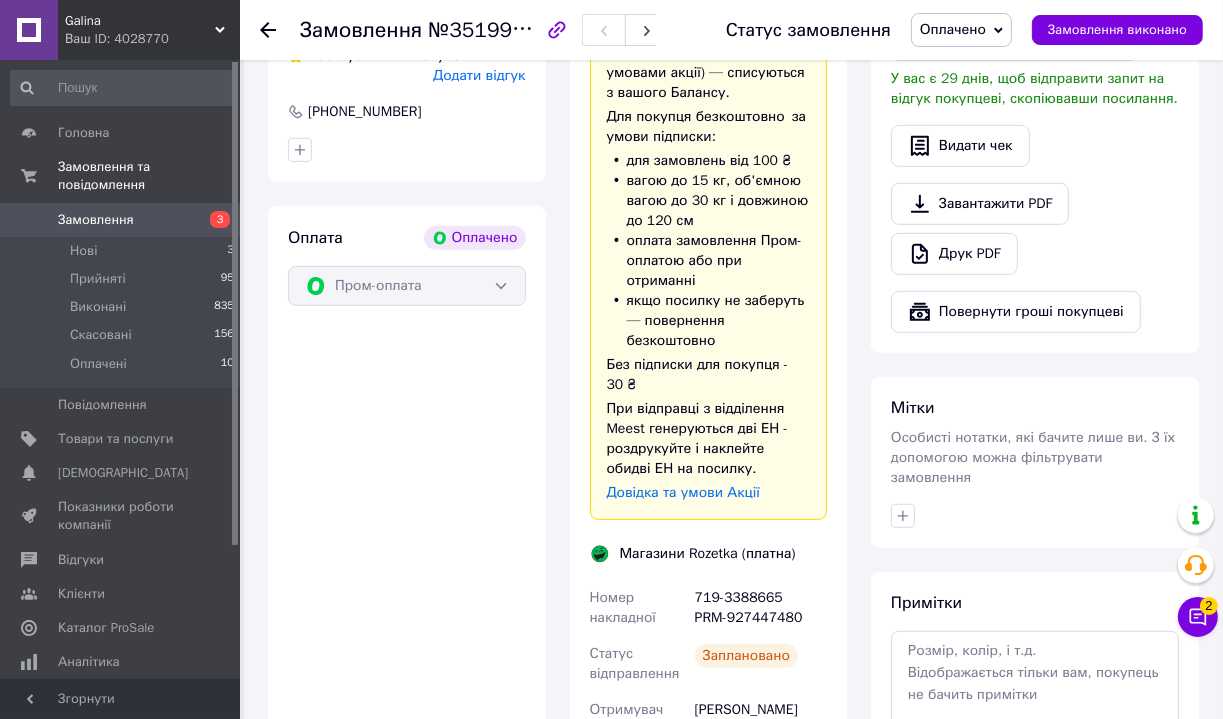 scroll, scrollTop: 191, scrollLeft: 0, axis: vertical 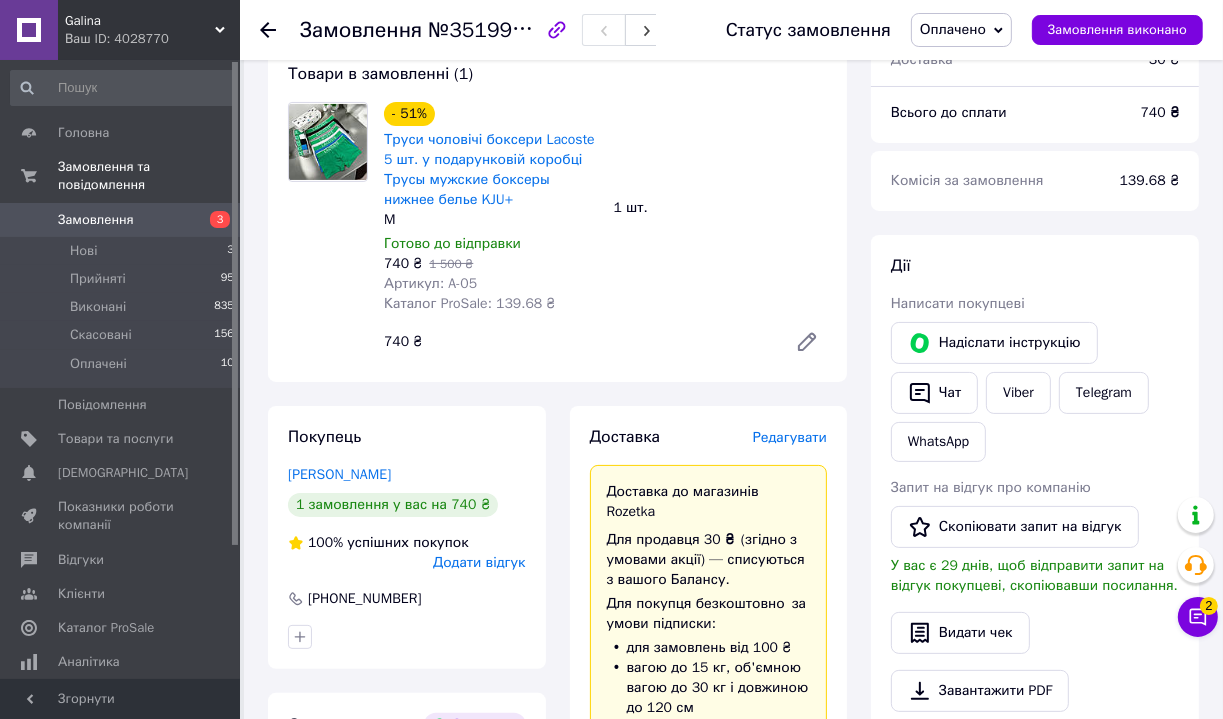 click on "- 51% Труси чоловічі боксери Lacoste 5 шт. у подарунковій  коробці Трусы мужские боксеры  нижнее белье KJU+ M Готово до відправки 740 ₴   1 500 ₴ Артикул: A-05 Каталог ProSale: 139.68 ₴  1 шт. 740 ₴" at bounding box center [605, 232] 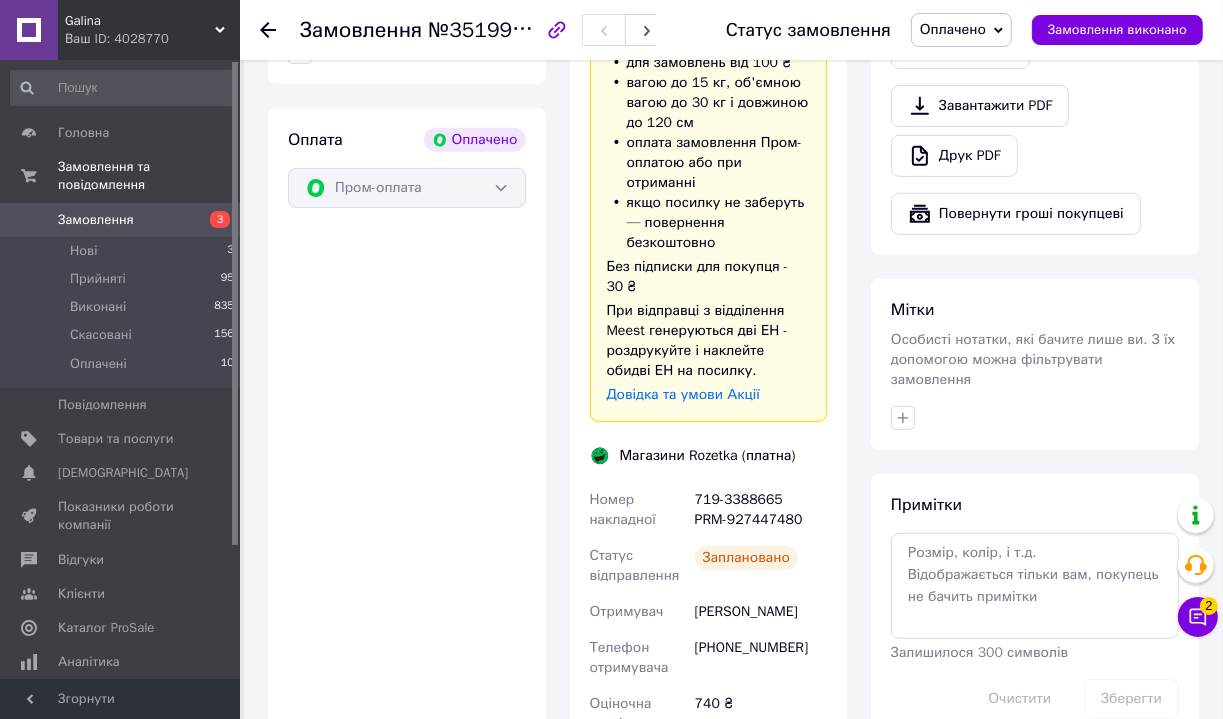 scroll, scrollTop: 991, scrollLeft: 0, axis: vertical 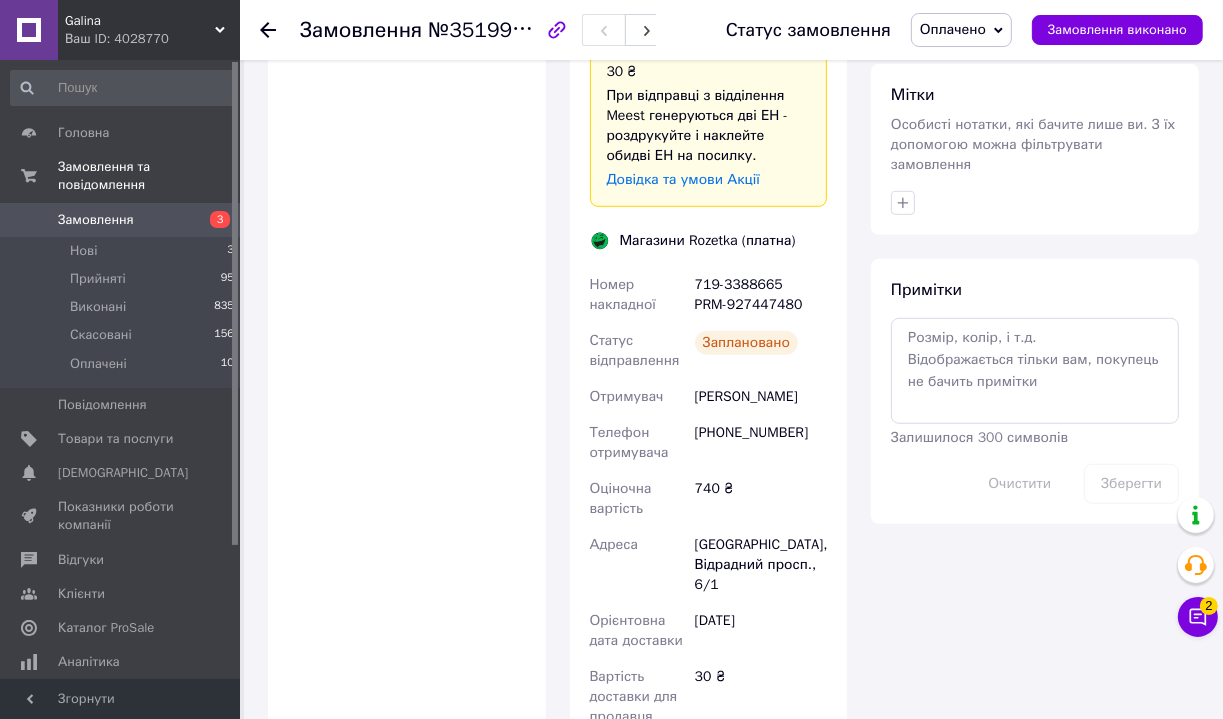 click on "Скачков Андрій" at bounding box center (761, 397) 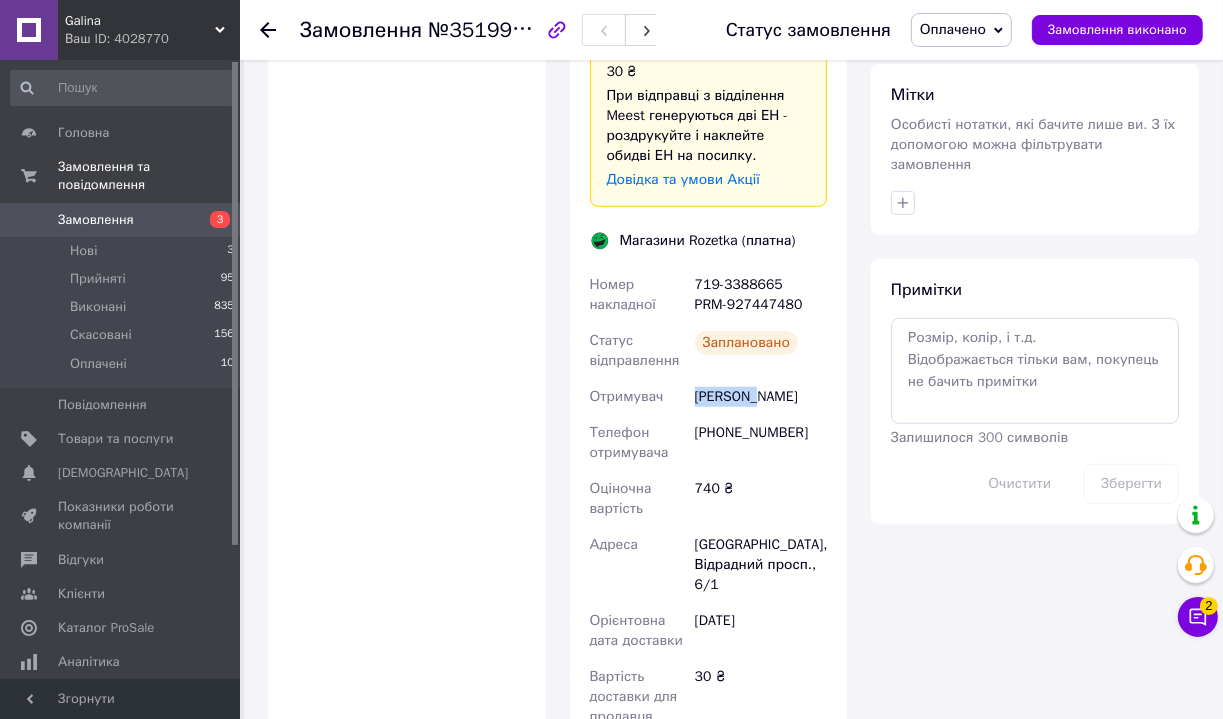 click on "Скачков Андрій" at bounding box center [761, 397] 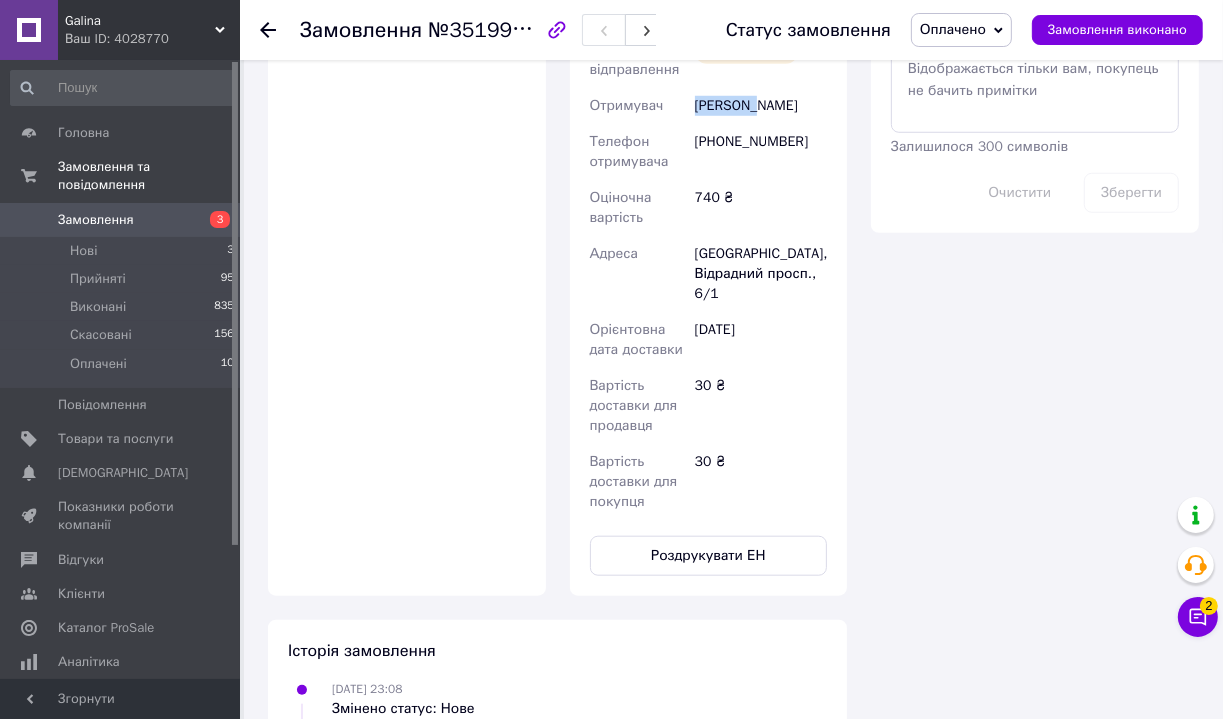 scroll, scrollTop: 1291, scrollLeft: 0, axis: vertical 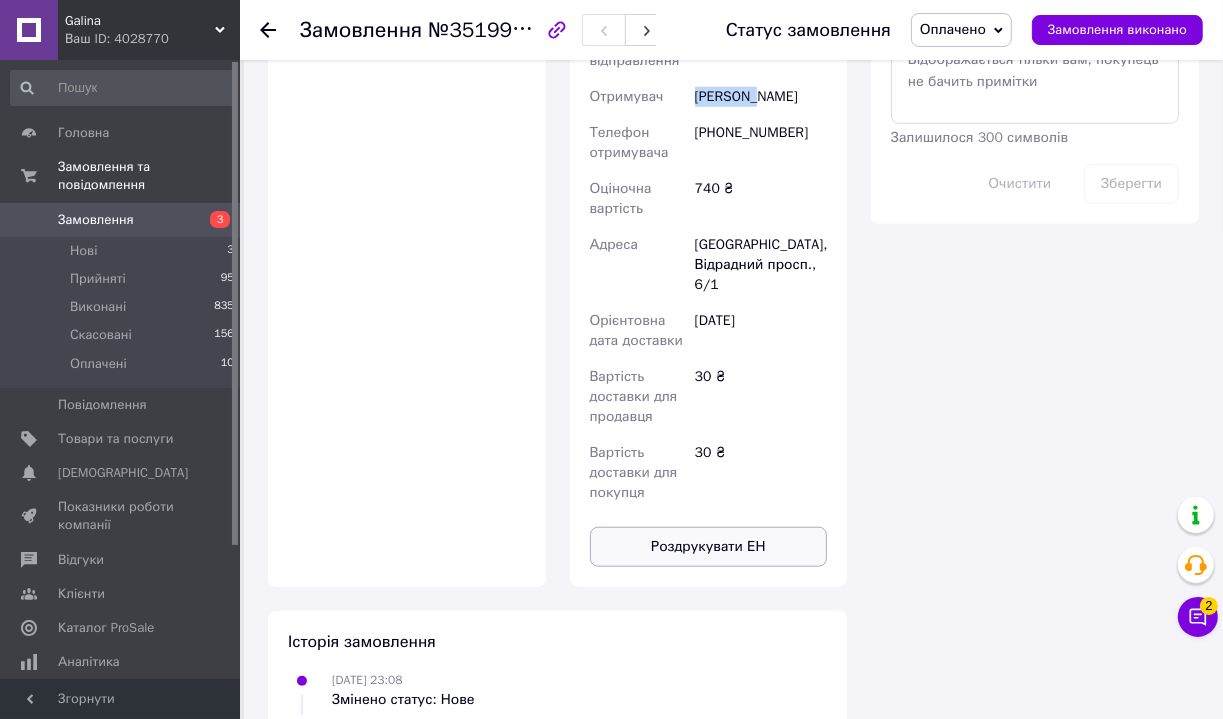 click on "Роздрукувати ЕН" at bounding box center [709, 547] 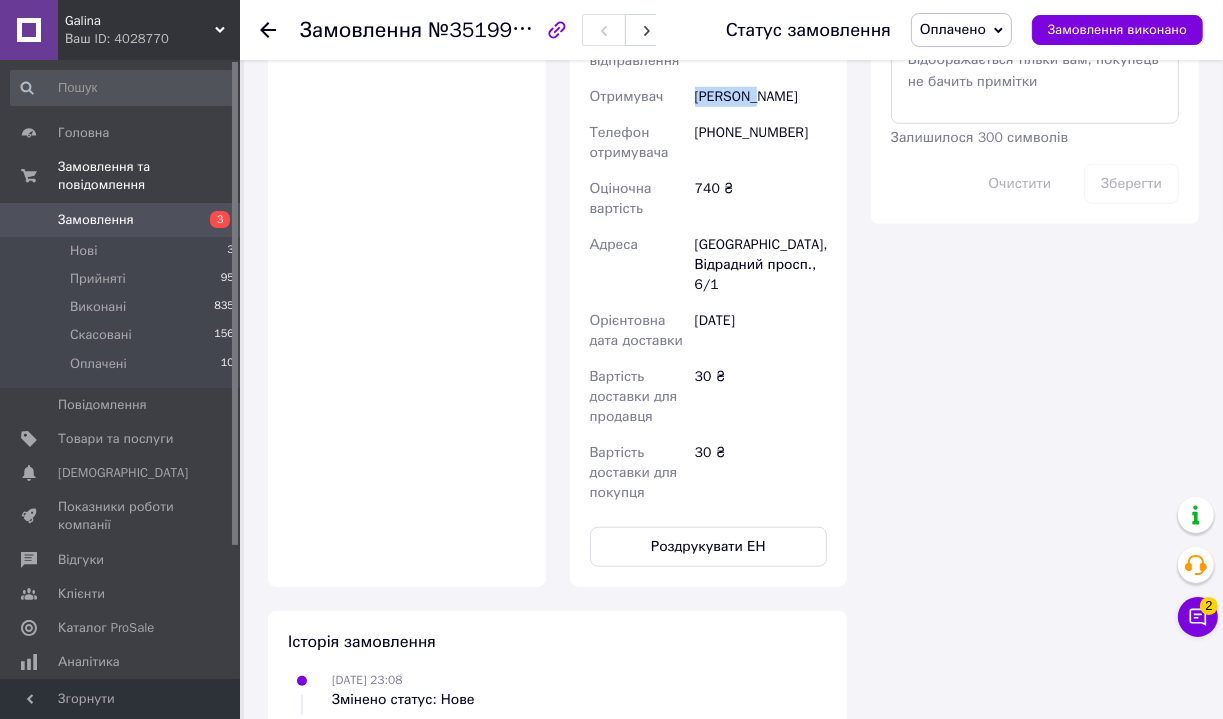 type 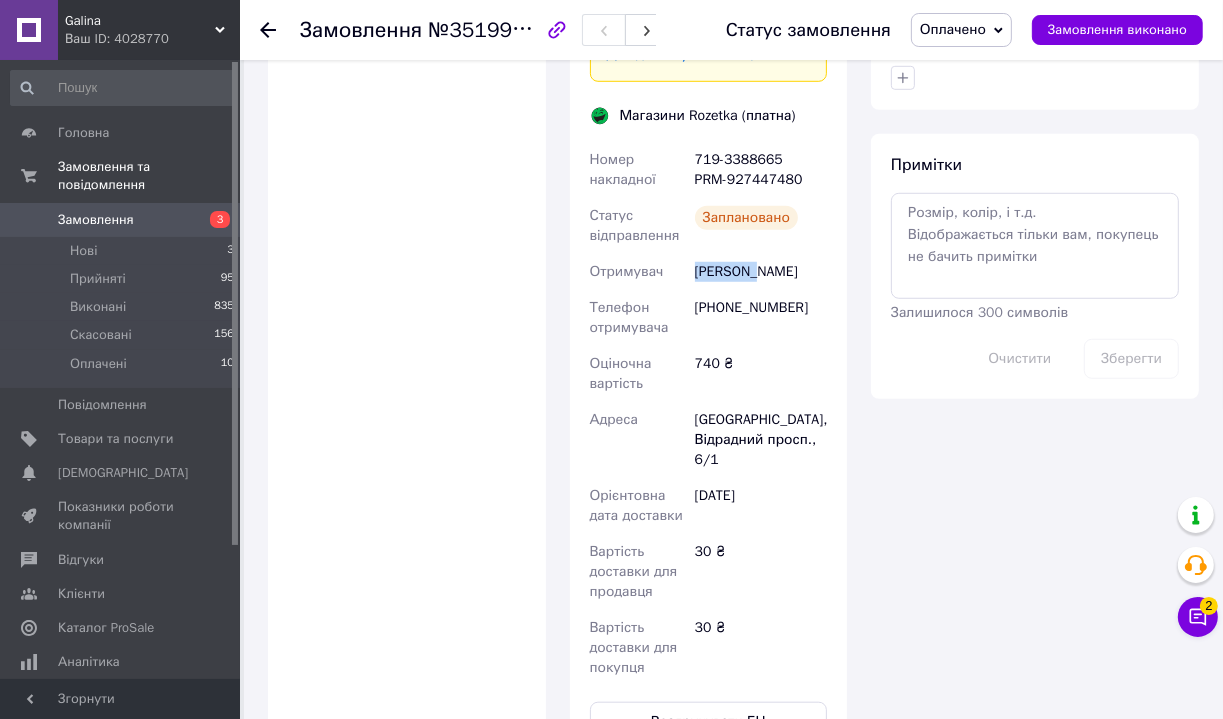 scroll, scrollTop: 991, scrollLeft: 0, axis: vertical 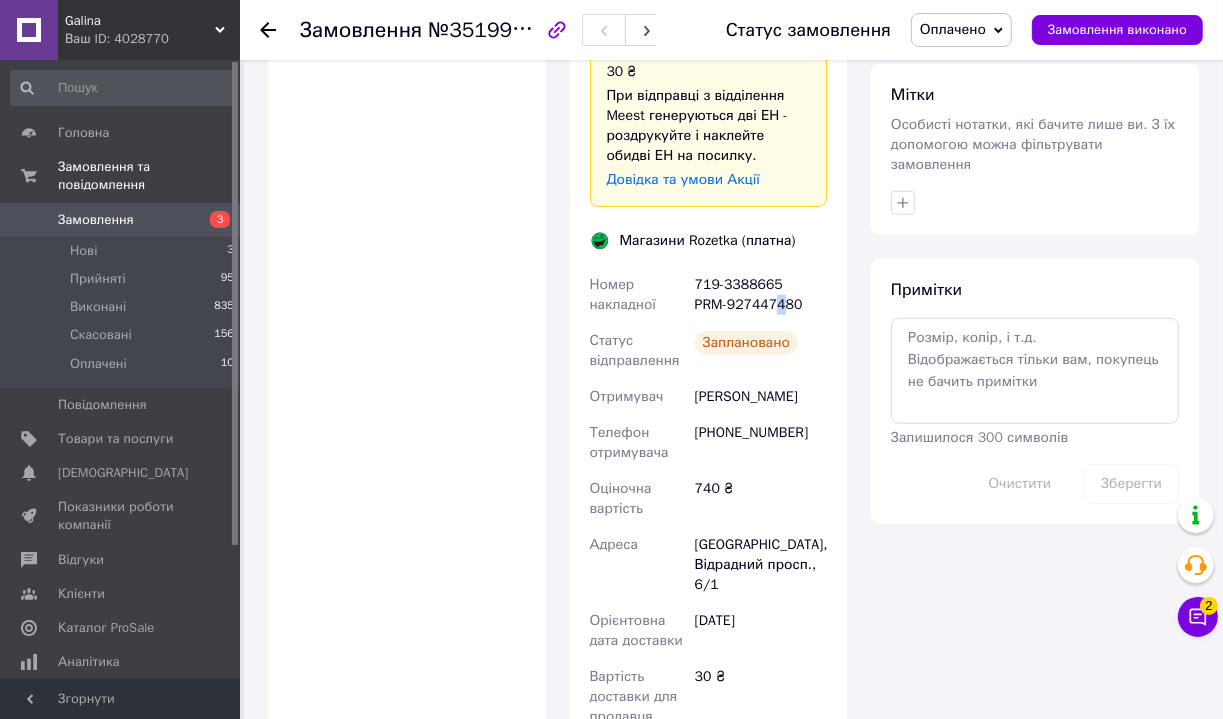 drag, startPoint x: 783, startPoint y: 293, endPoint x: 769, endPoint y: 284, distance: 16.643316 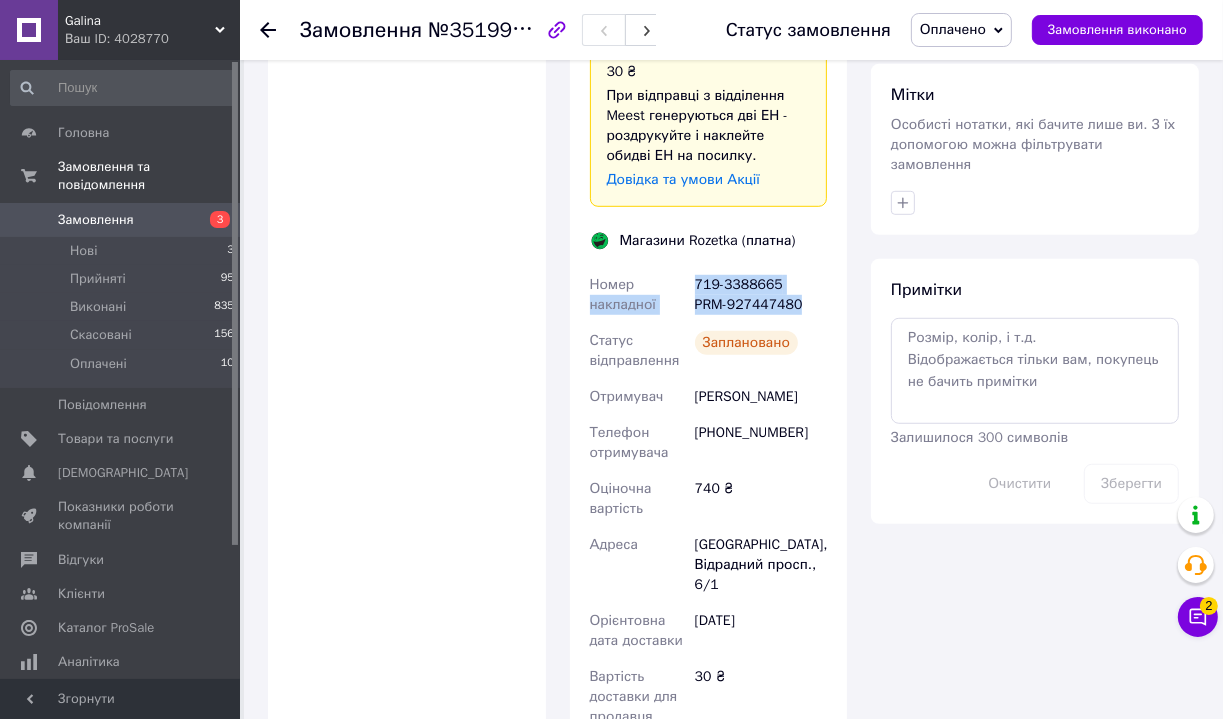 drag, startPoint x: 800, startPoint y: 282, endPoint x: 686, endPoint y: 268, distance: 114.85643 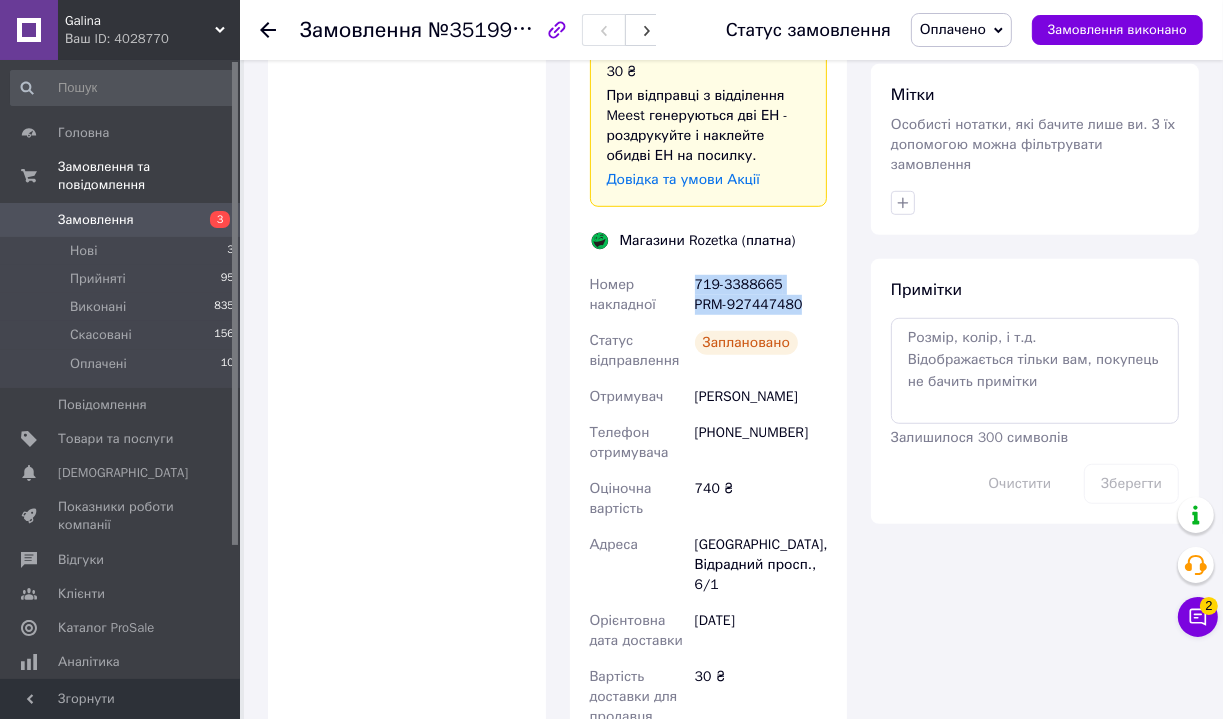 drag, startPoint x: 696, startPoint y: 264, endPoint x: 802, endPoint y: 294, distance: 110.16351 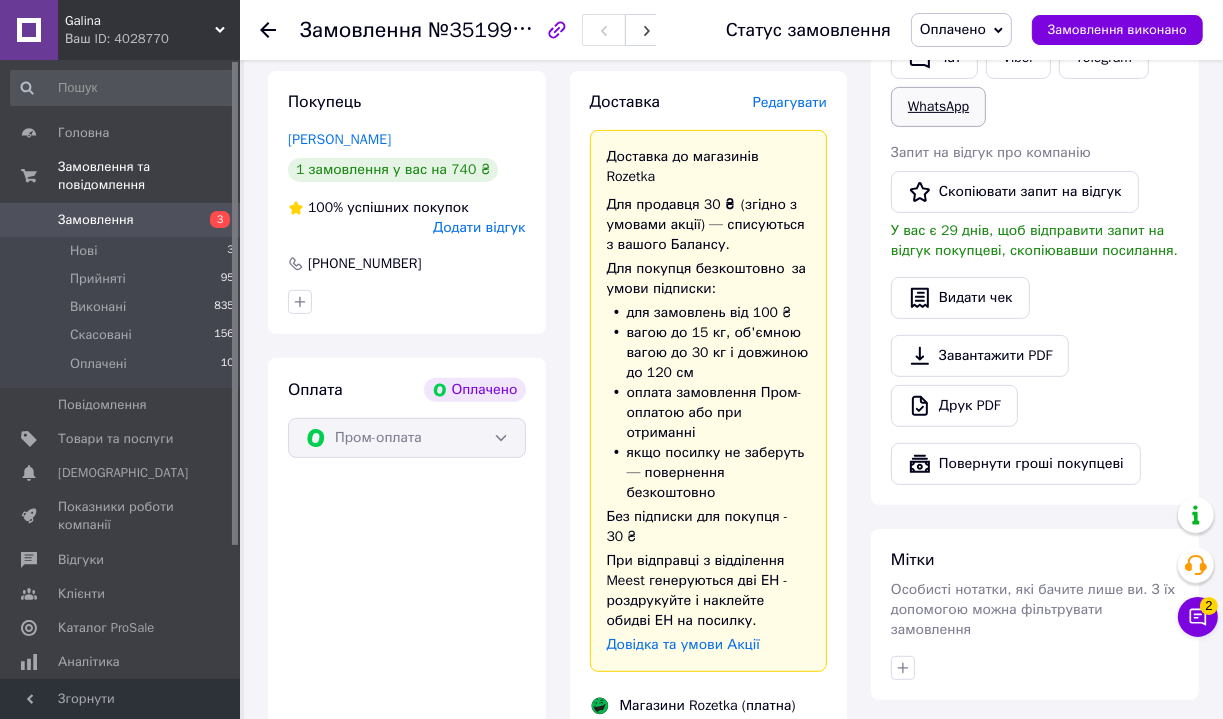 scroll, scrollTop: 391, scrollLeft: 0, axis: vertical 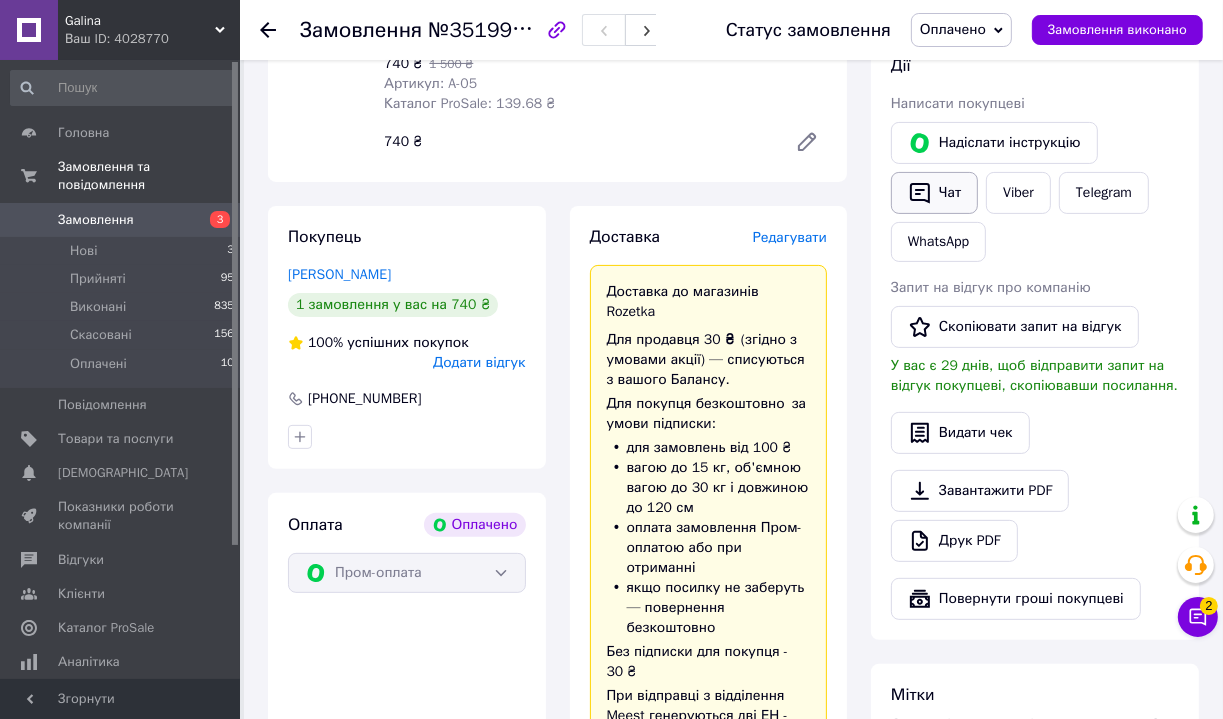 click on "Чат" at bounding box center [934, 193] 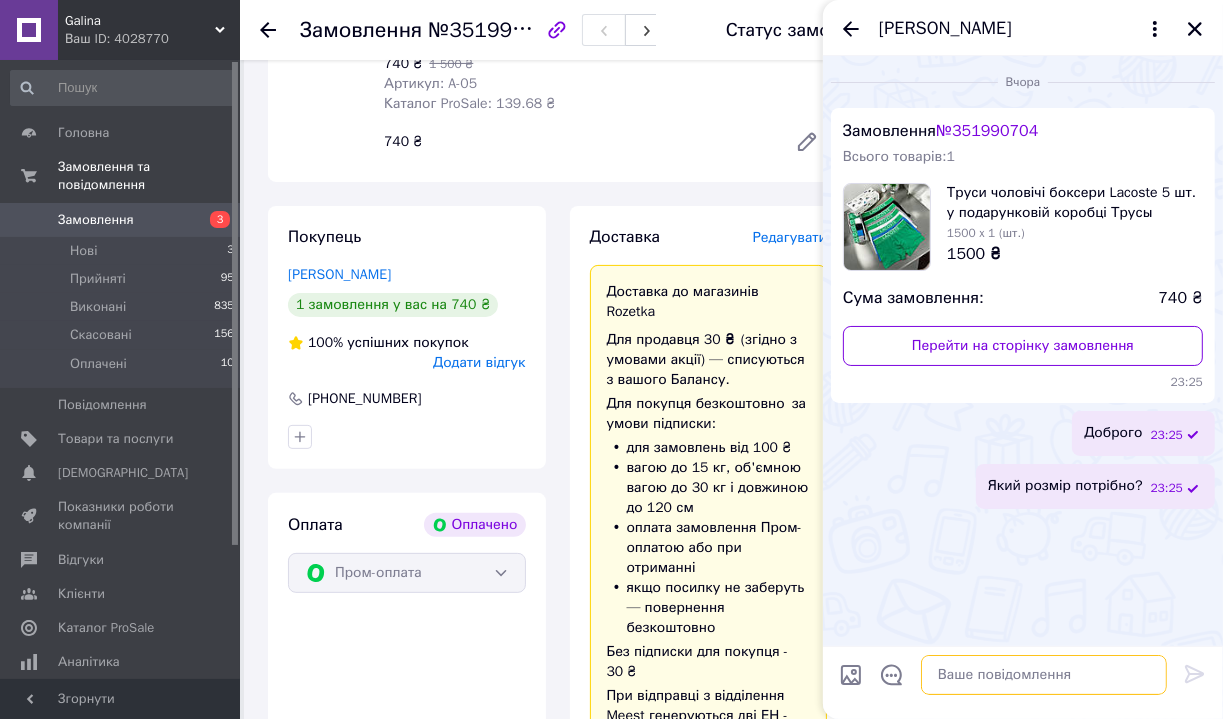 click at bounding box center (1044, 675) 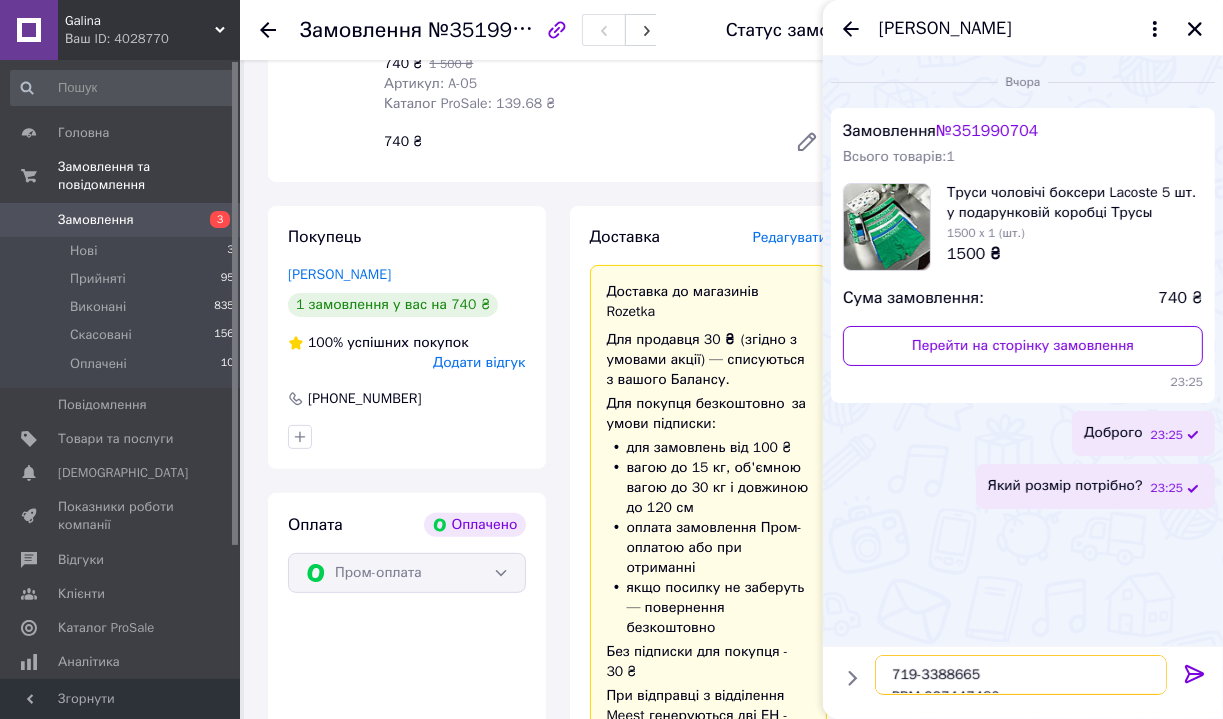 scroll, scrollTop: 12, scrollLeft: 0, axis: vertical 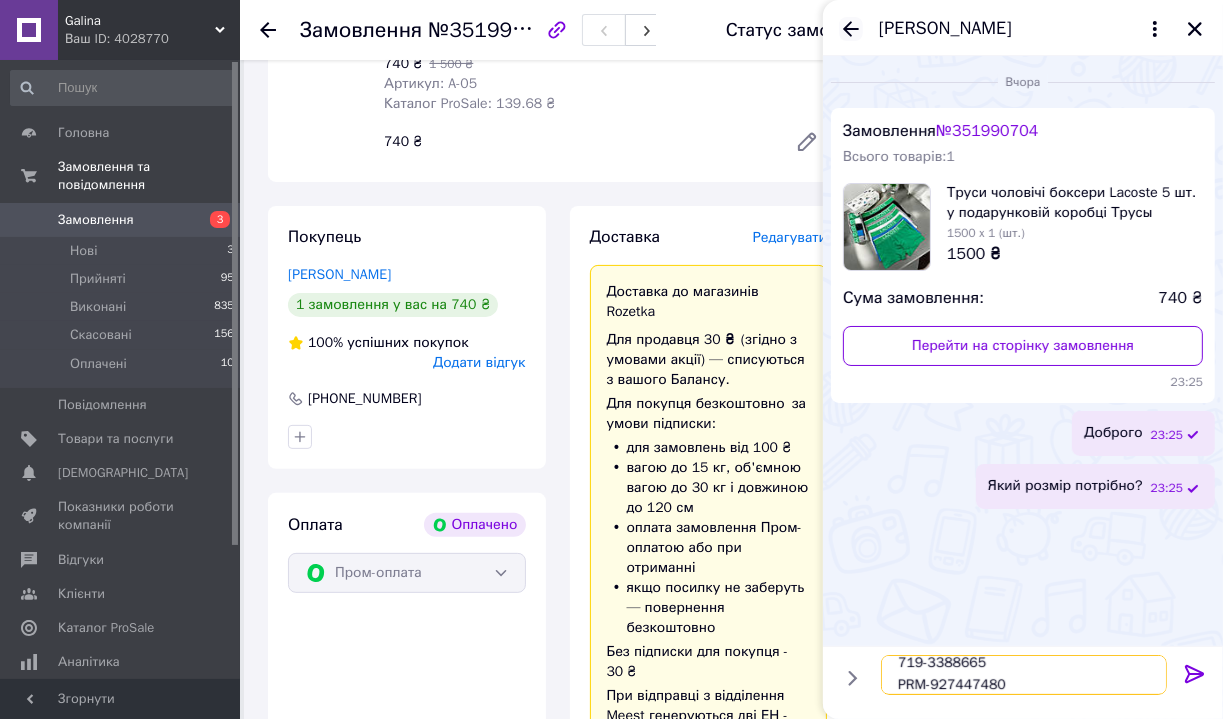 type 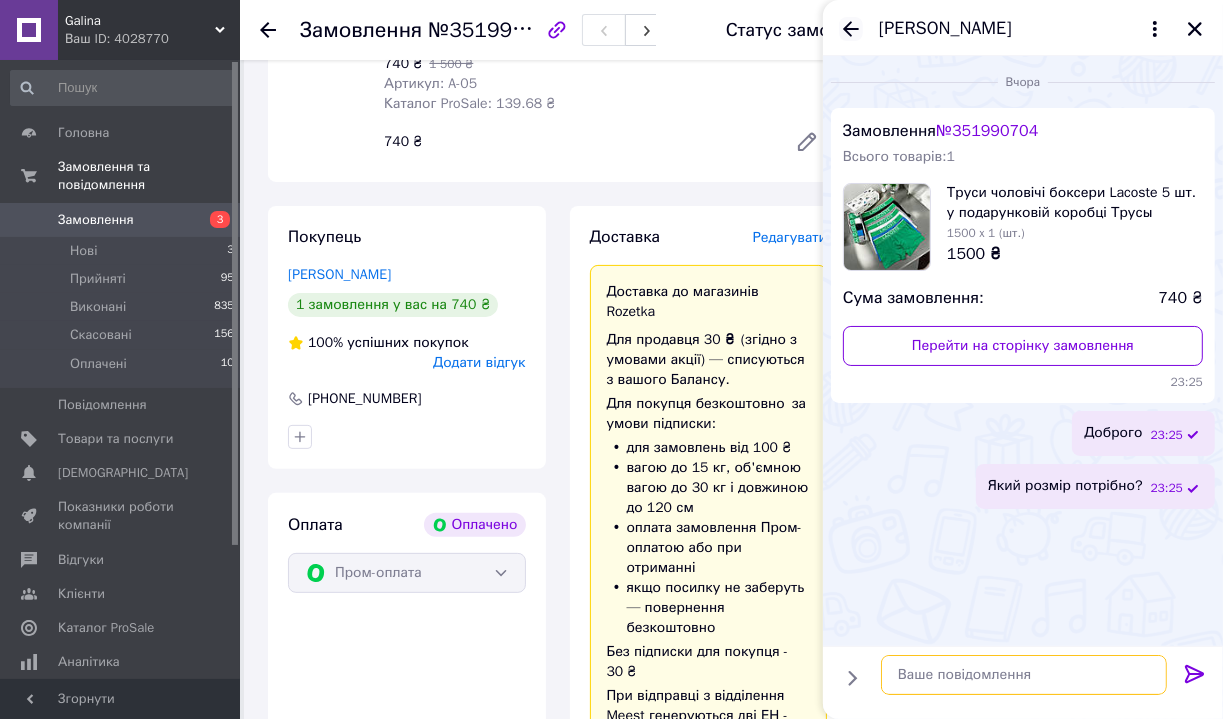 scroll, scrollTop: 0, scrollLeft: 0, axis: both 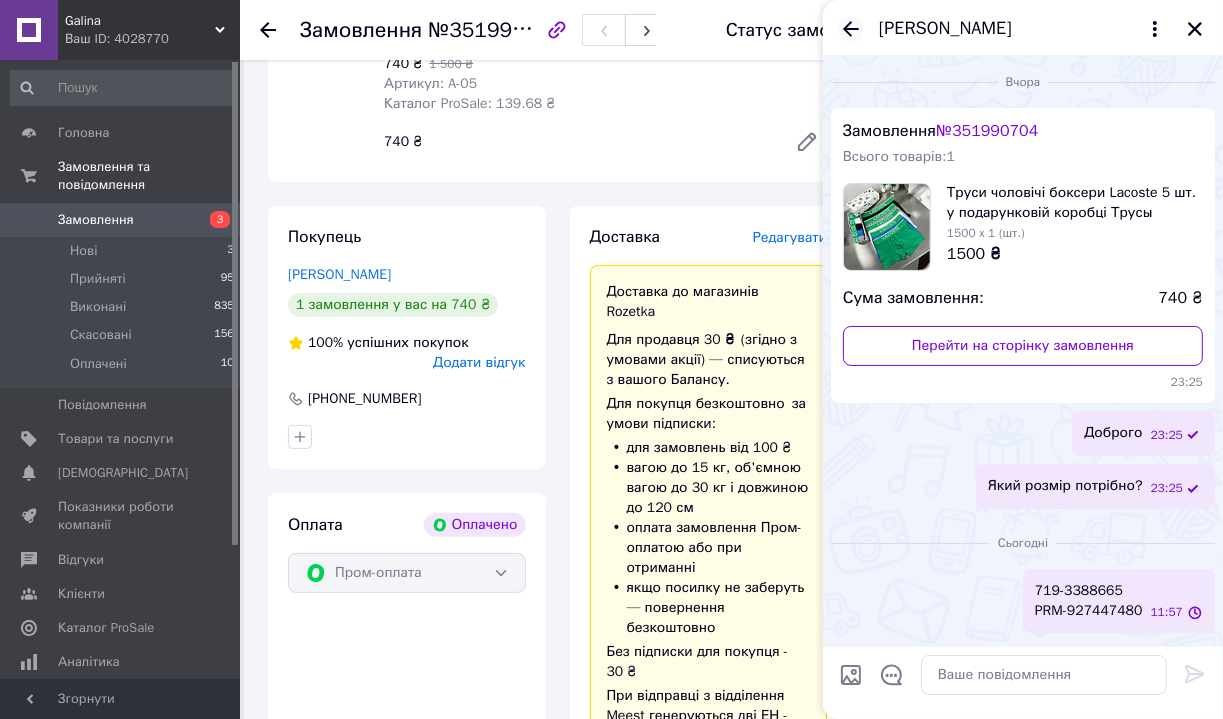 click 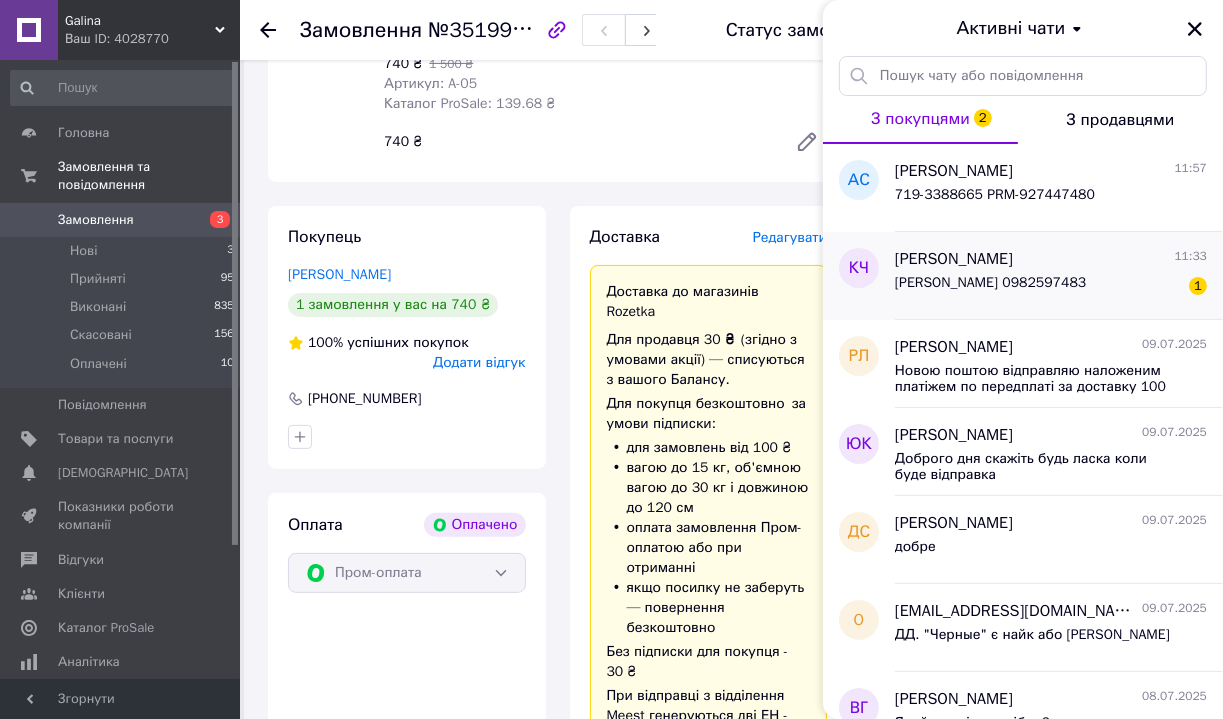 click on "[PERSON_NAME]" at bounding box center [954, 259] 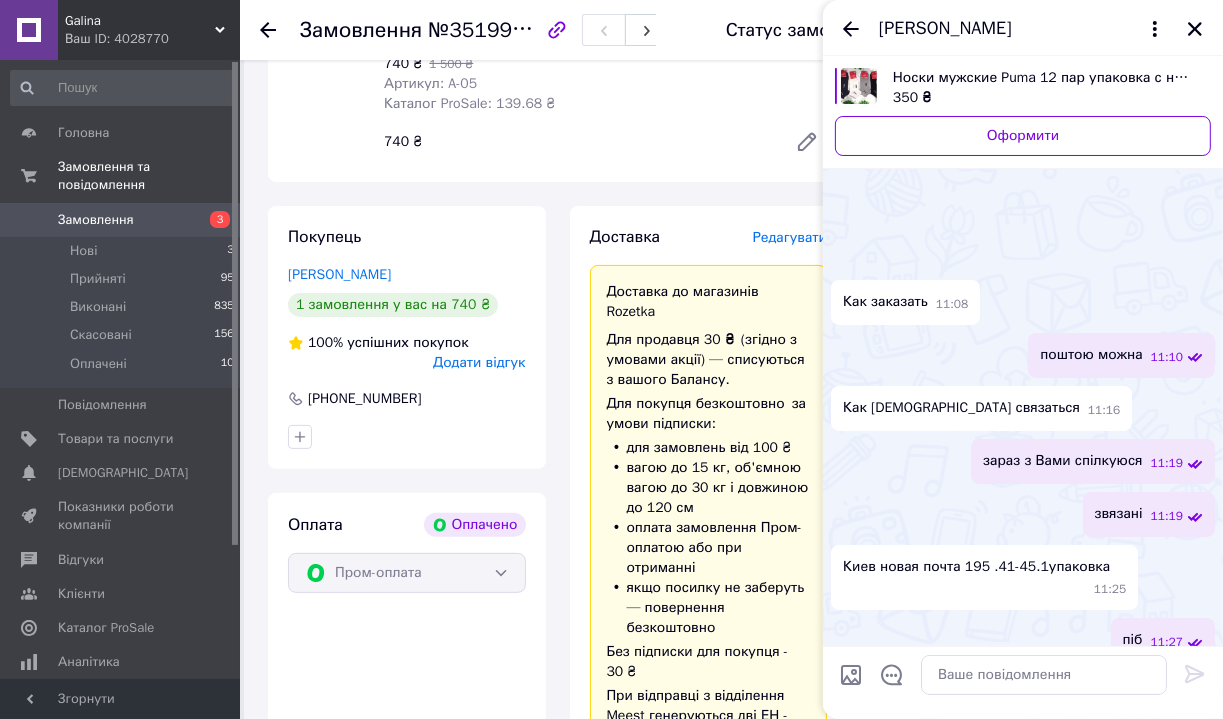 scroll, scrollTop: 168, scrollLeft: 0, axis: vertical 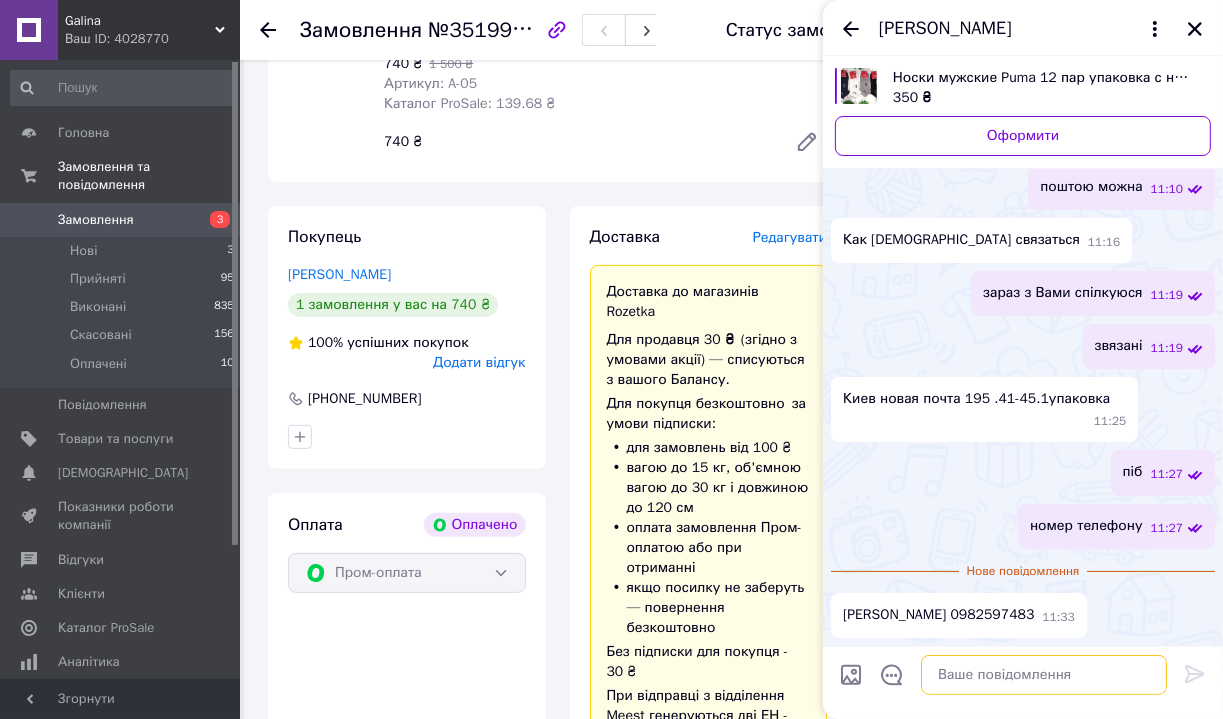 click at bounding box center (1044, 675) 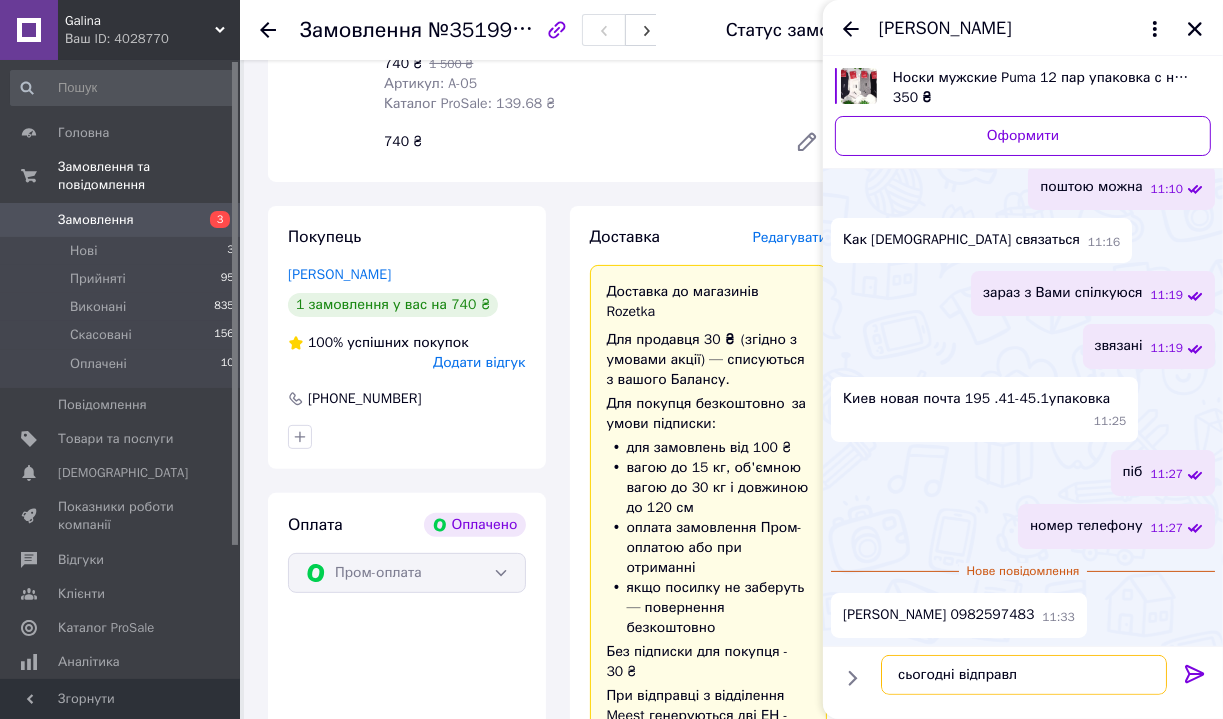 type on "сьогодні відправлю" 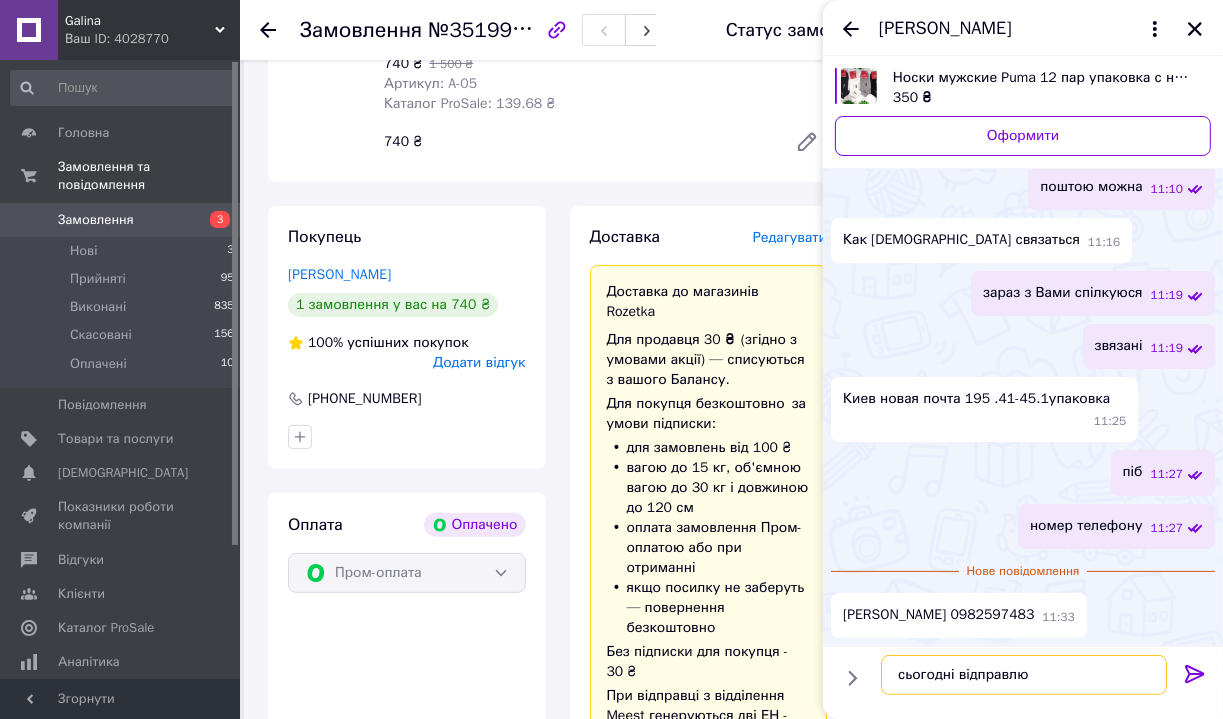 type 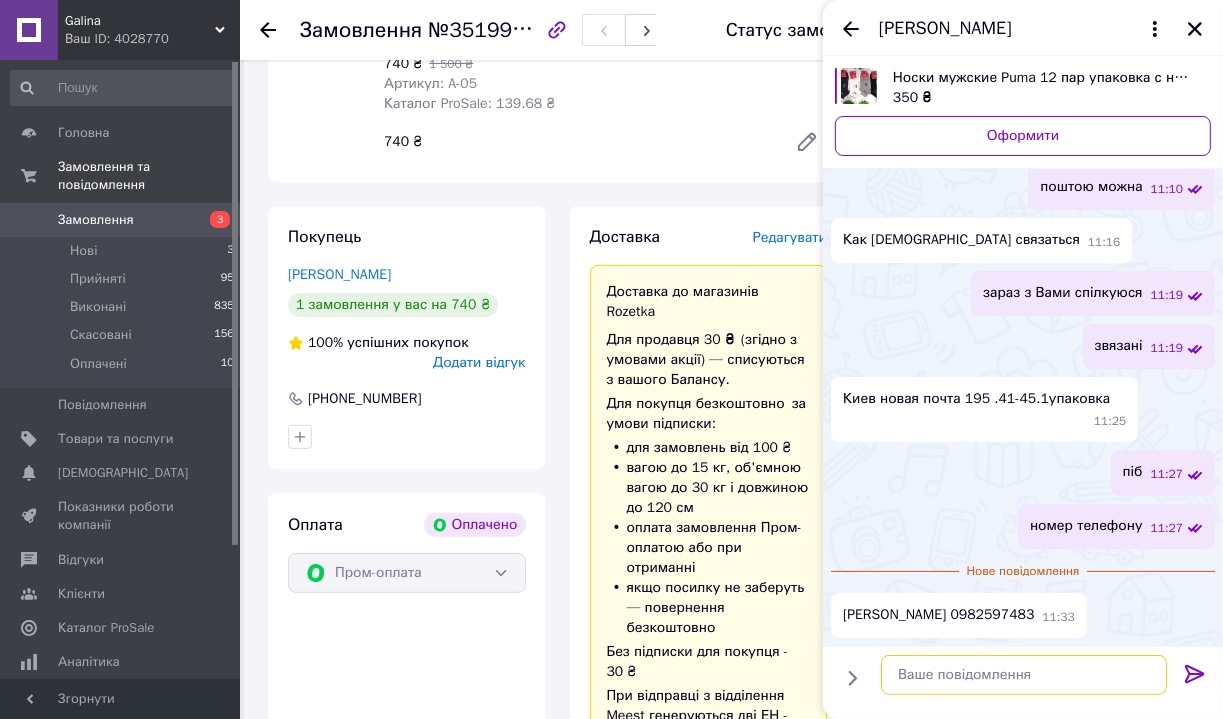 scroll, scrollTop: 133, scrollLeft: 0, axis: vertical 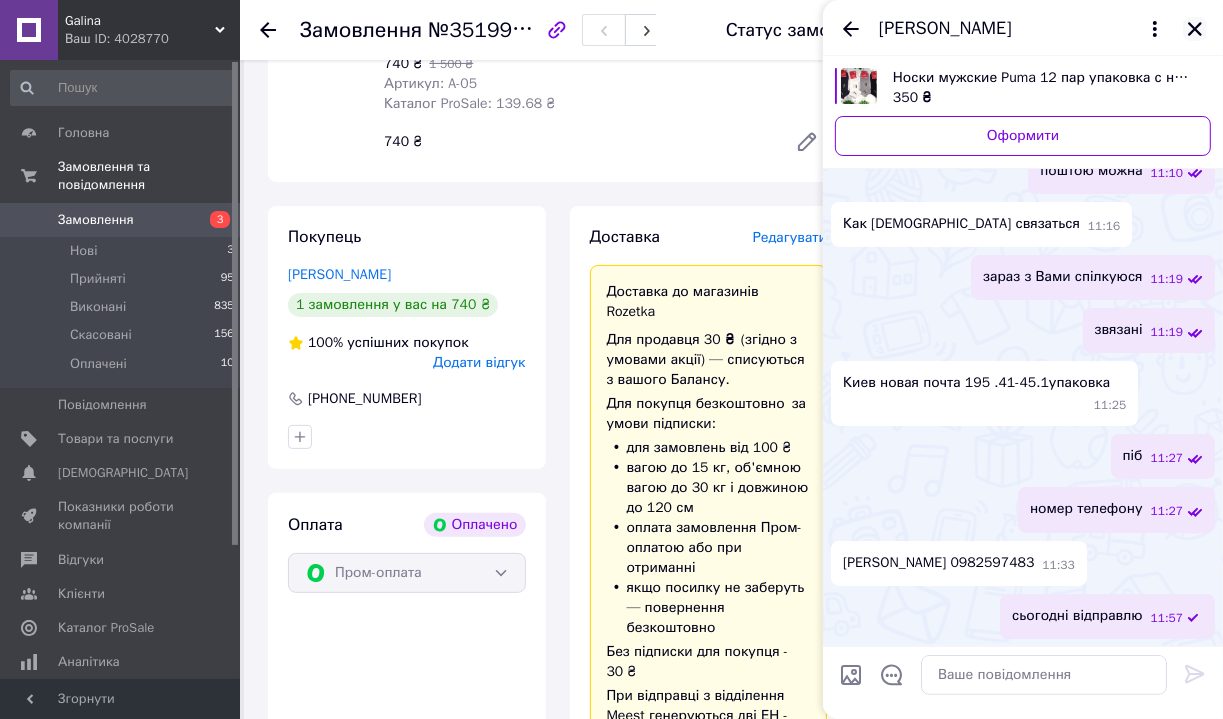 click at bounding box center (1195, 29) 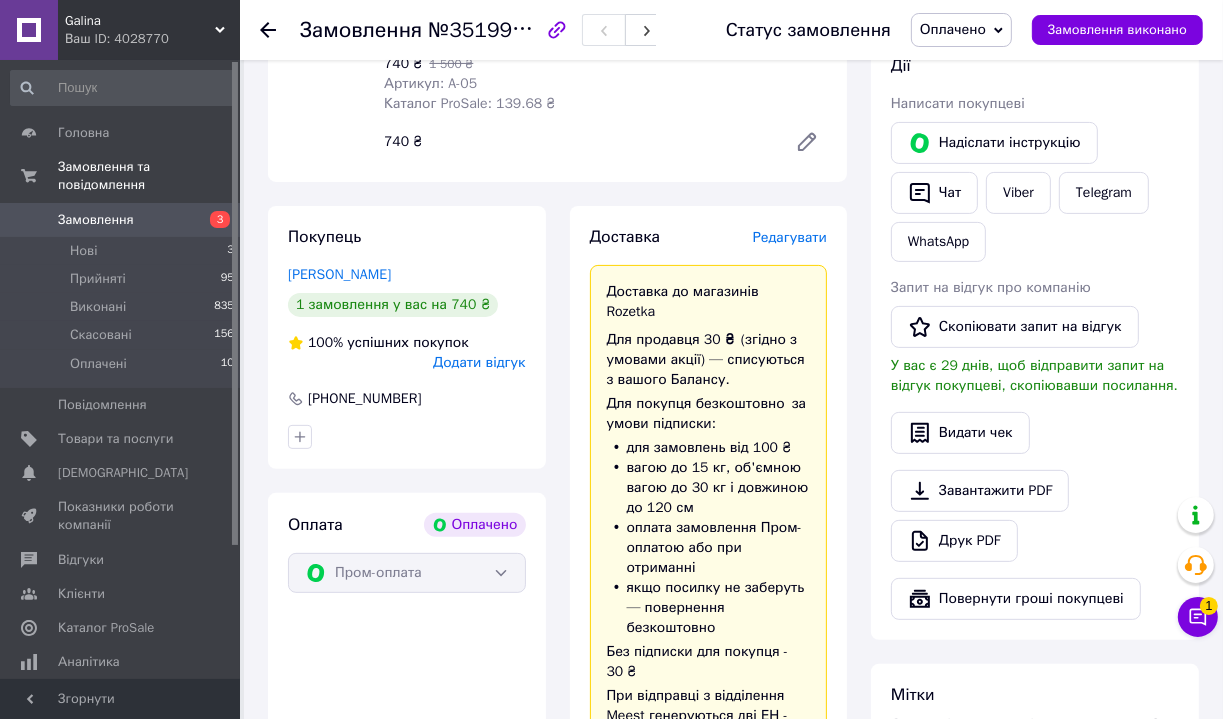 click on "Замовлення 3" at bounding box center [123, 220] 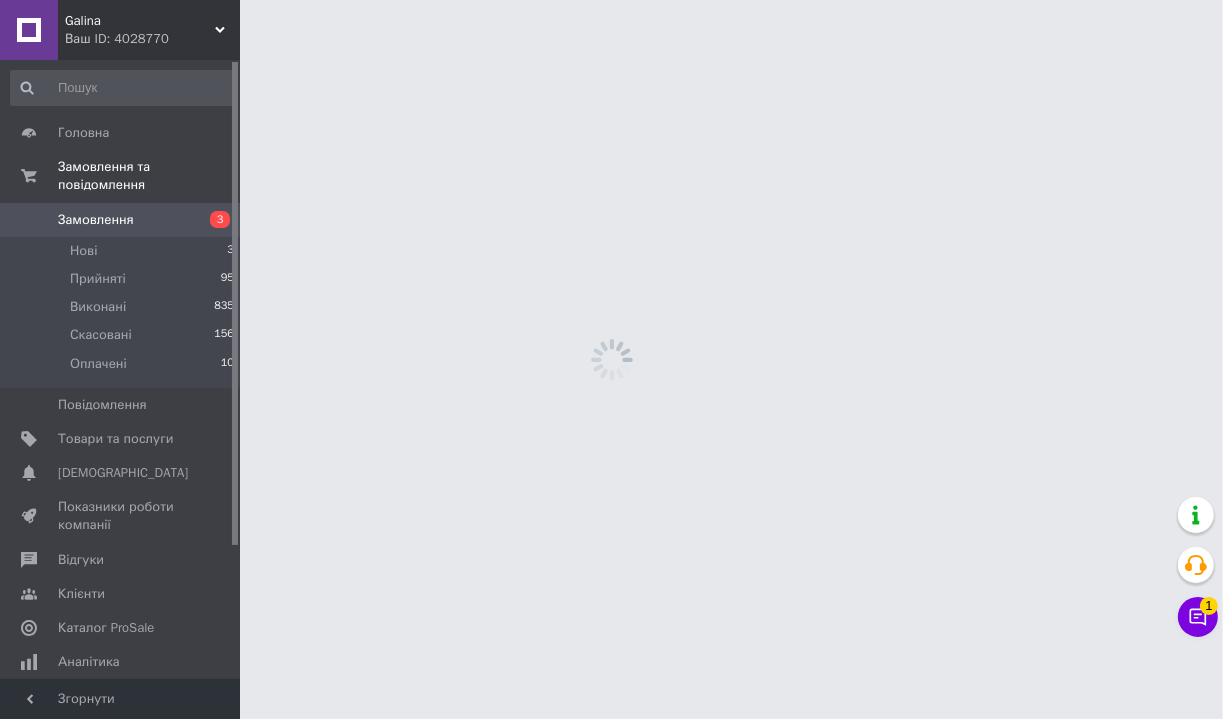 scroll, scrollTop: 0, scrollLeft: 0, axis: both 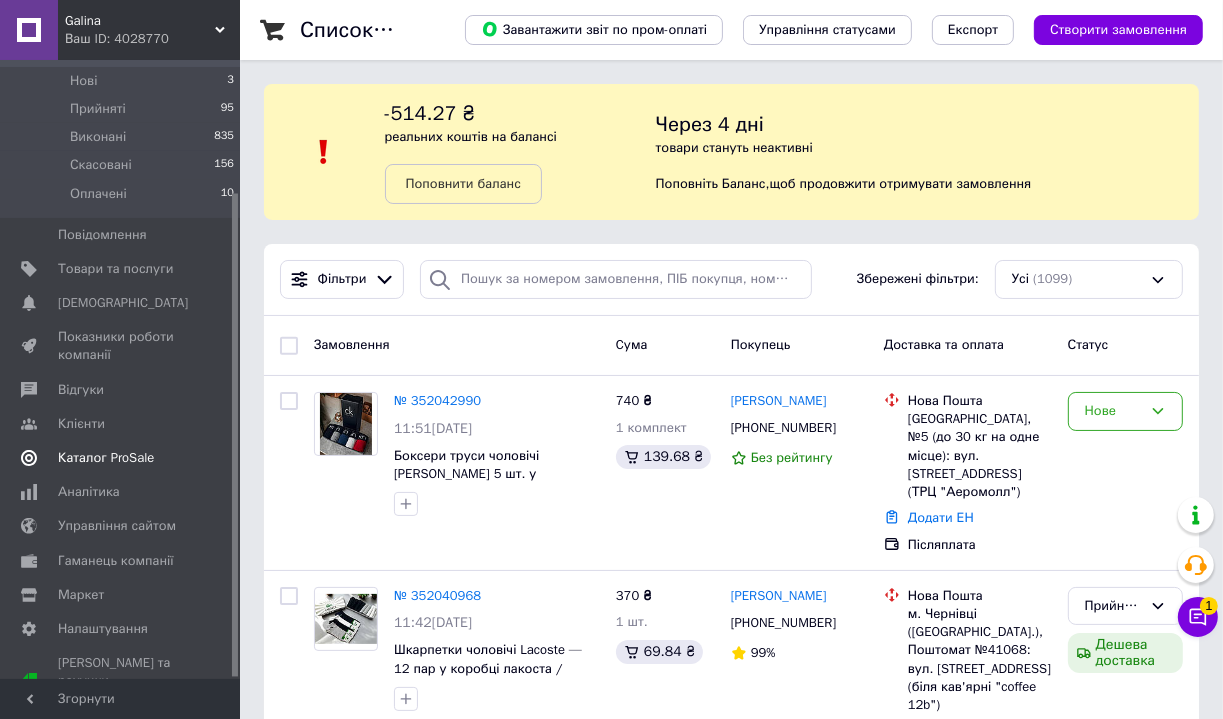 click on "Каталог ProSale" at bounding box center [121, 458] 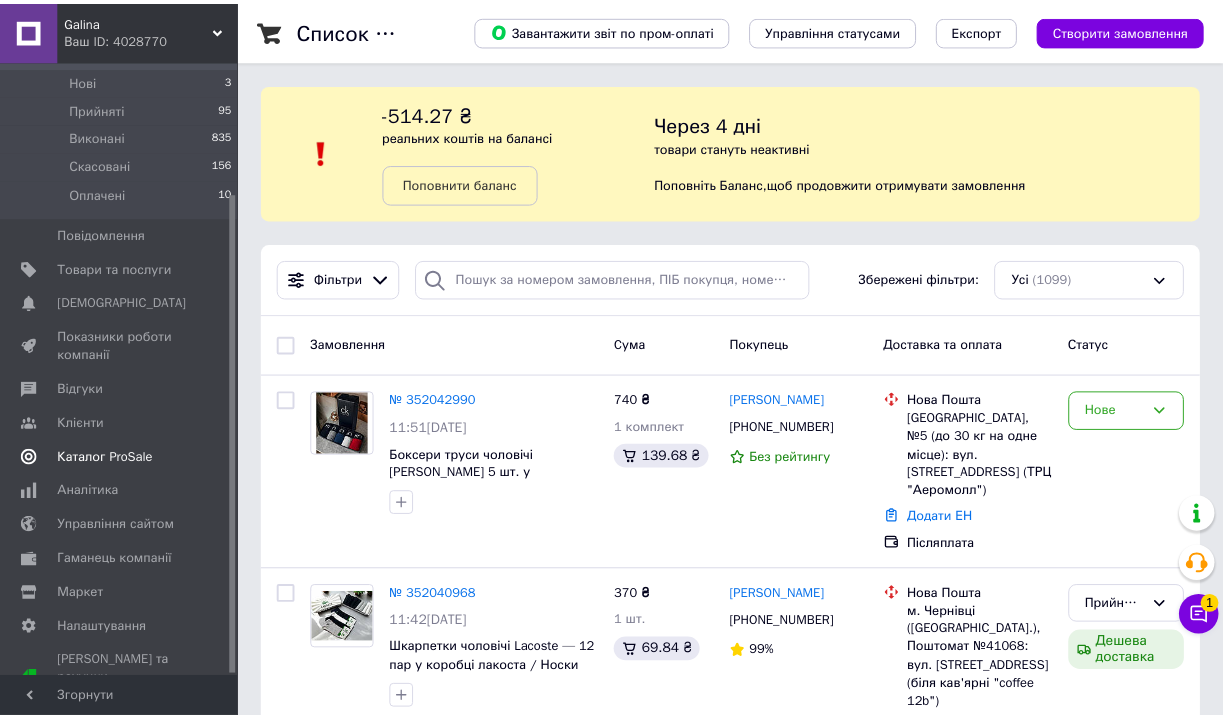 scroll, scrollTop: 56, scrollLeft: 0, axis: vertical 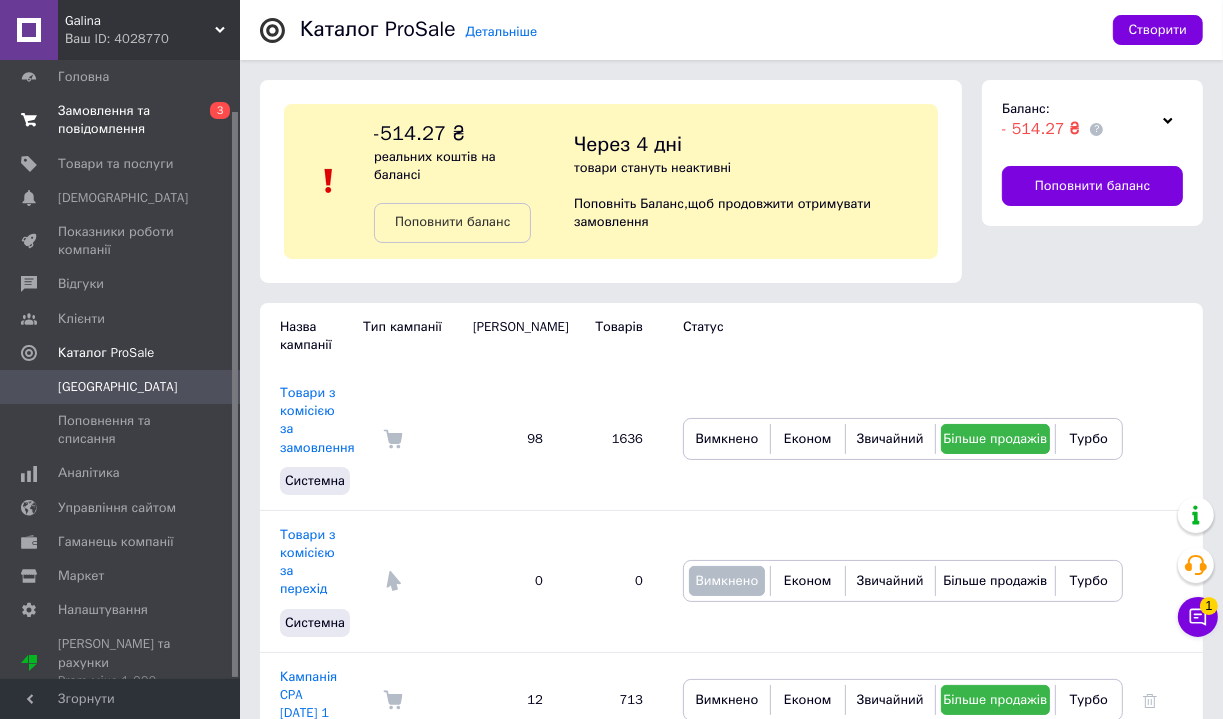 click on "Замовлення та повідомлення" at bounding box center [121, 120] 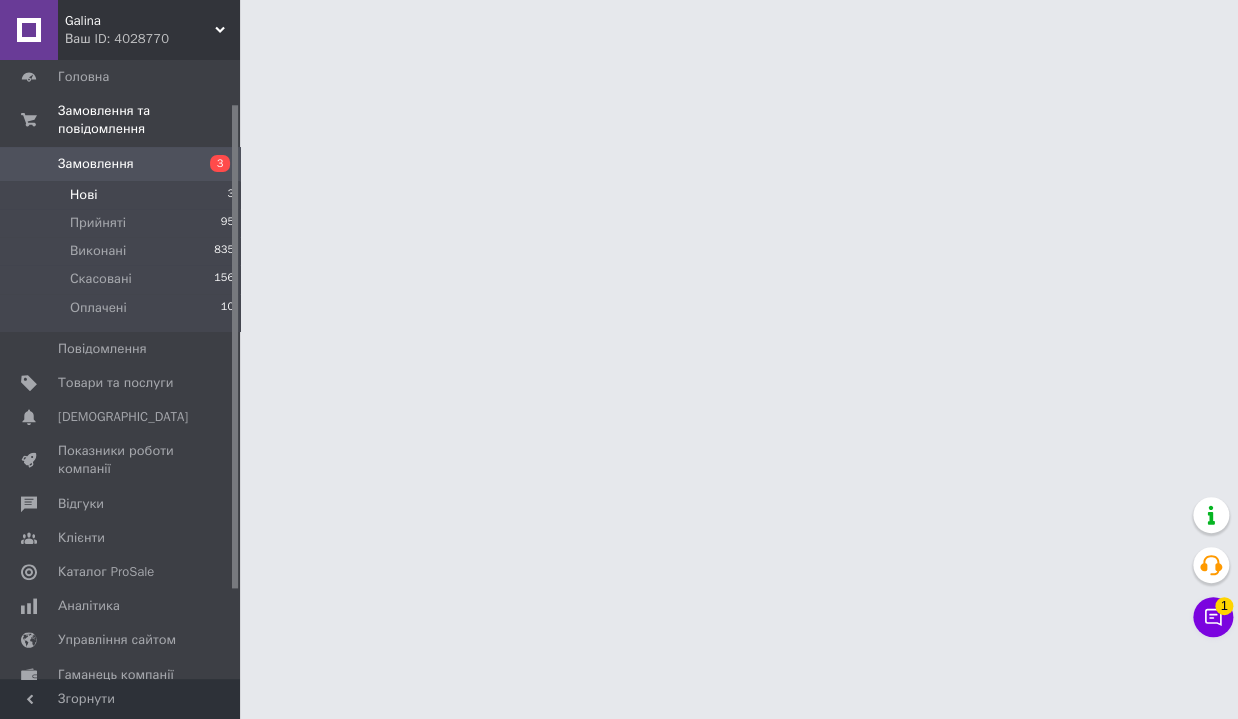 click on "Нові 3" at bounding box center (123, 195) 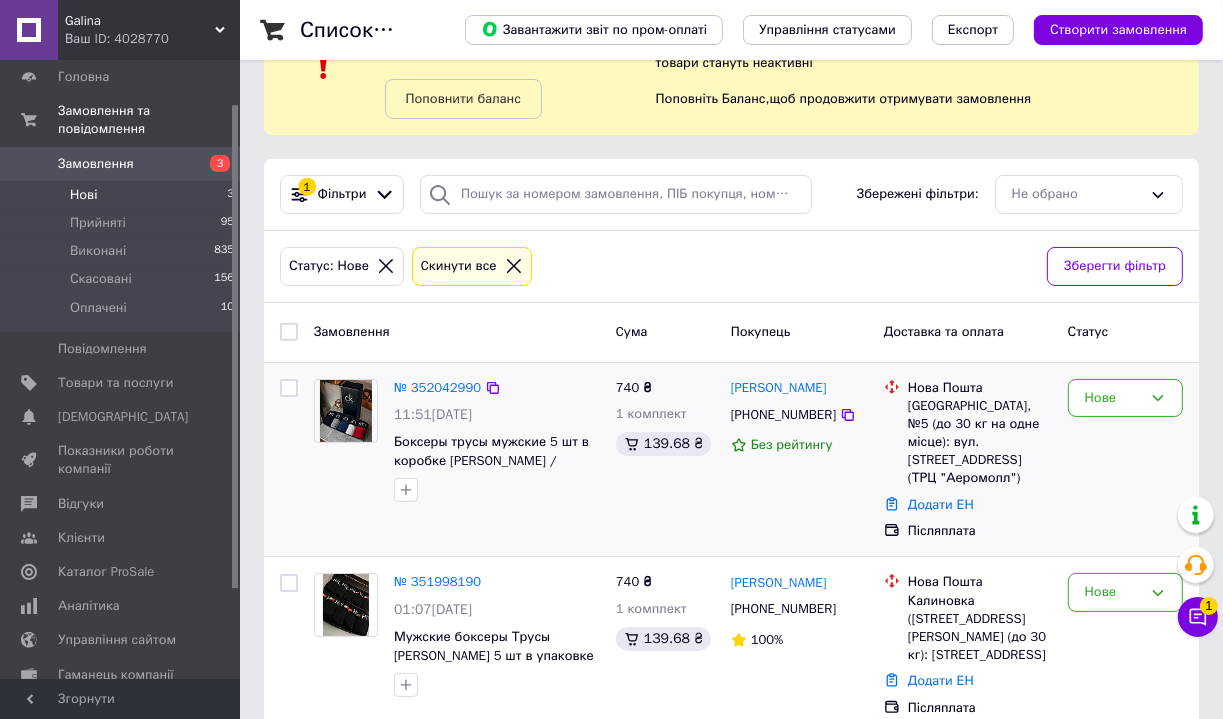 scroll, scrollTop: 0, scrollLeft: 0, axis: both 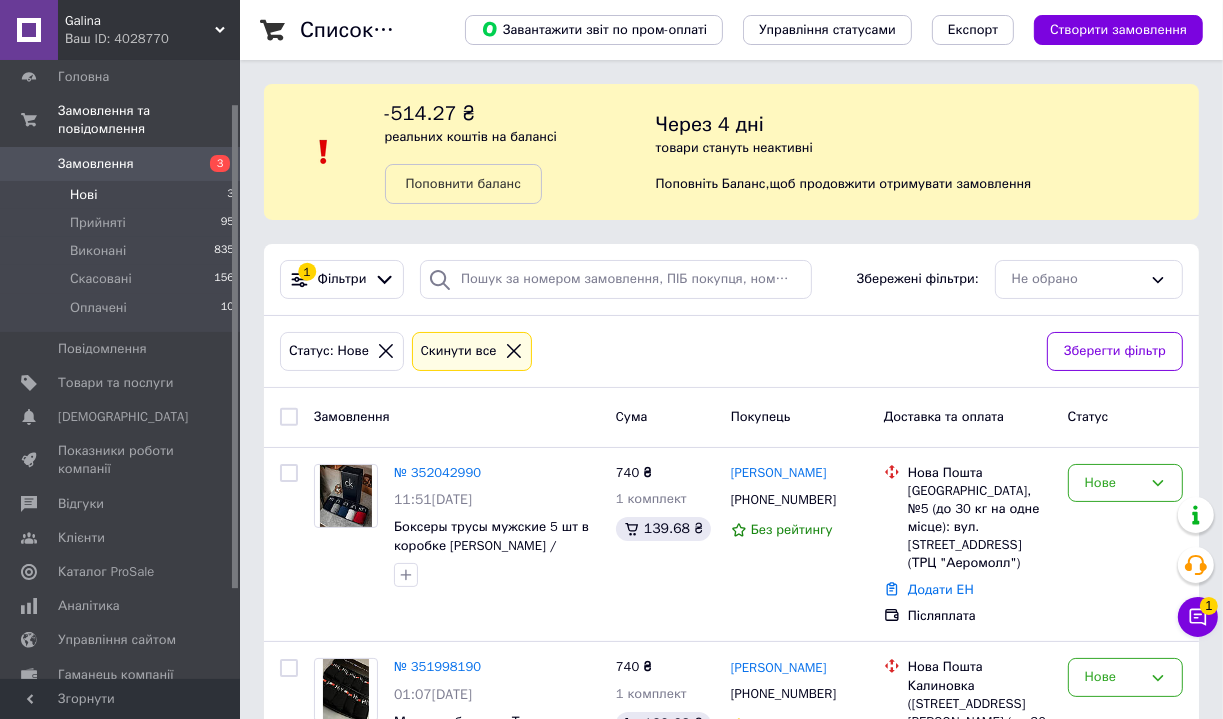 click on "Замовлення" at bounding box center [121, 164] 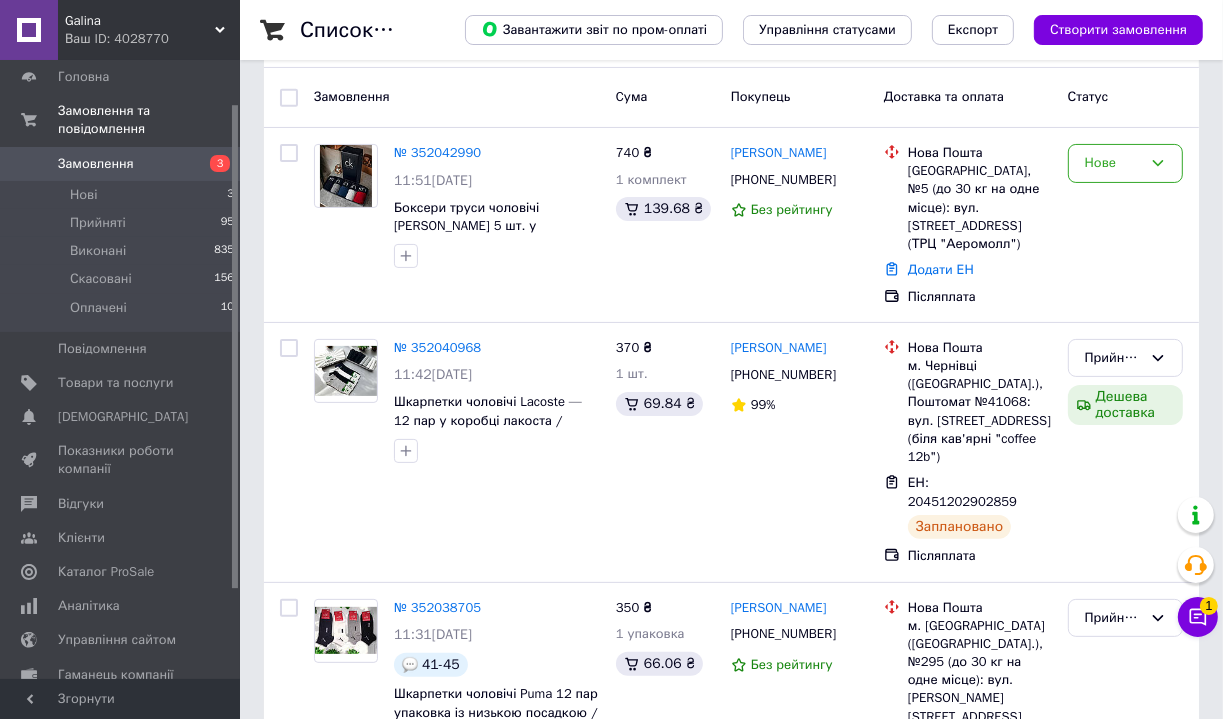scroll, scrollTop: 300, scrollLeft: 0, axis: vertical 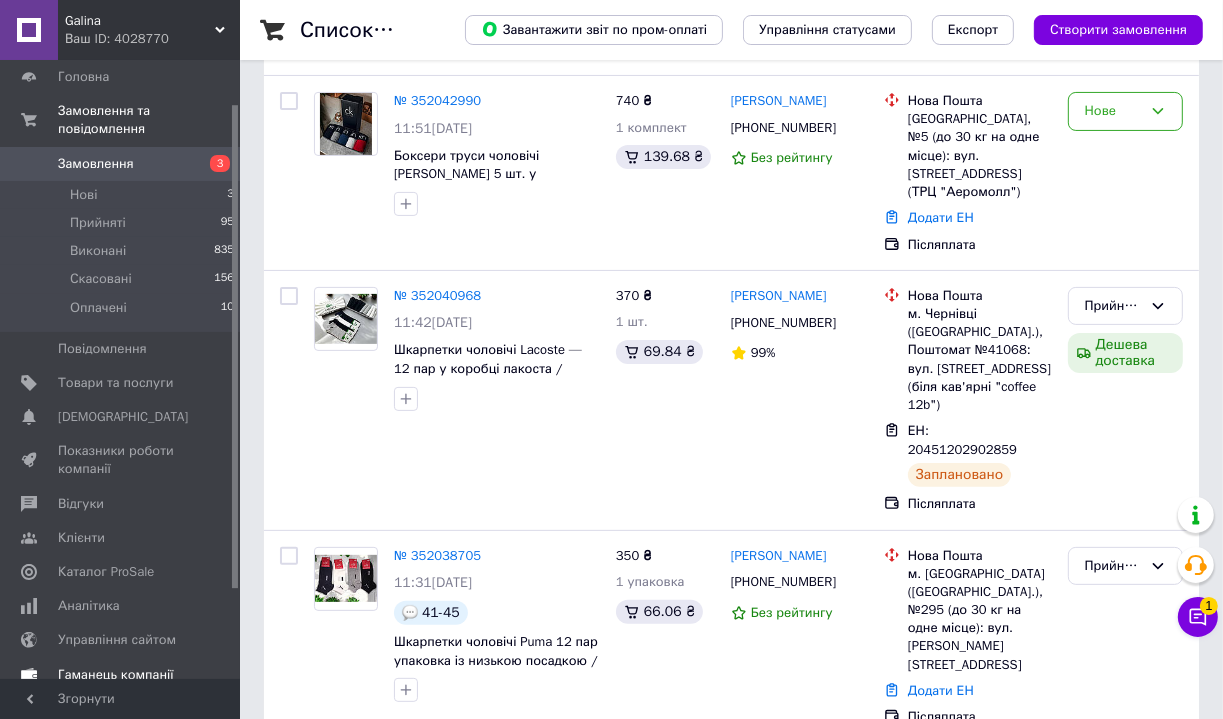 click on "Каталог ProSale" at bounding box center [106, 572] 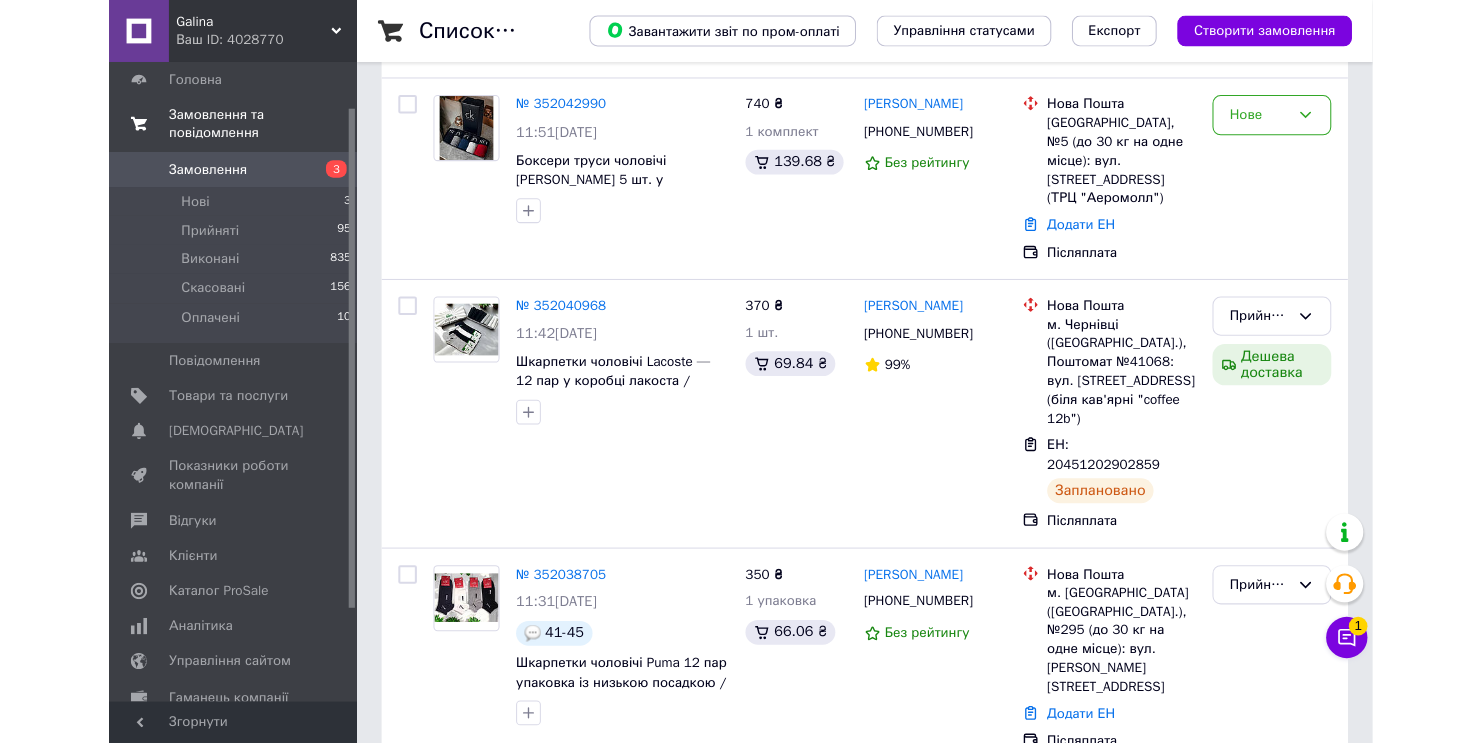 scroll, scrollTop: 0, scrollLeft: 0, axis: both 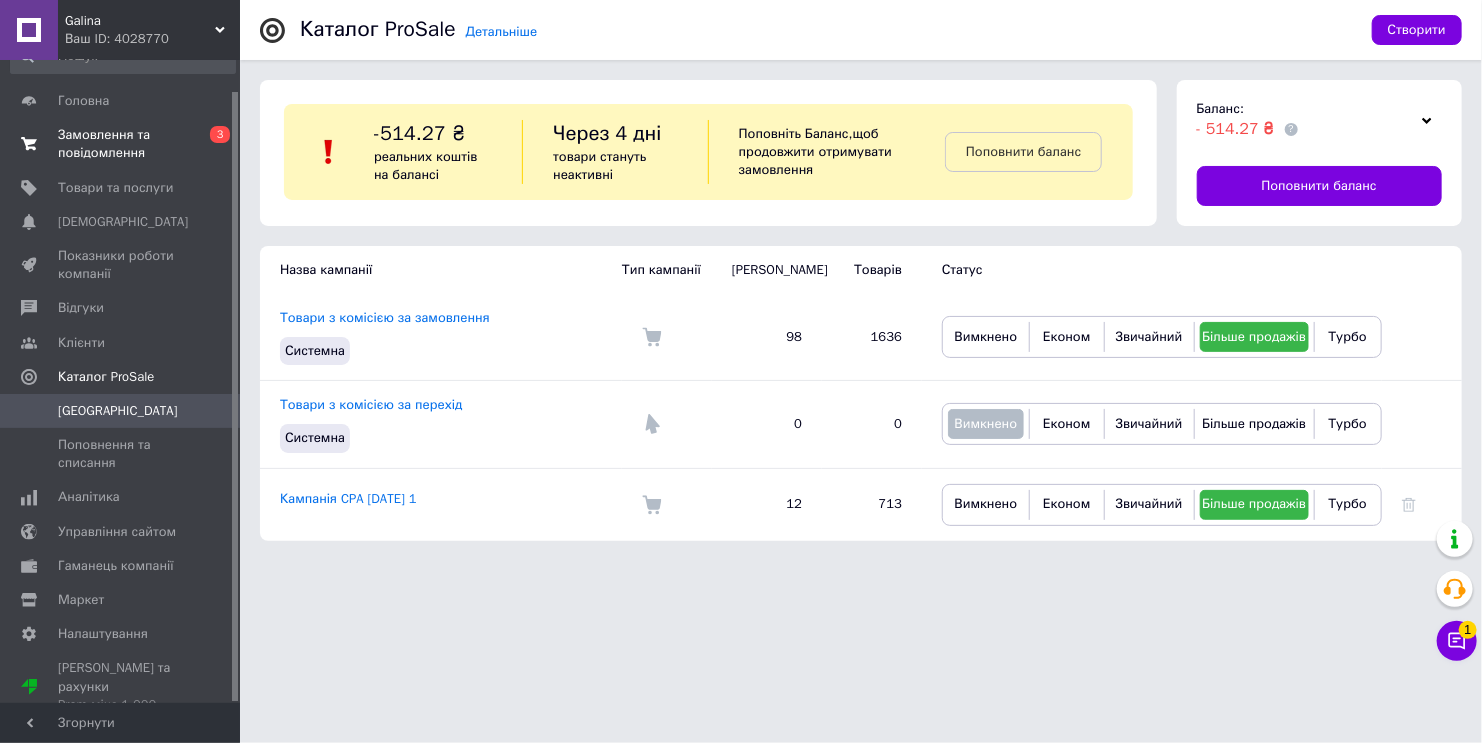 click on "Замовлення та повідомлення" at bounding box center [121, 144] 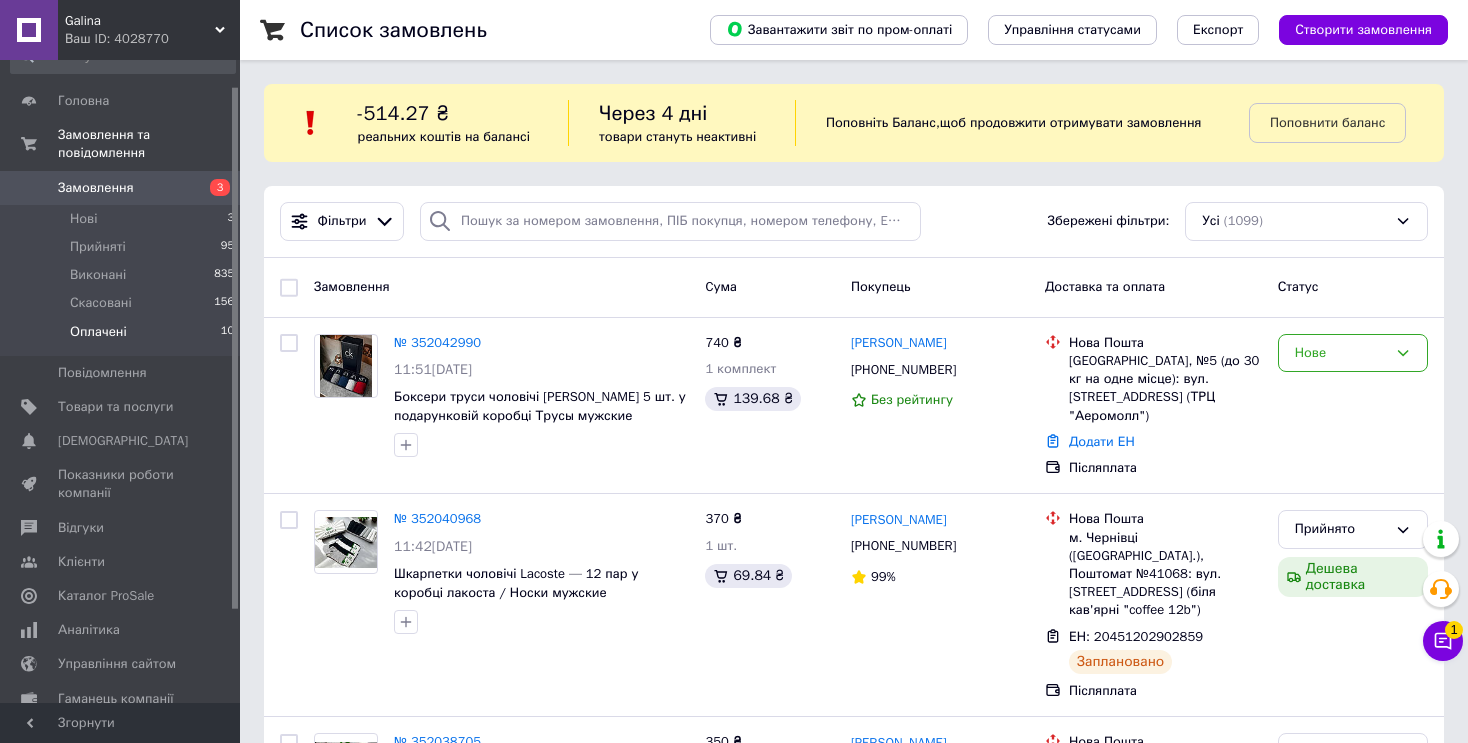 click on "Оплачені" at bounding box center (98, 332) 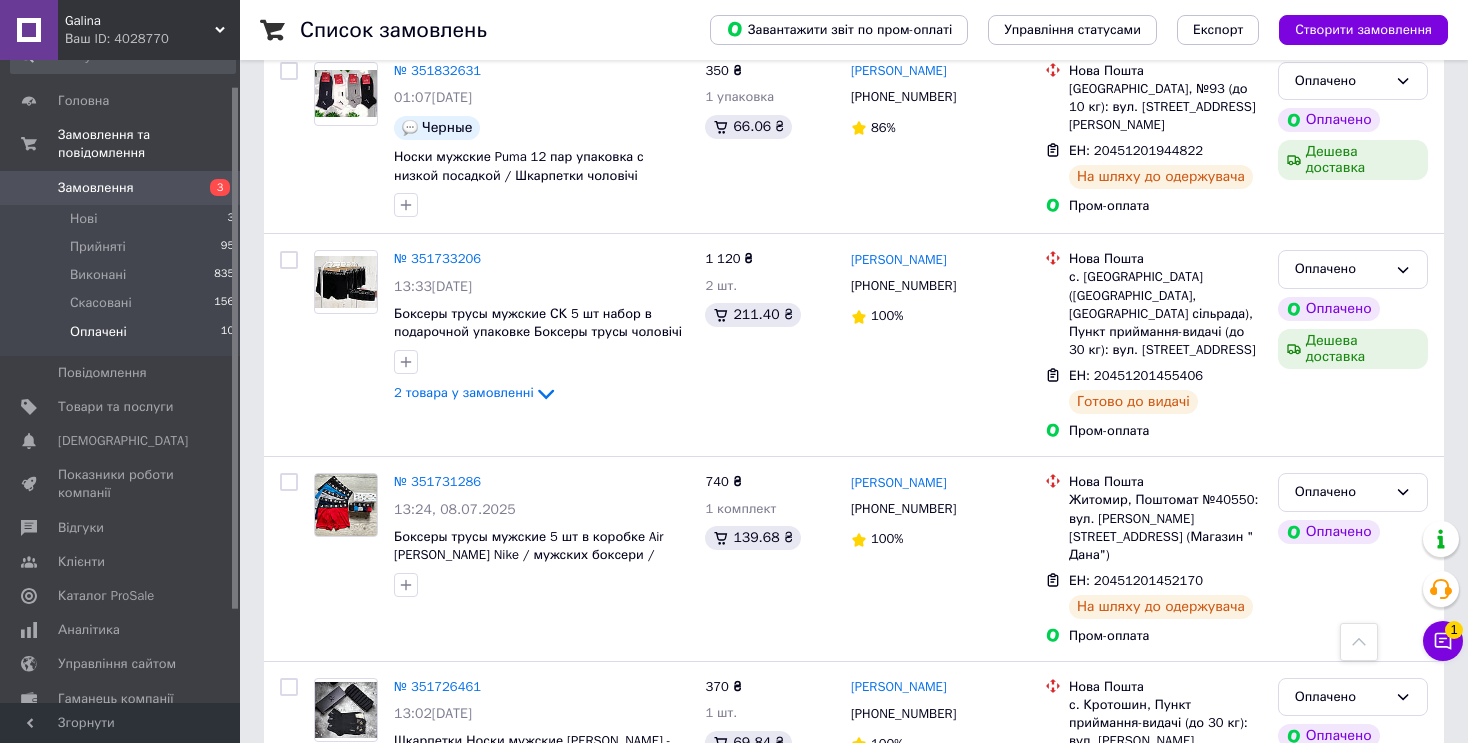 scroll, scrollTop: 900, scrollLeft: 0, axis: vertical 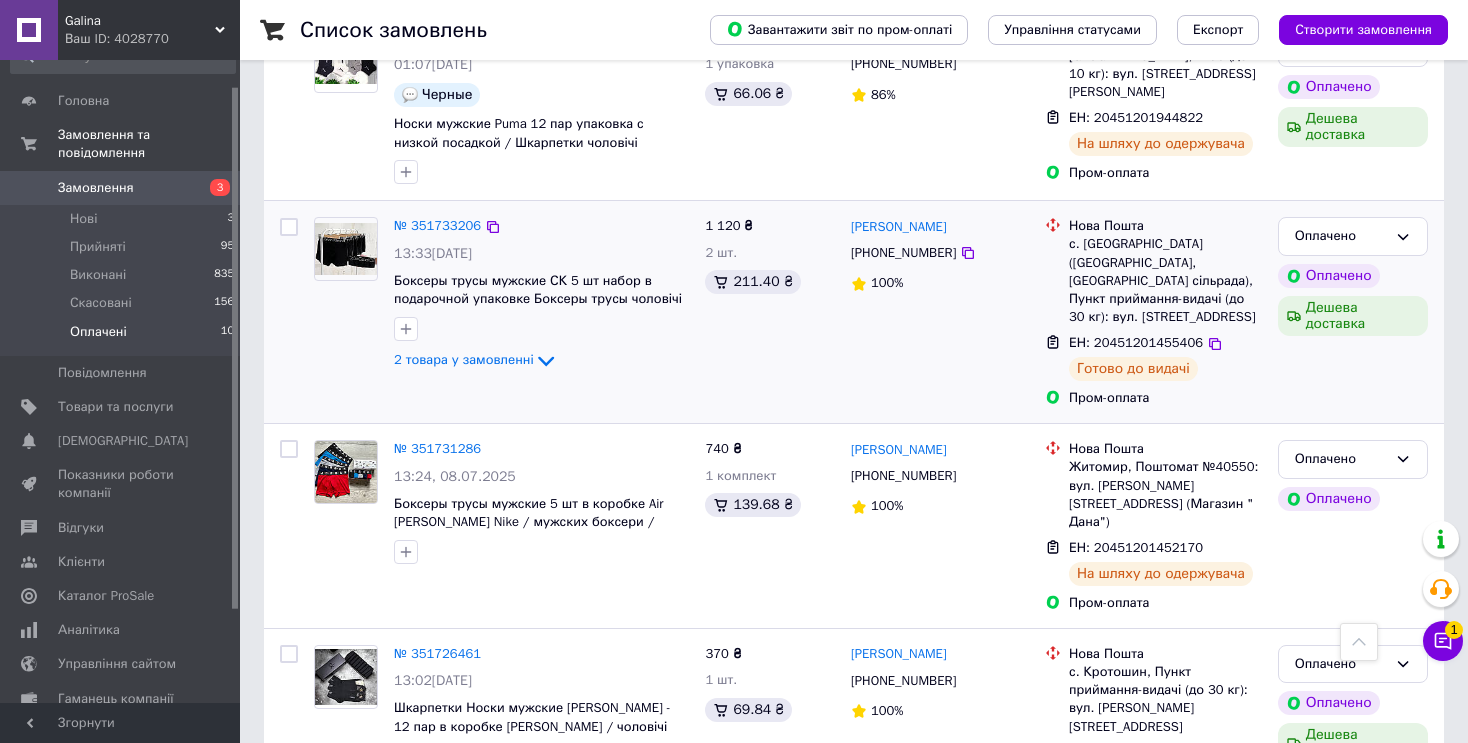 click on "ЕН: 20451201455406" at bounding box center [1136, 342] 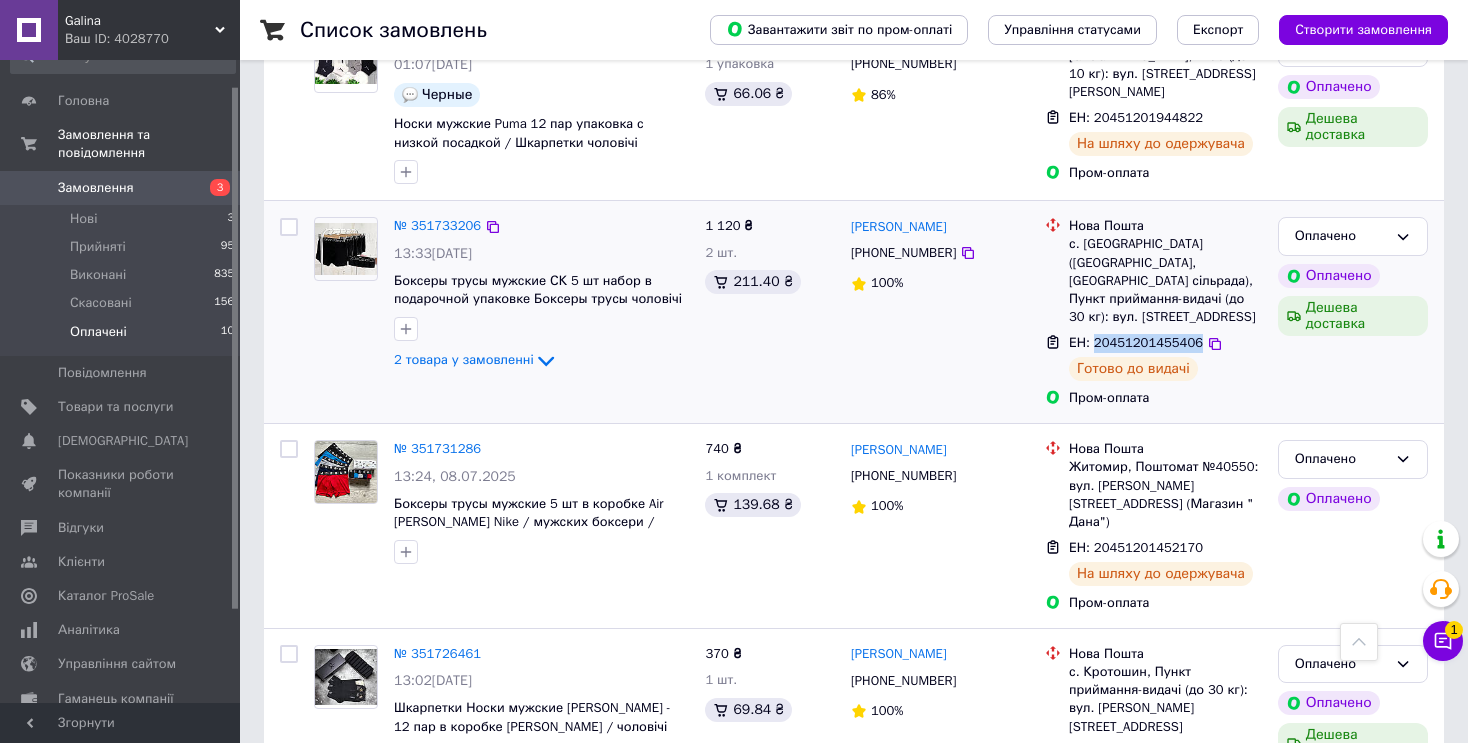 click on "ЕН: 20451201455406" at bounding box center (1136, 342) 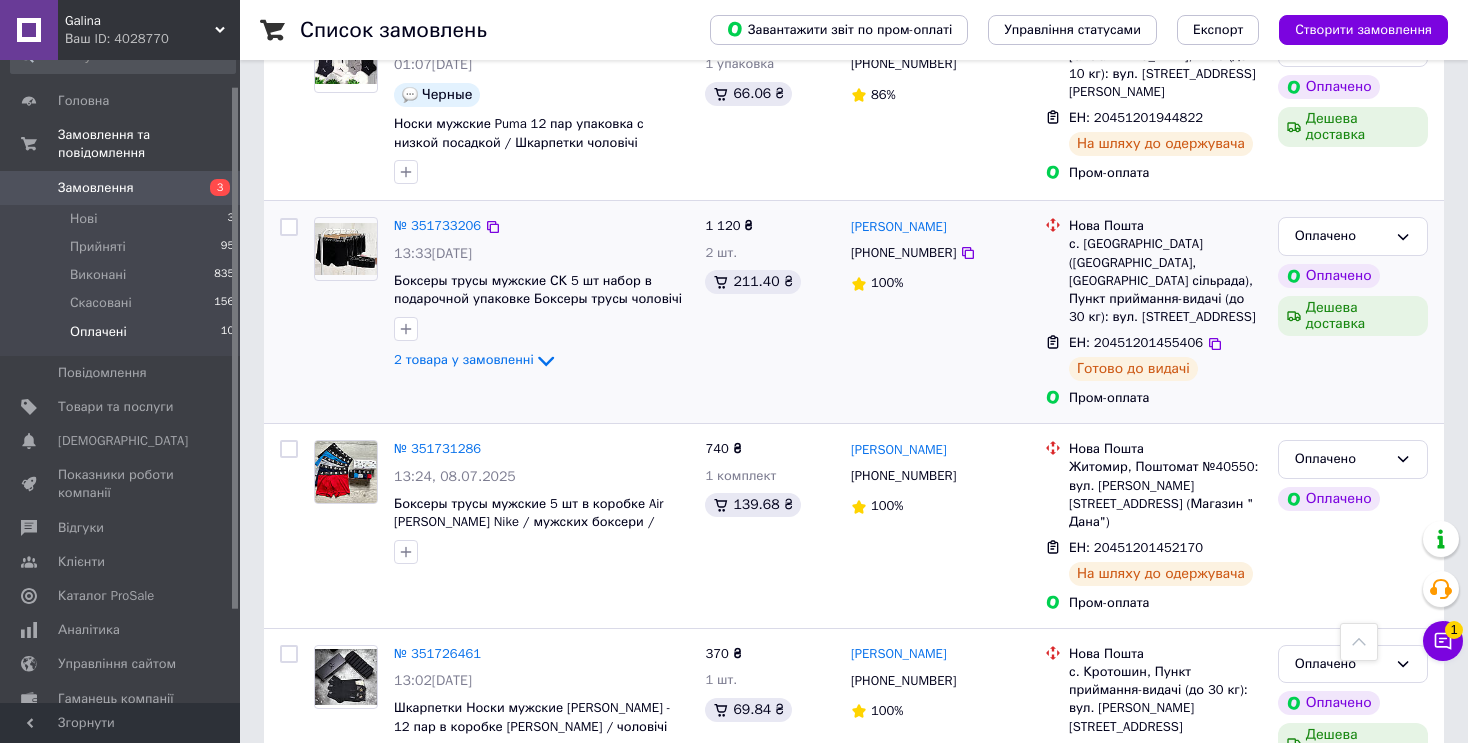 click on "[PERSON_NAME]" at bounding box center (940, 226) 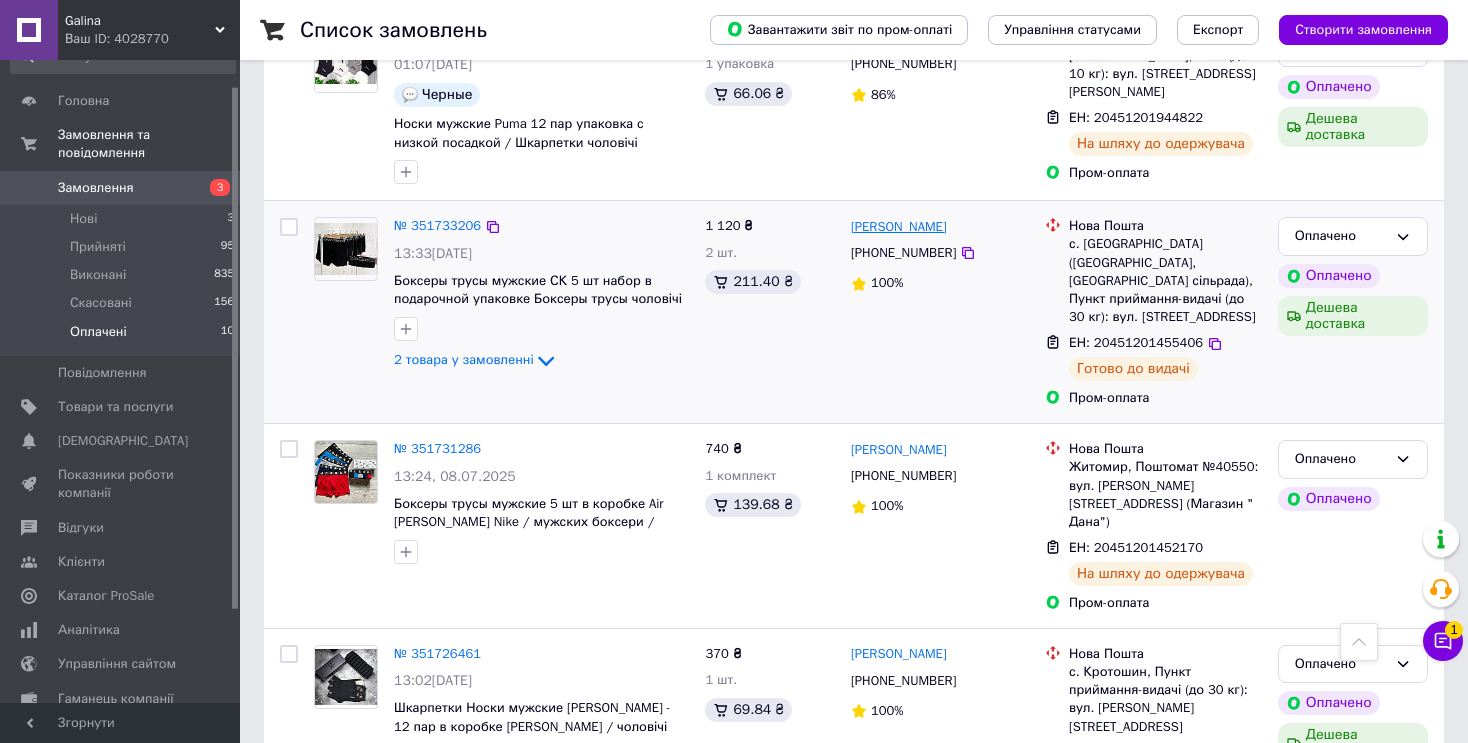 drag, startPoint x: 967, startPoint y: 212, endPoint x: 894, endPoint y: 216, distance: 73.109505 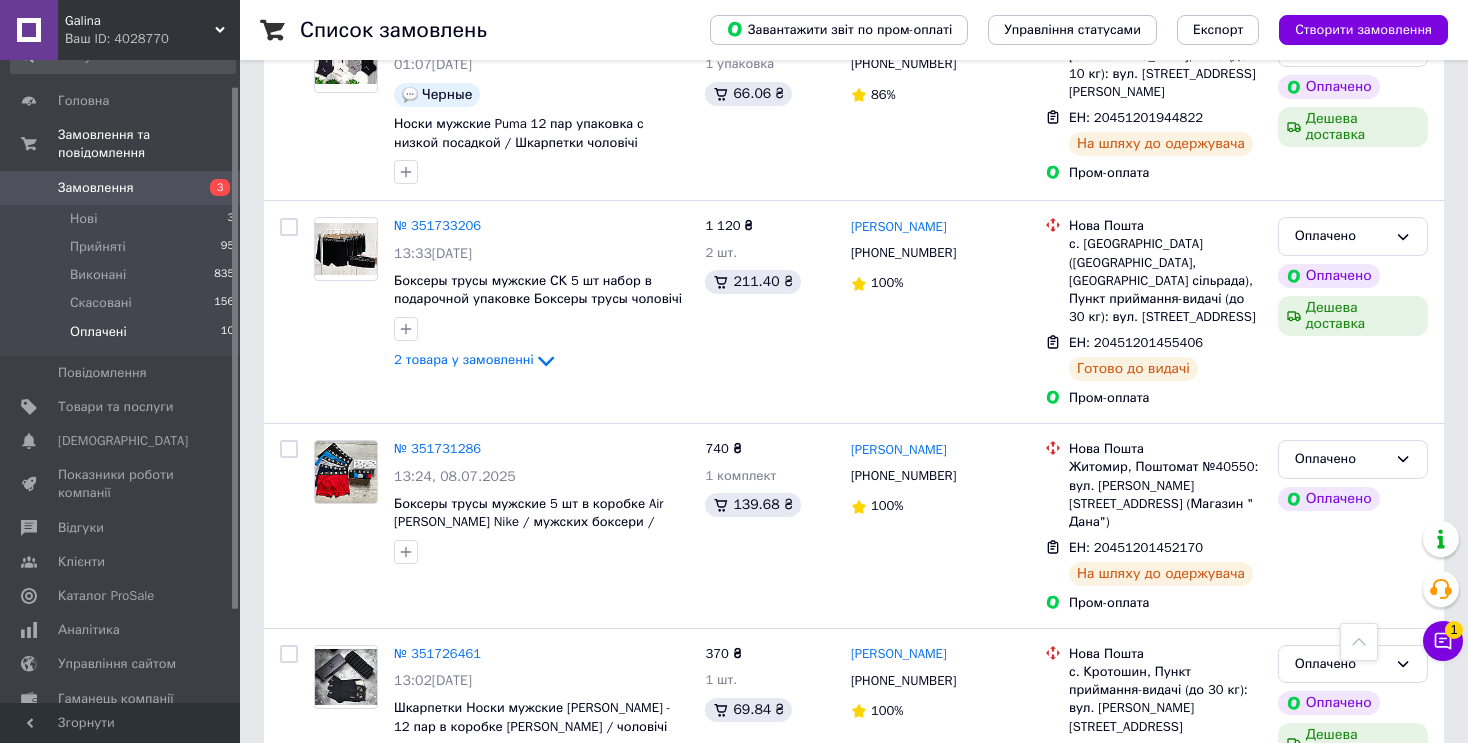 copy on "Золотухін" 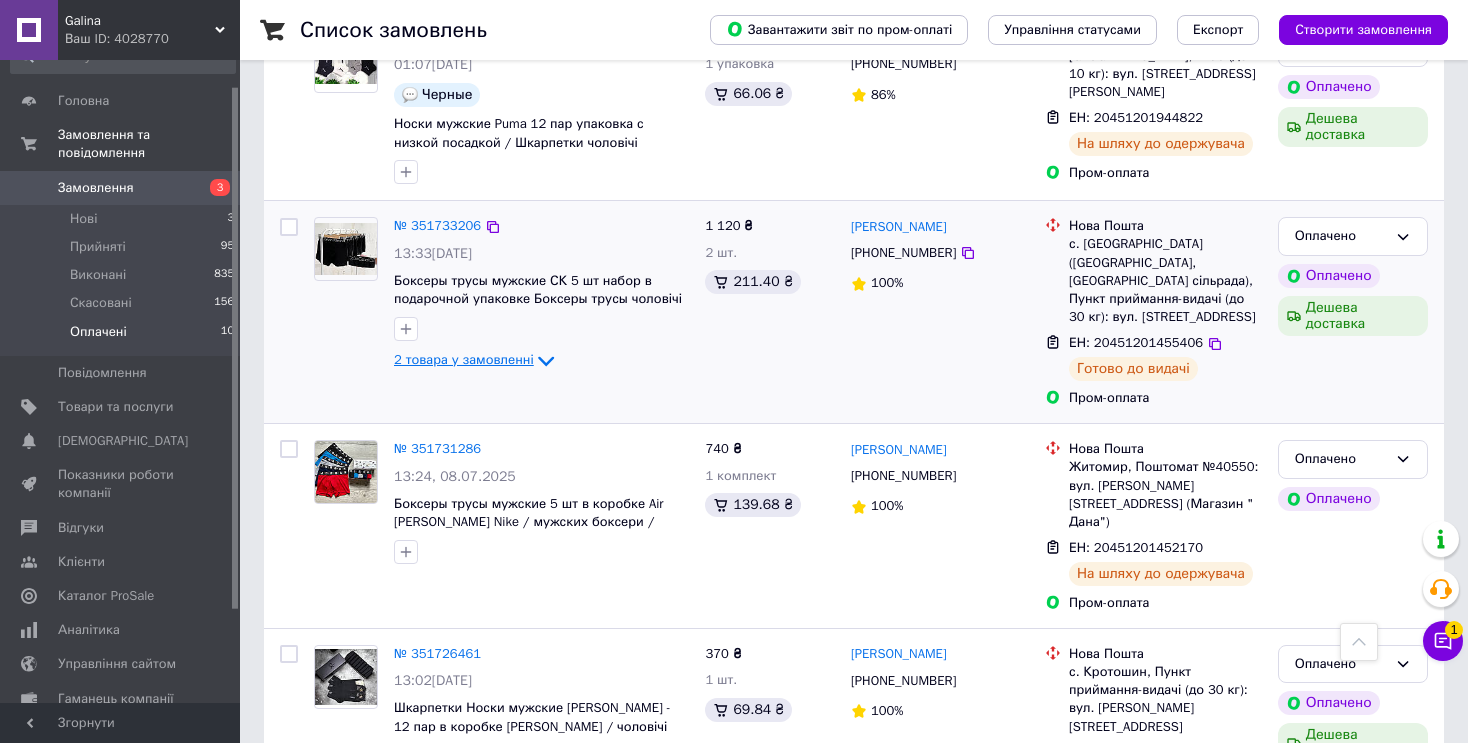 click on "2 товара у замовленні" at bounding box center (464, 360) 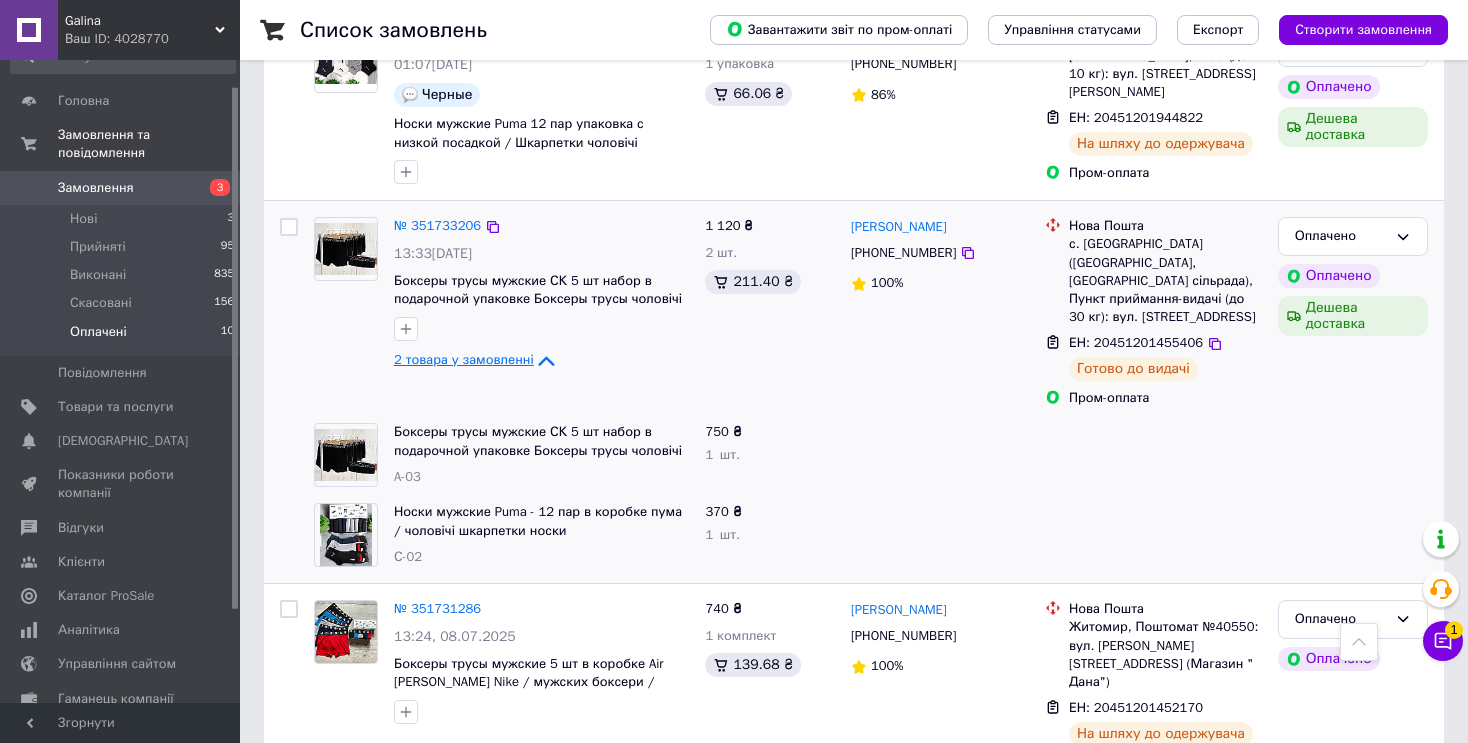 click on "2 товара у замовленні" at bounding box center [464, 360] 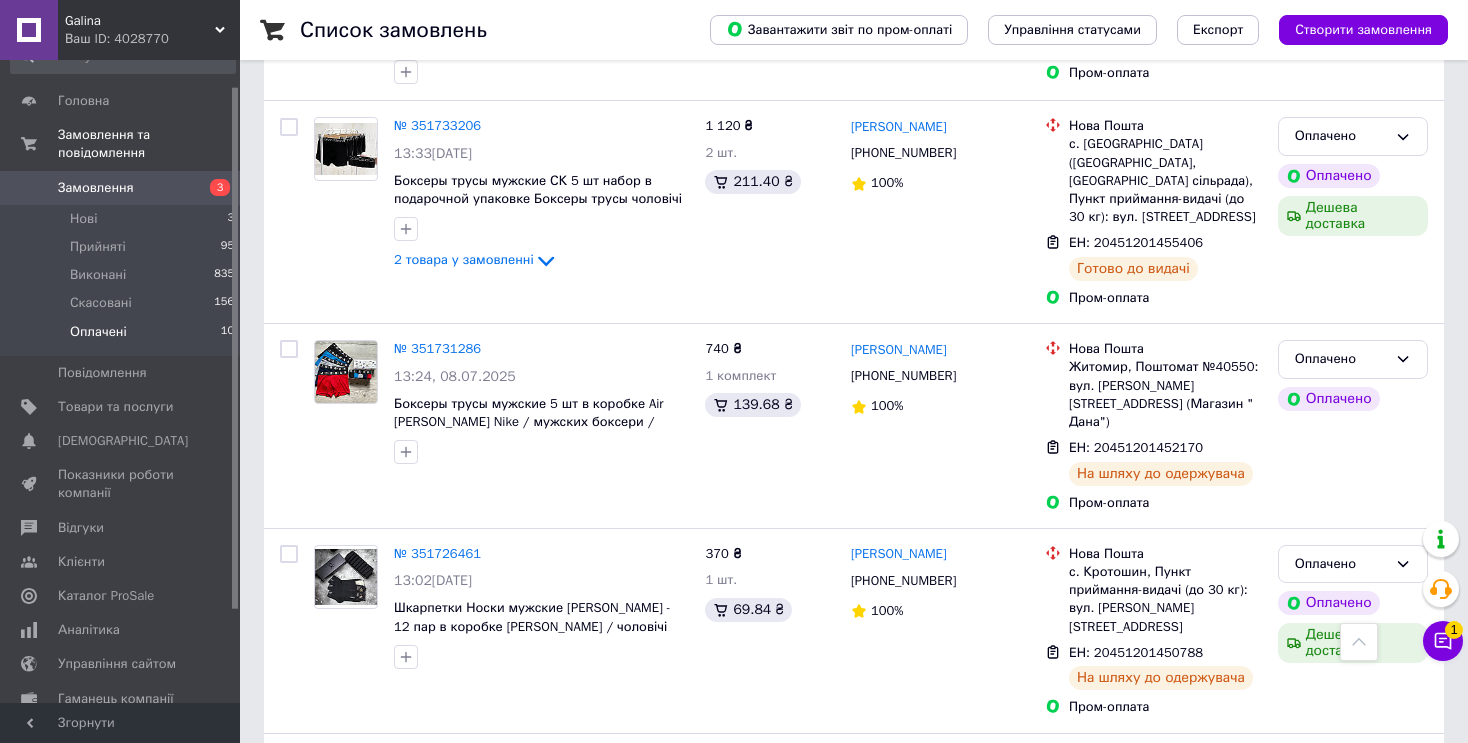 scroll, scrollTop: 1100, scrollLeft: 0, axis: vertical 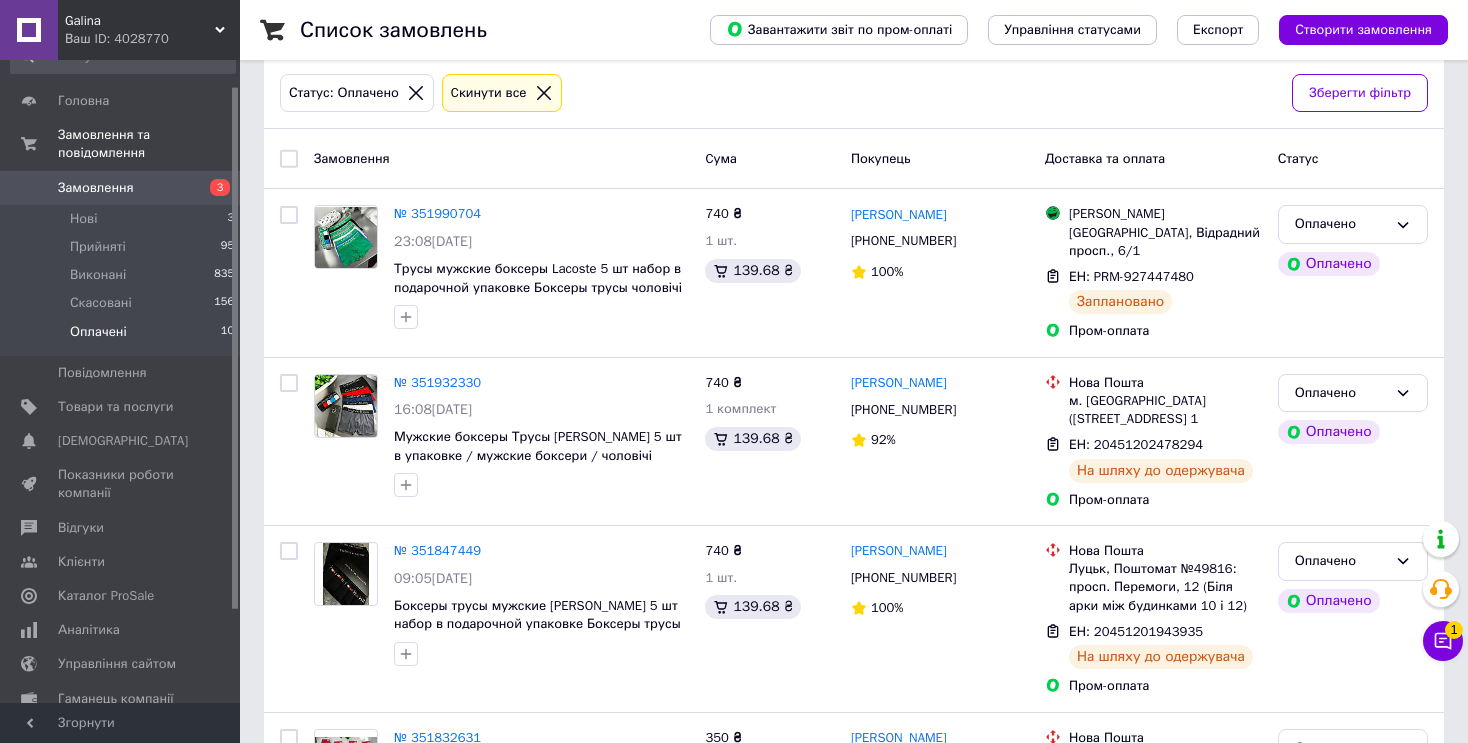 click on "Замовлення" at bounding box center [96, 188] 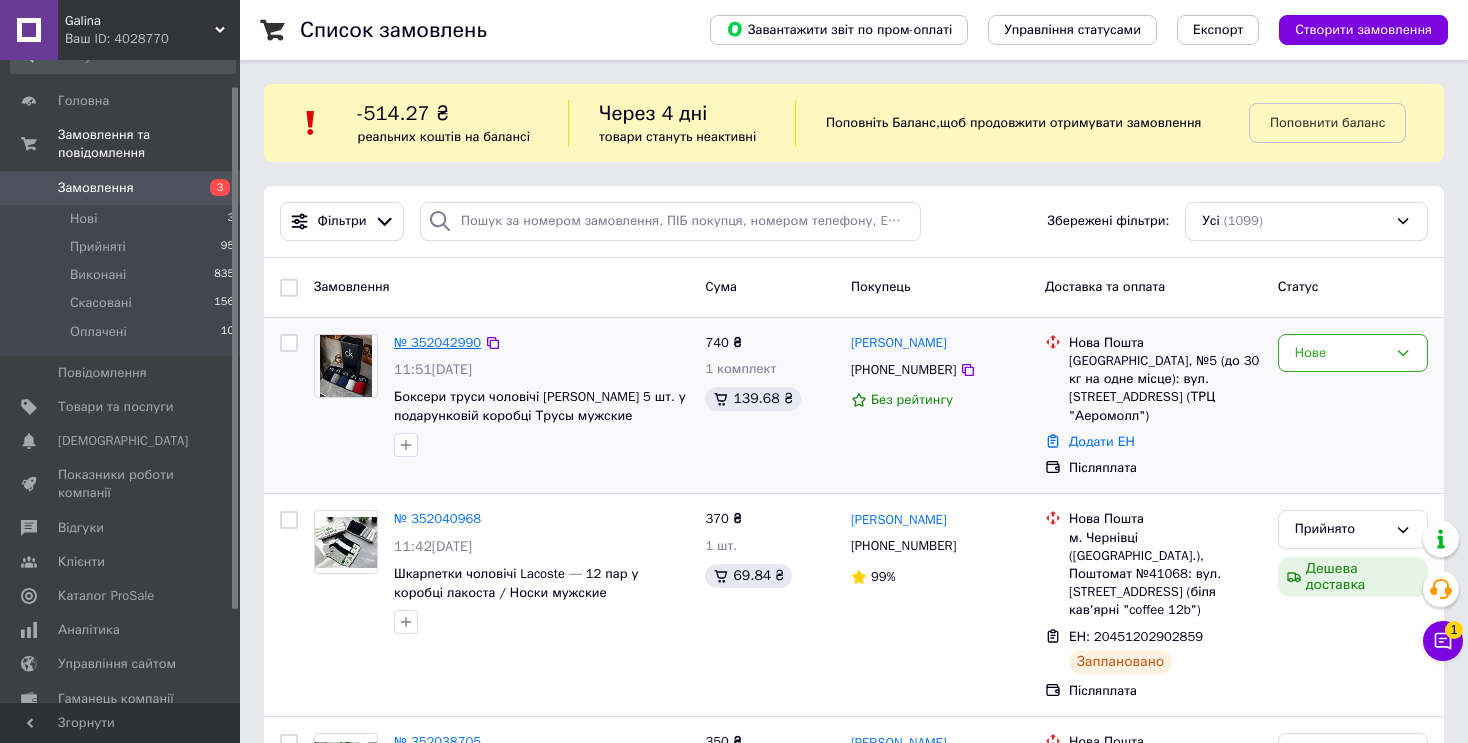 click on "№ 352042990" at bounding box center [437, 342] 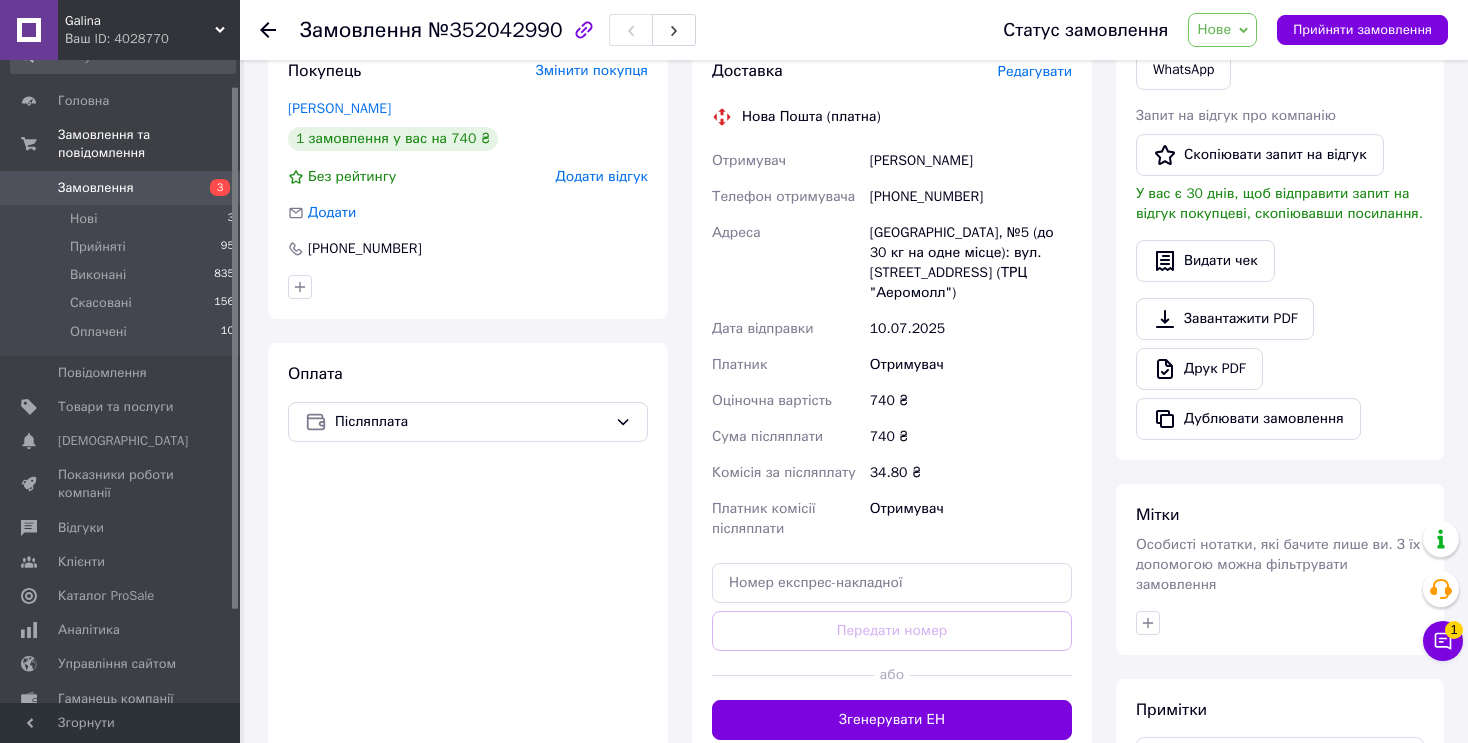 scroll, scrollTop: 688, scrollLeft: 0, axis: vertical 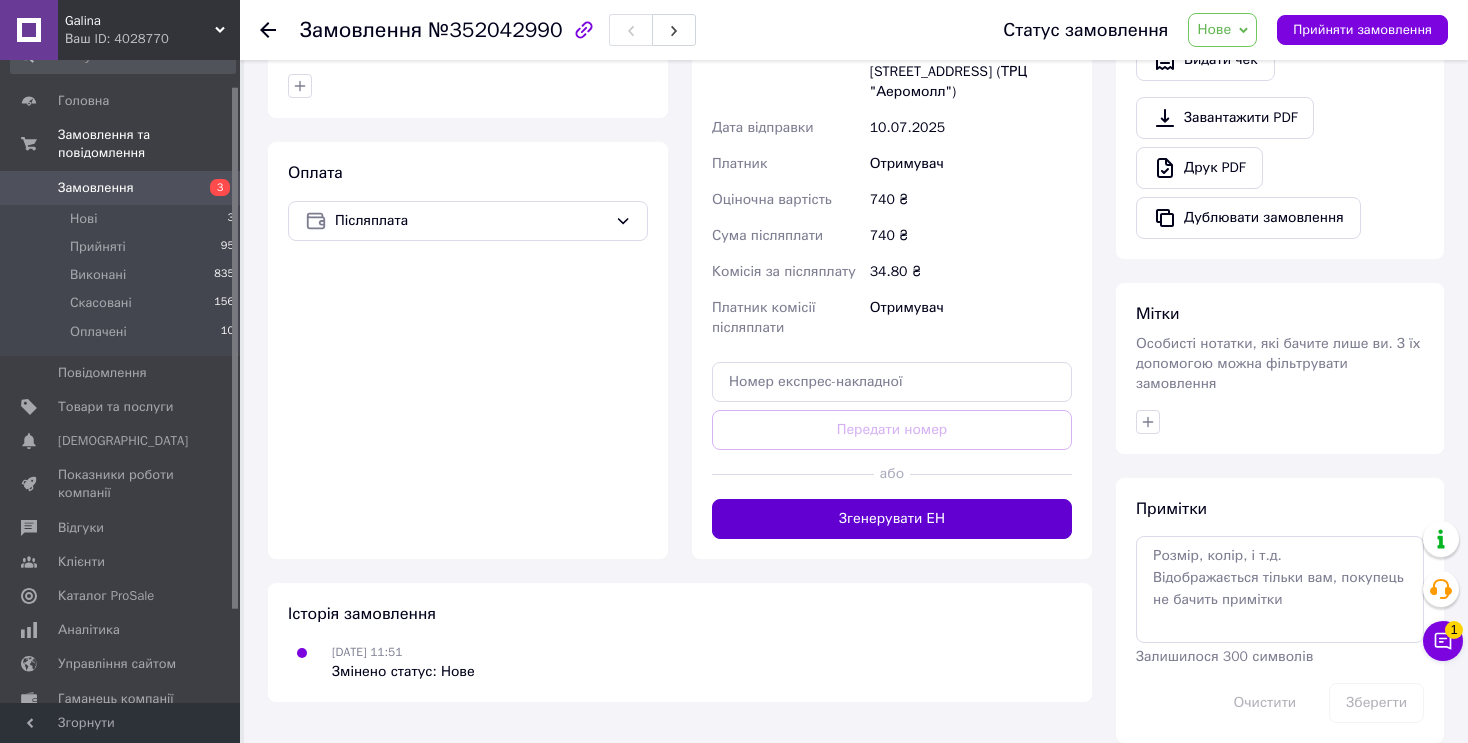 click on "Згенерувати ЕН" at bounding box center (892, 519) 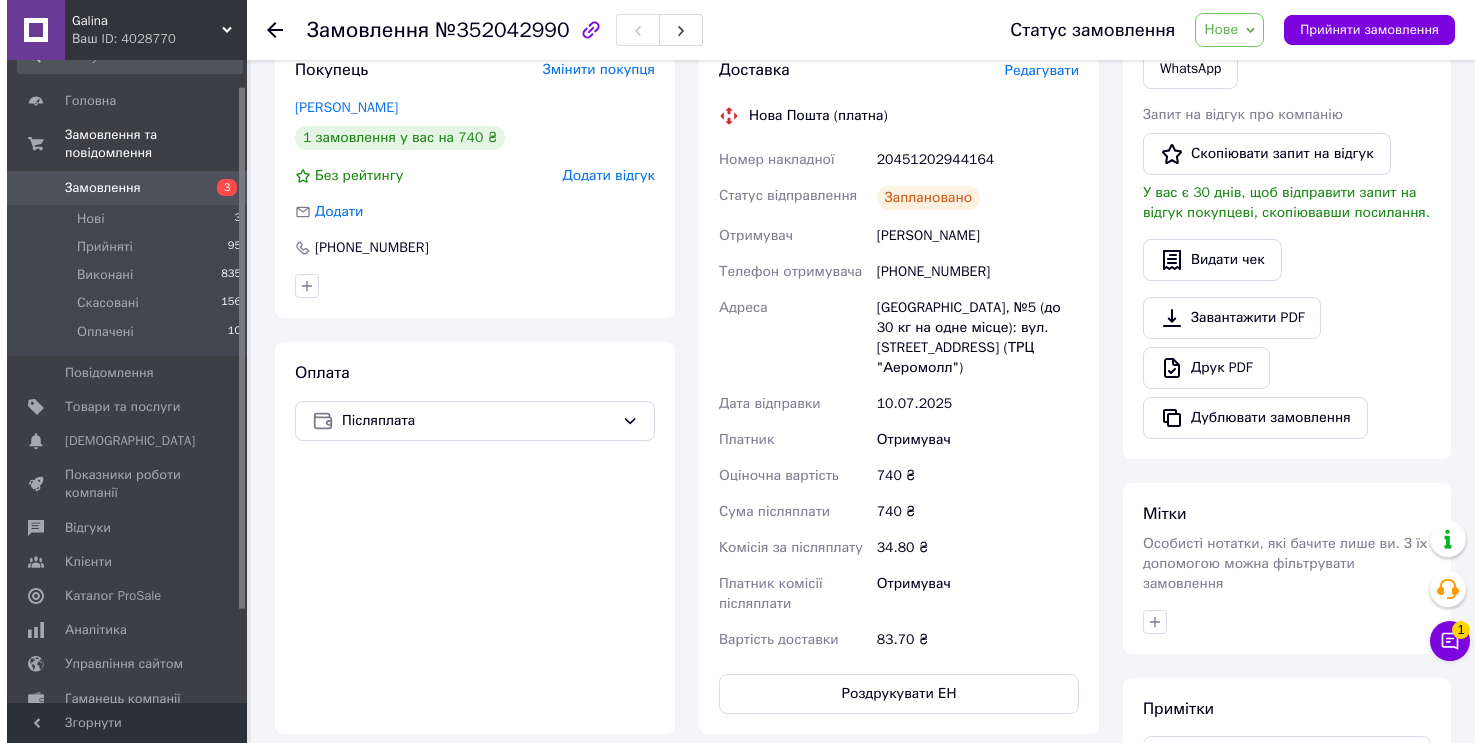 scroll, scrollTop: 288, scrollLeft: 0, axis: vertical 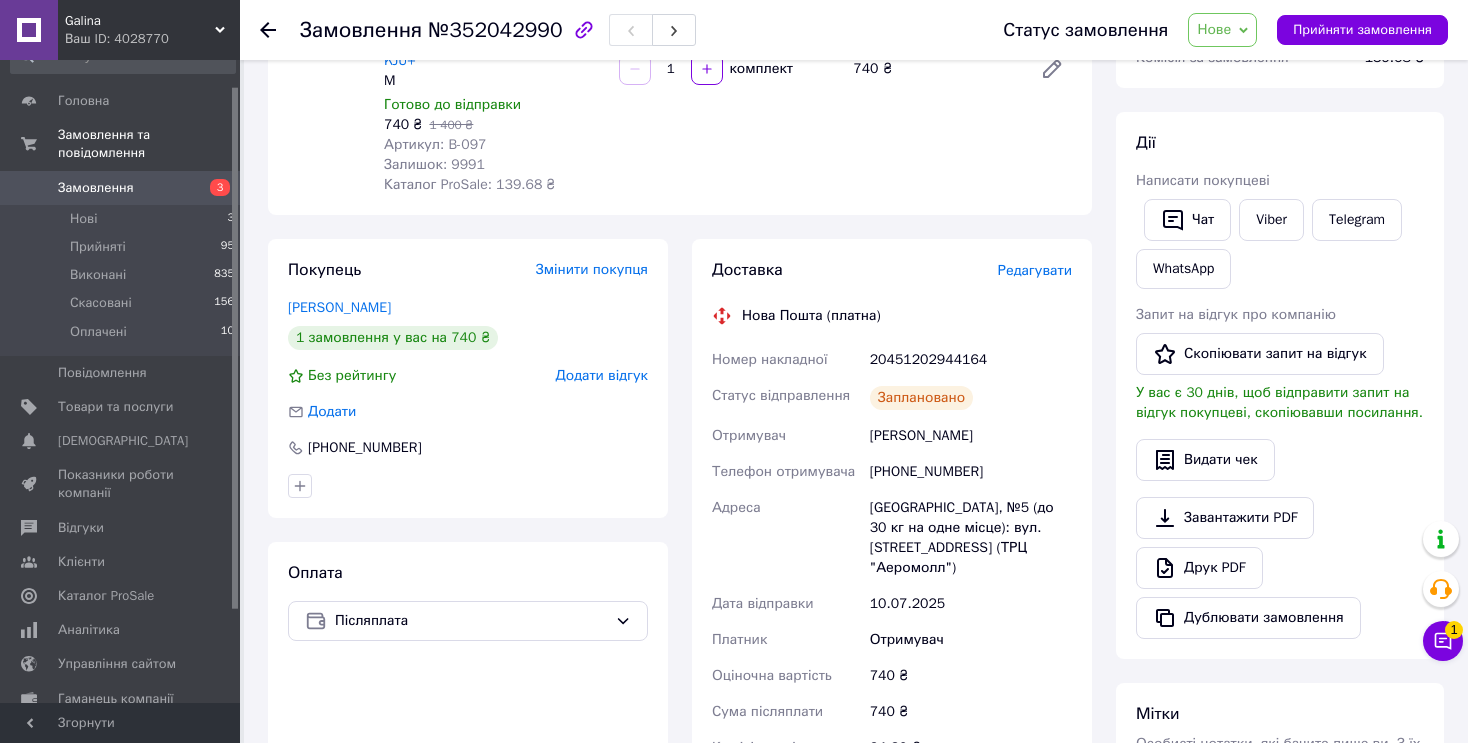 click on "Редагувати" at bounding box center (1035, 270) 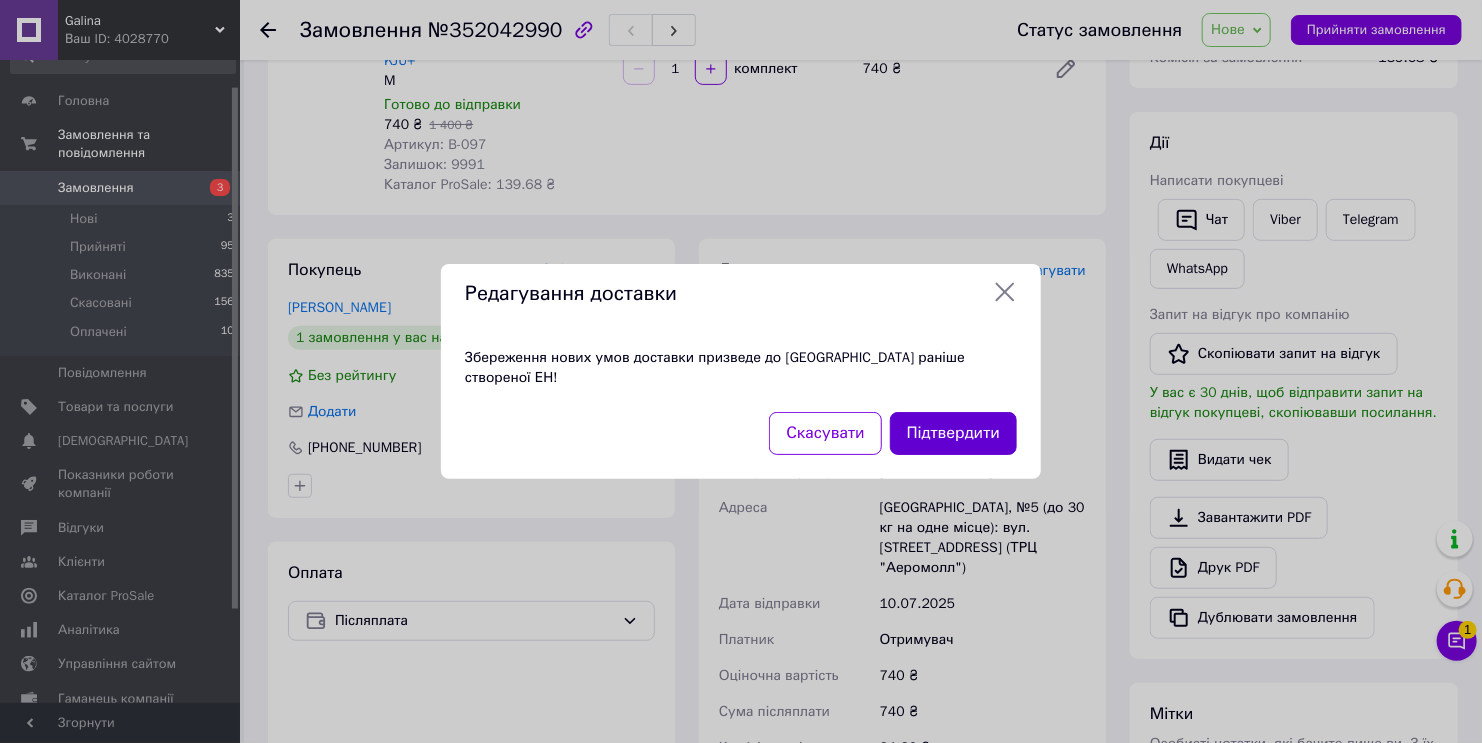 click on "Підтвердити" at bounding box center [953, 433] 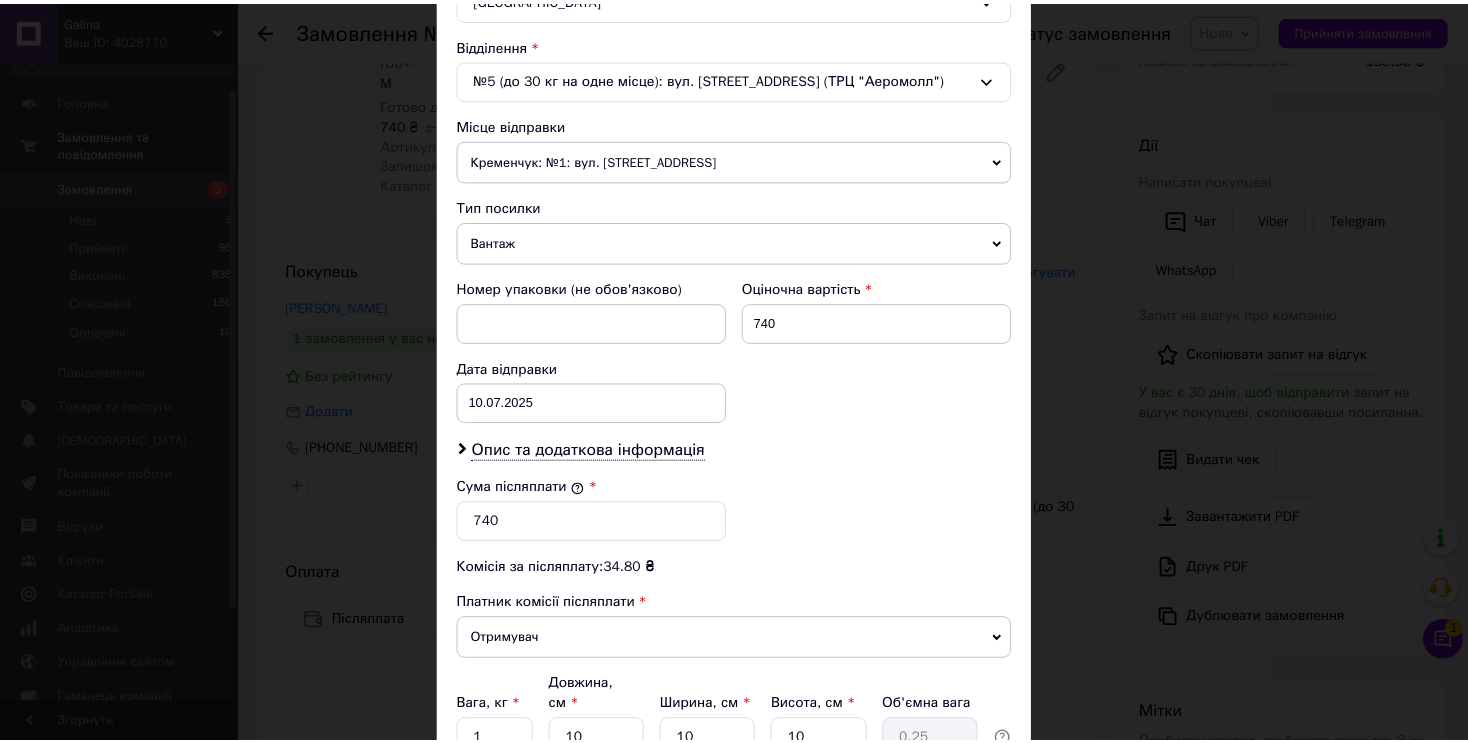 scroll, scrollTop: 776, scrollLeft: 0, axis: vertical 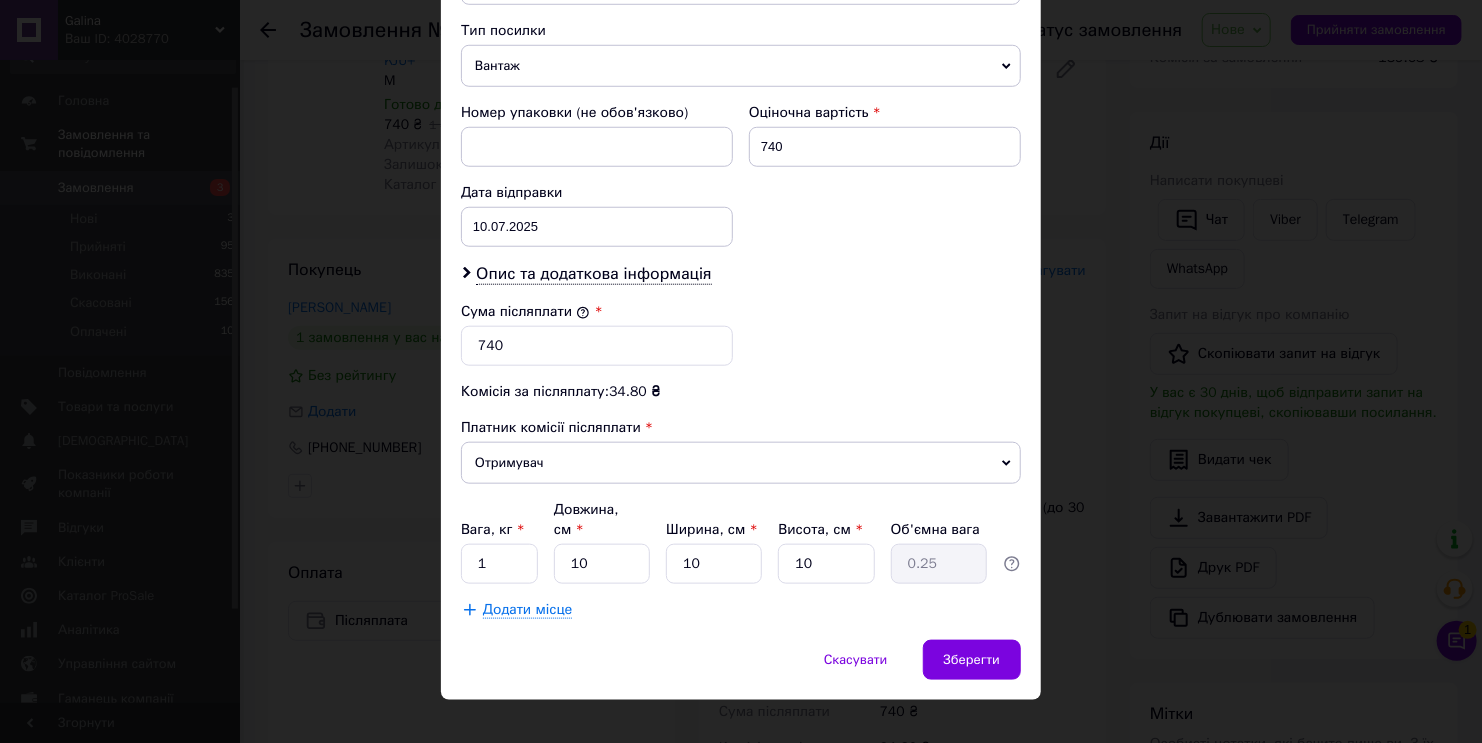 click on "Скасувати   Зберегти" at bounding box center [741, 670] 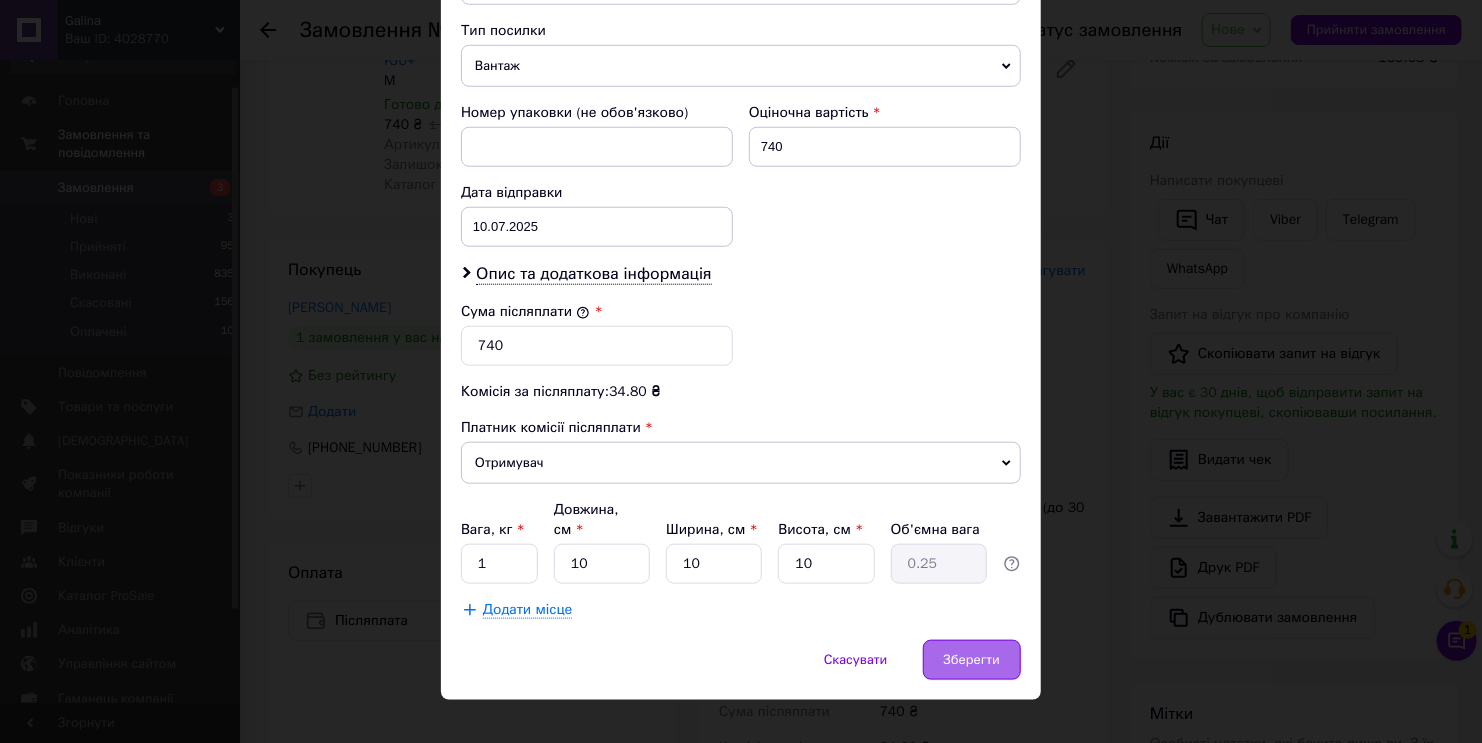 click on "Зберегти" at bounding box center (972, 660) 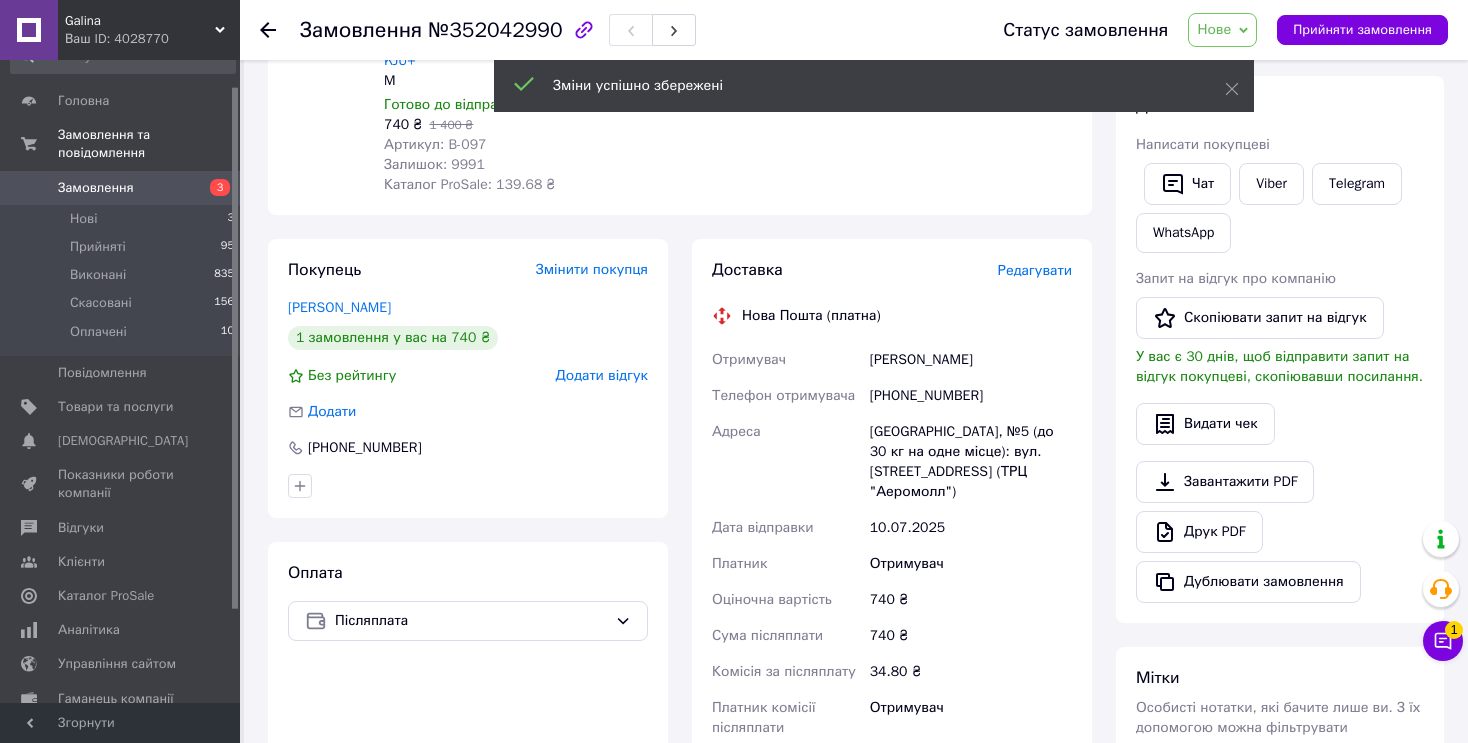 click on "Нове" at bounding box center (1214, 29) 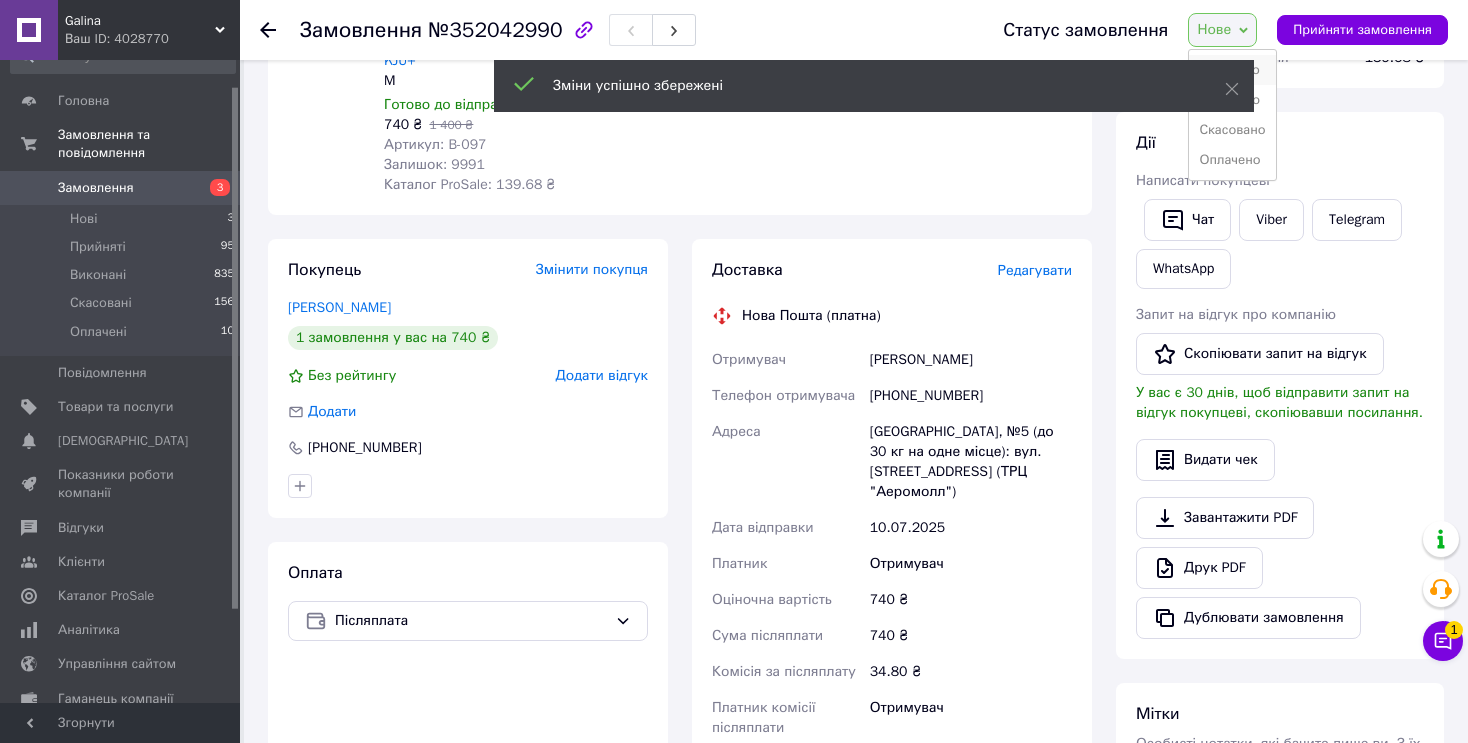 click on "Прийнято" at bounding box center [1232, 70] 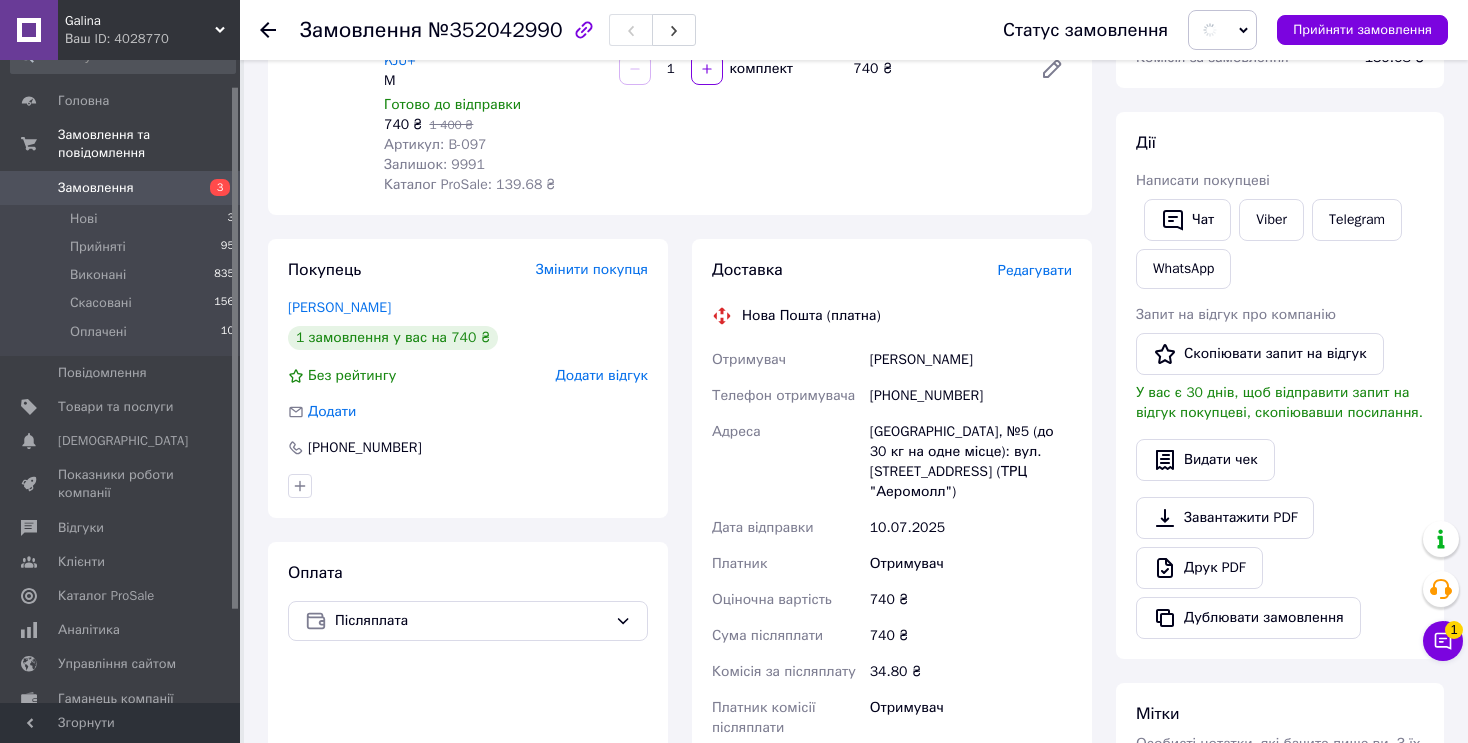 click 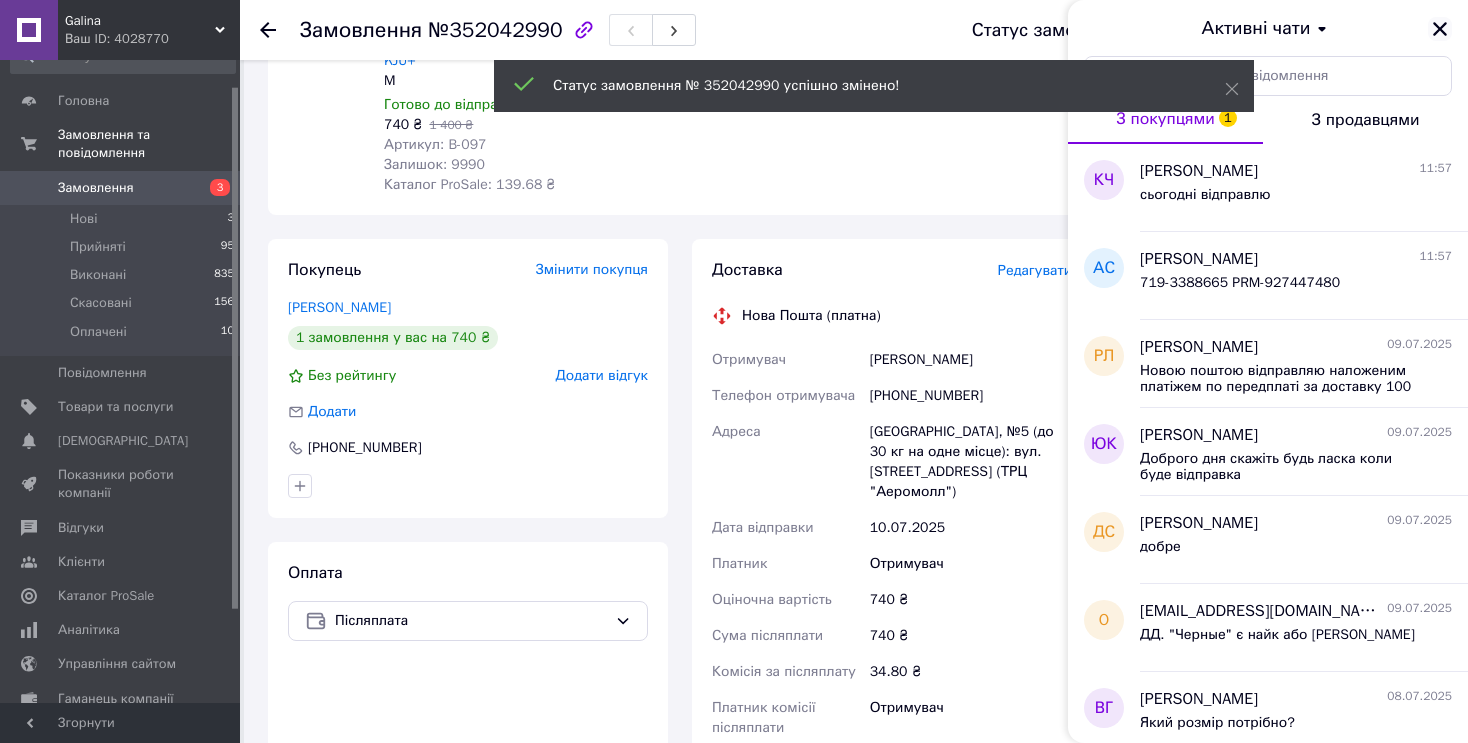click at bounding box center [1440, 29] 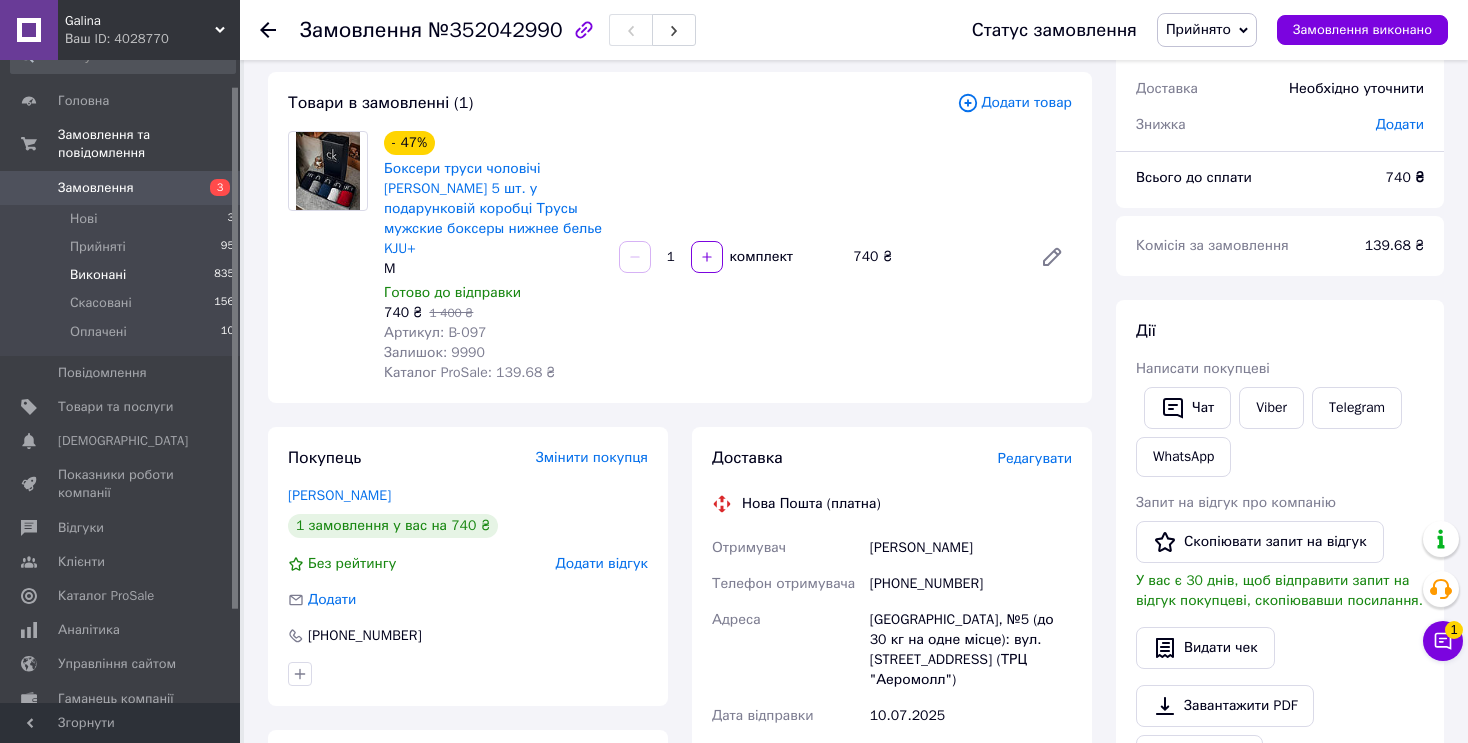 scroll, scrollTop: 88, scrollLeft: 0, axis: vertical 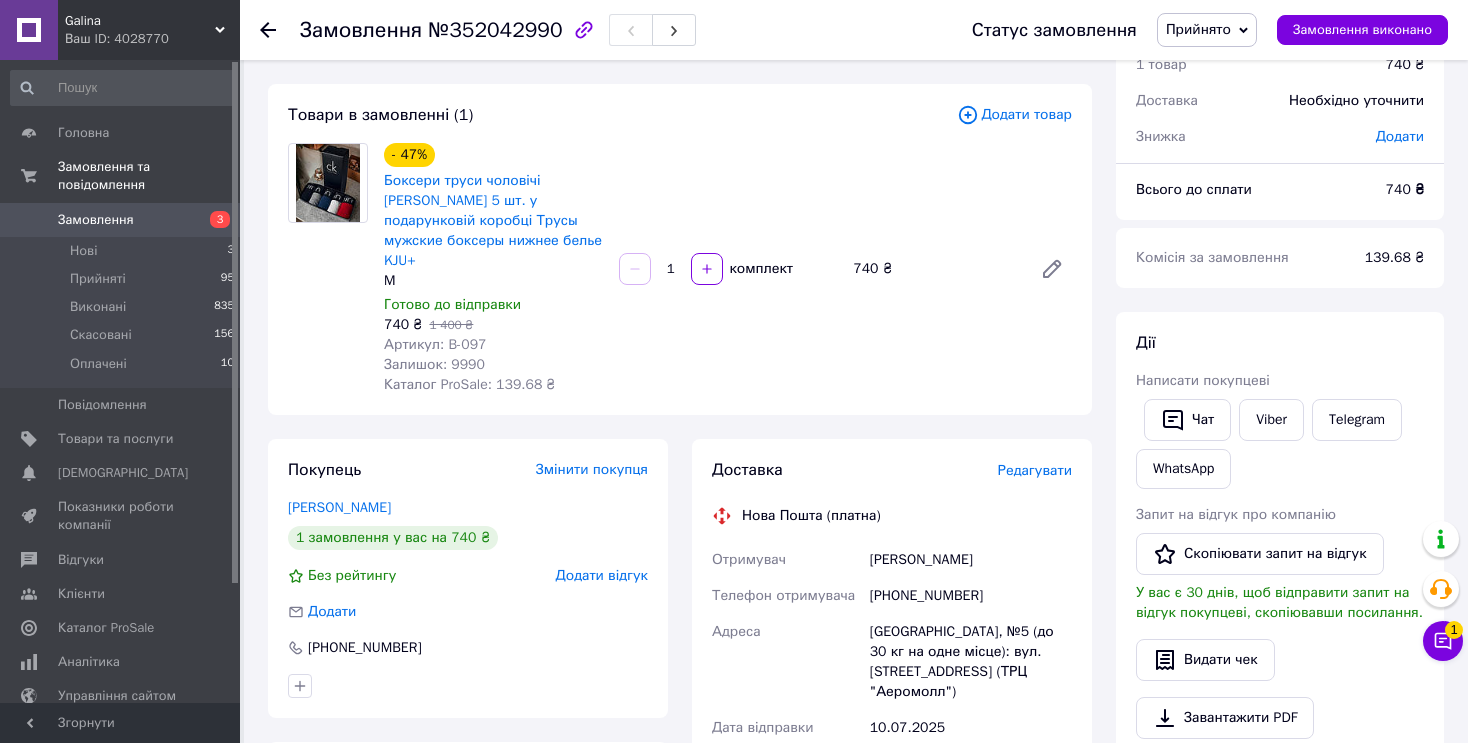 click on "Замовлення" at bounding box center [121, 220] 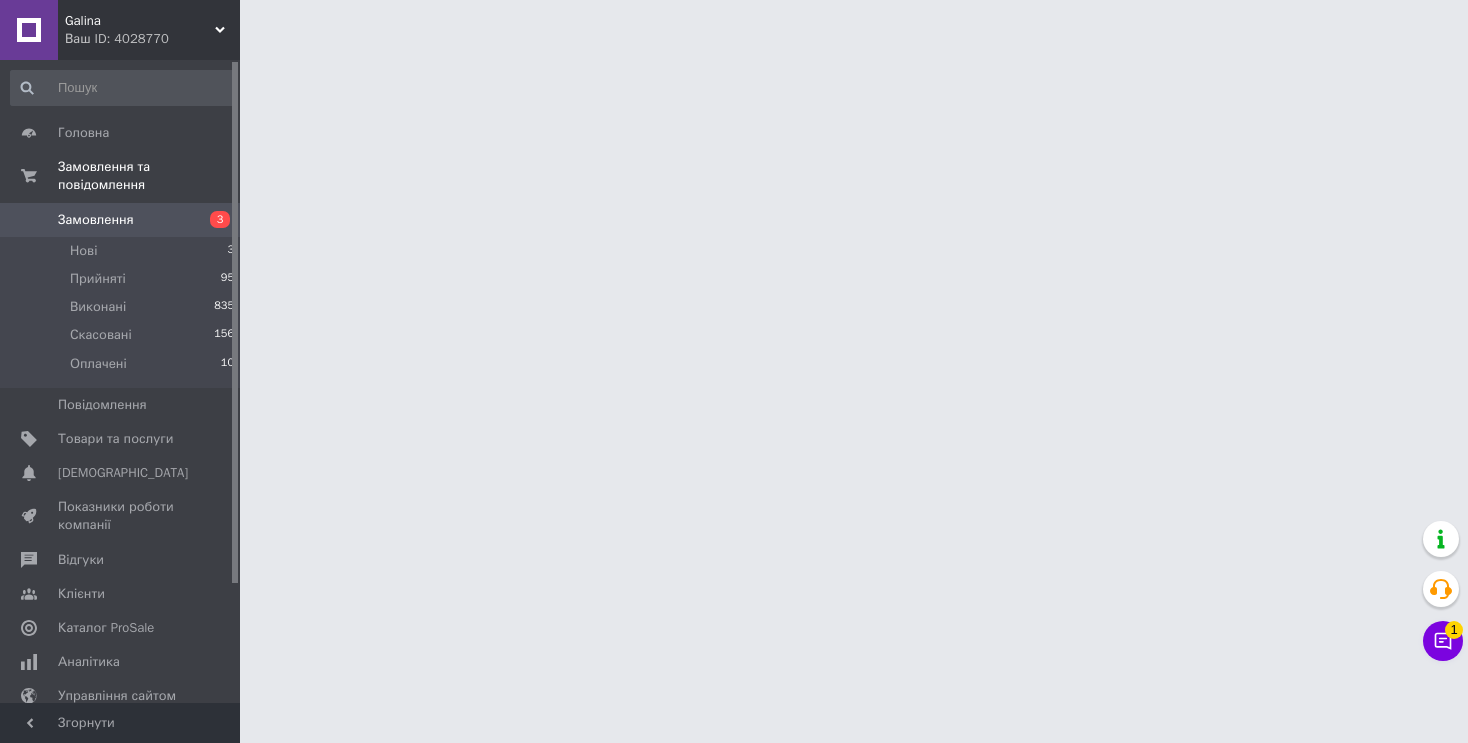 scroll, scrollTop: 0, scrollLeft: 0, axis: both 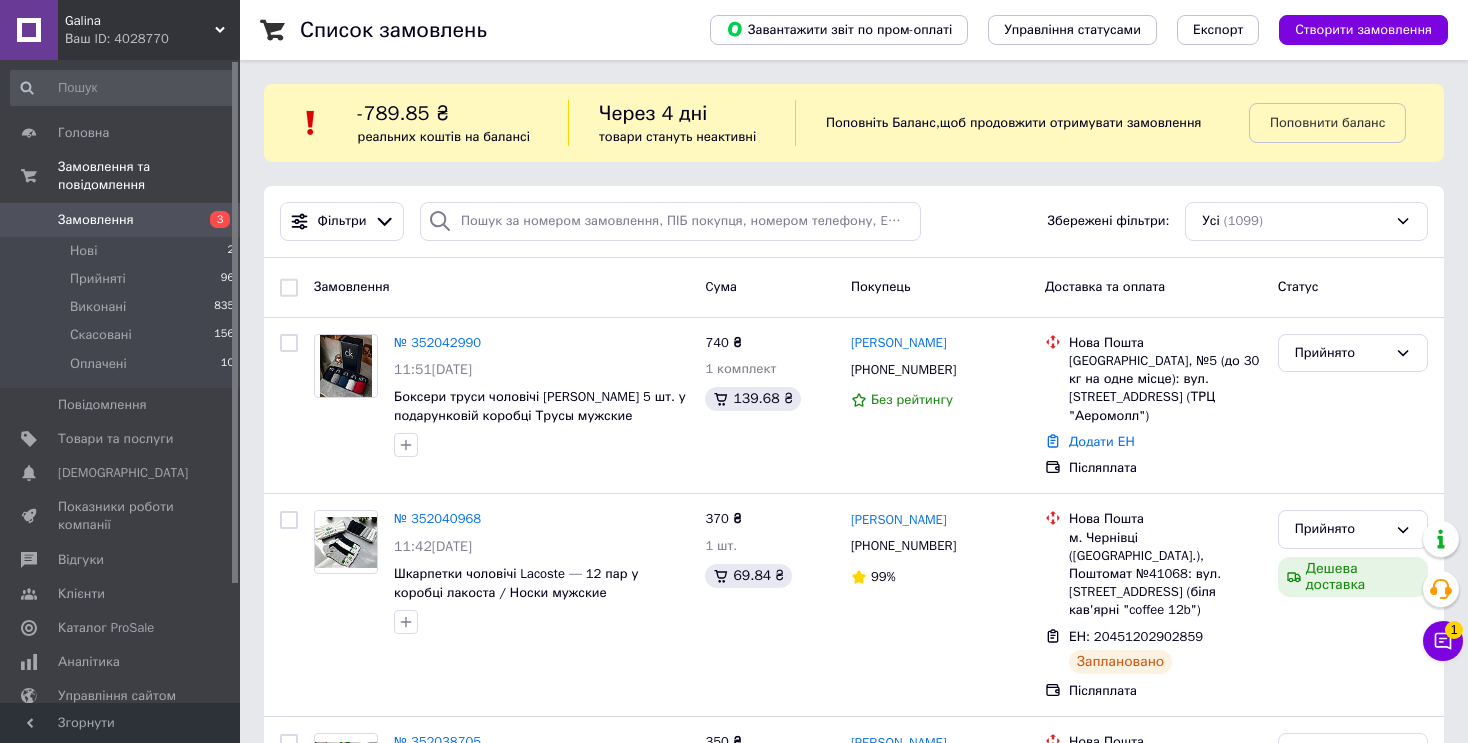 click on "Замовлення 3" at bounding box center (123, 220) 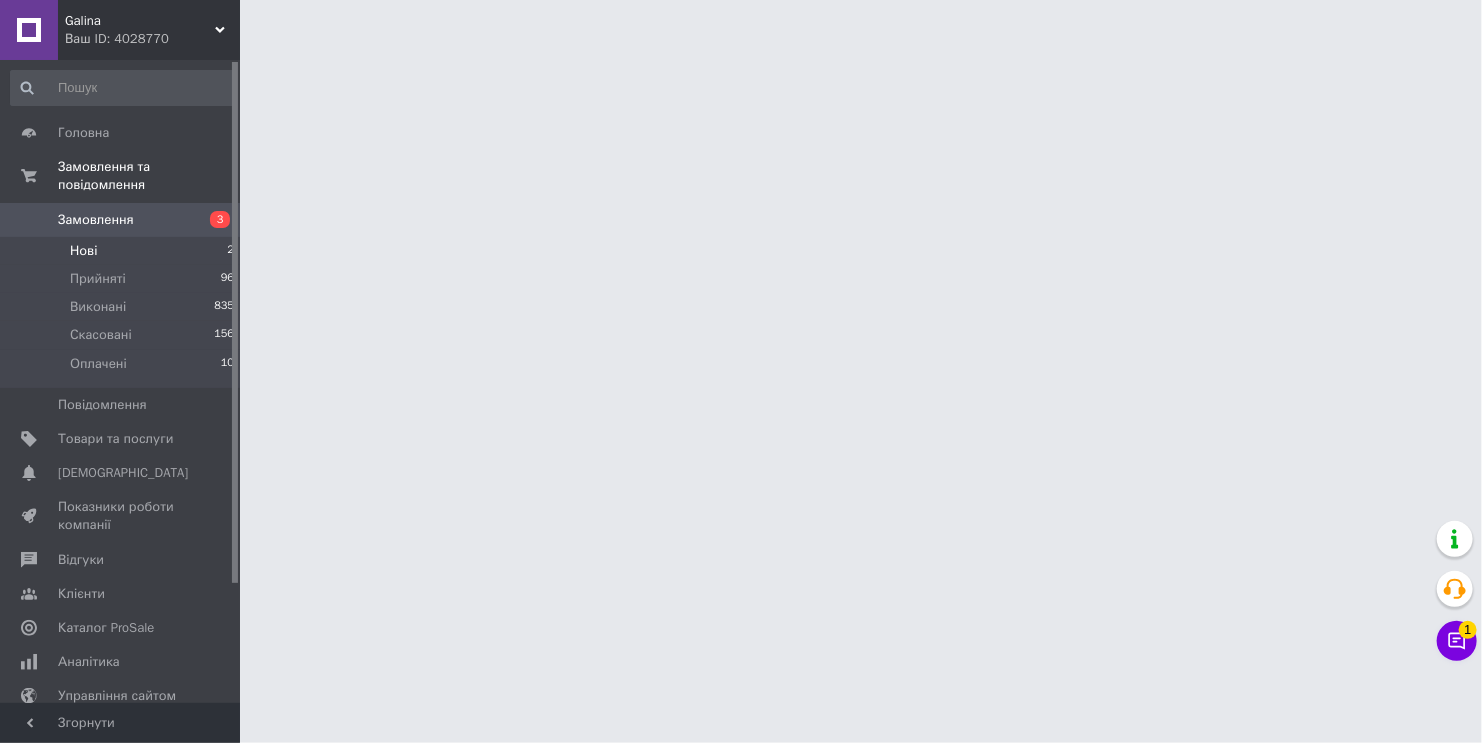 click on "Нові 2" at bounding box center [123, 251] 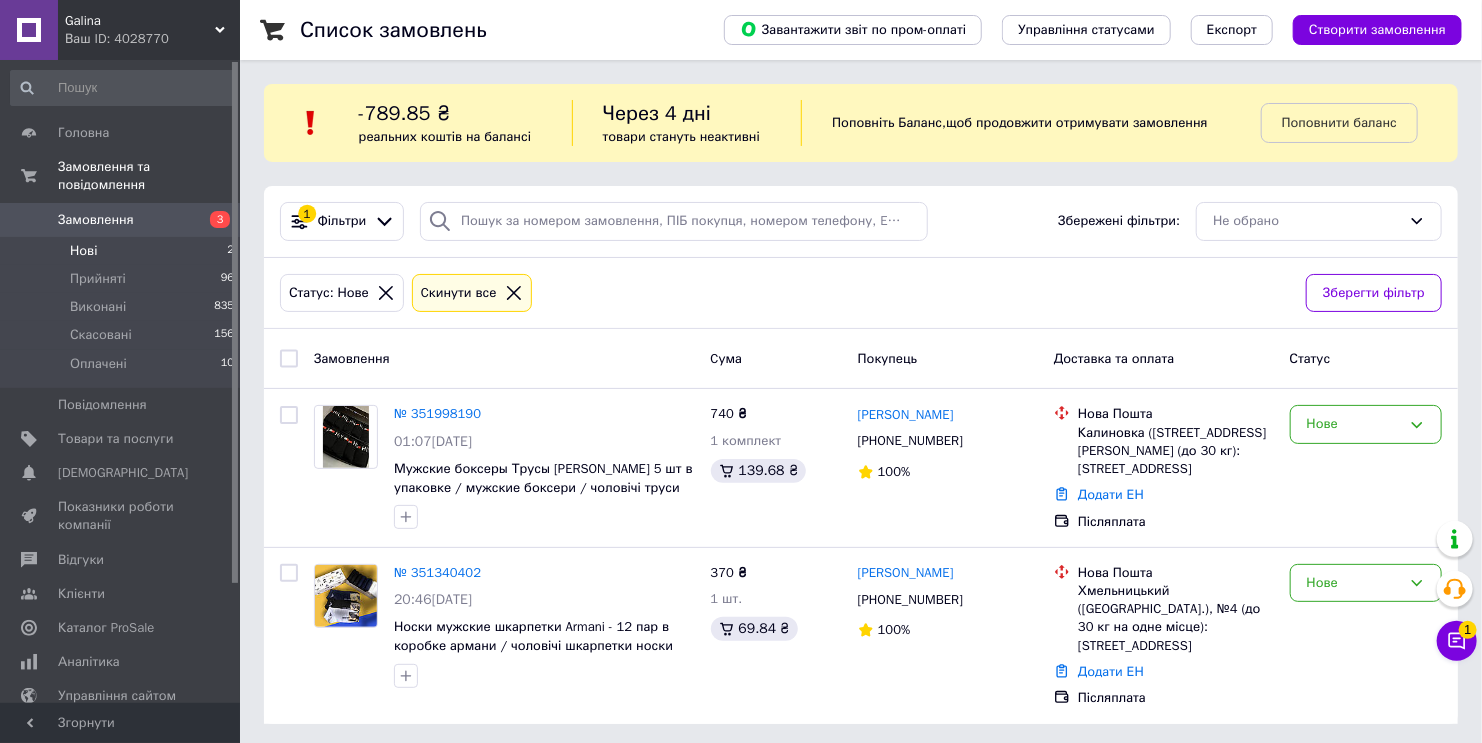 click on "Замовлення" at bounding box center (121, 220) 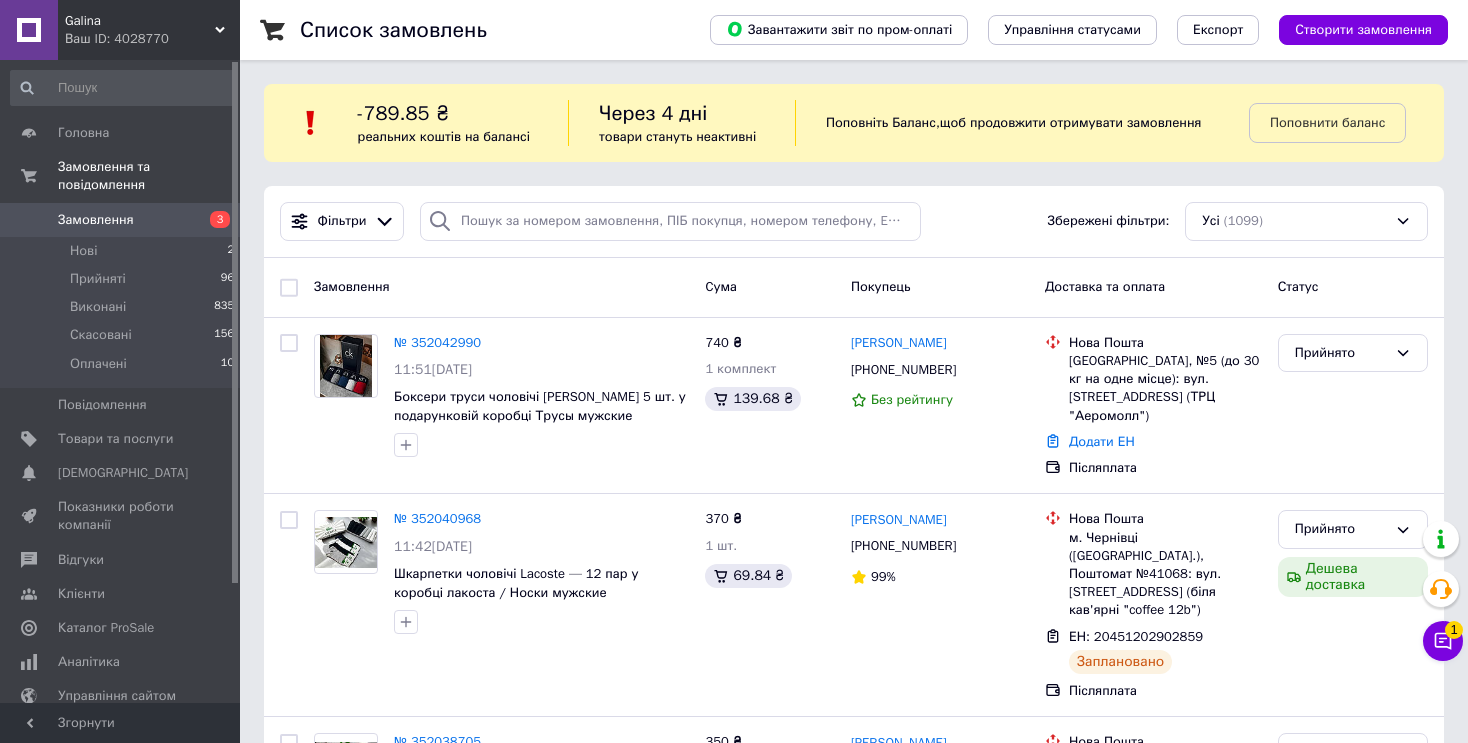click on "Замовлення 3" at bounding box center (123, 220) 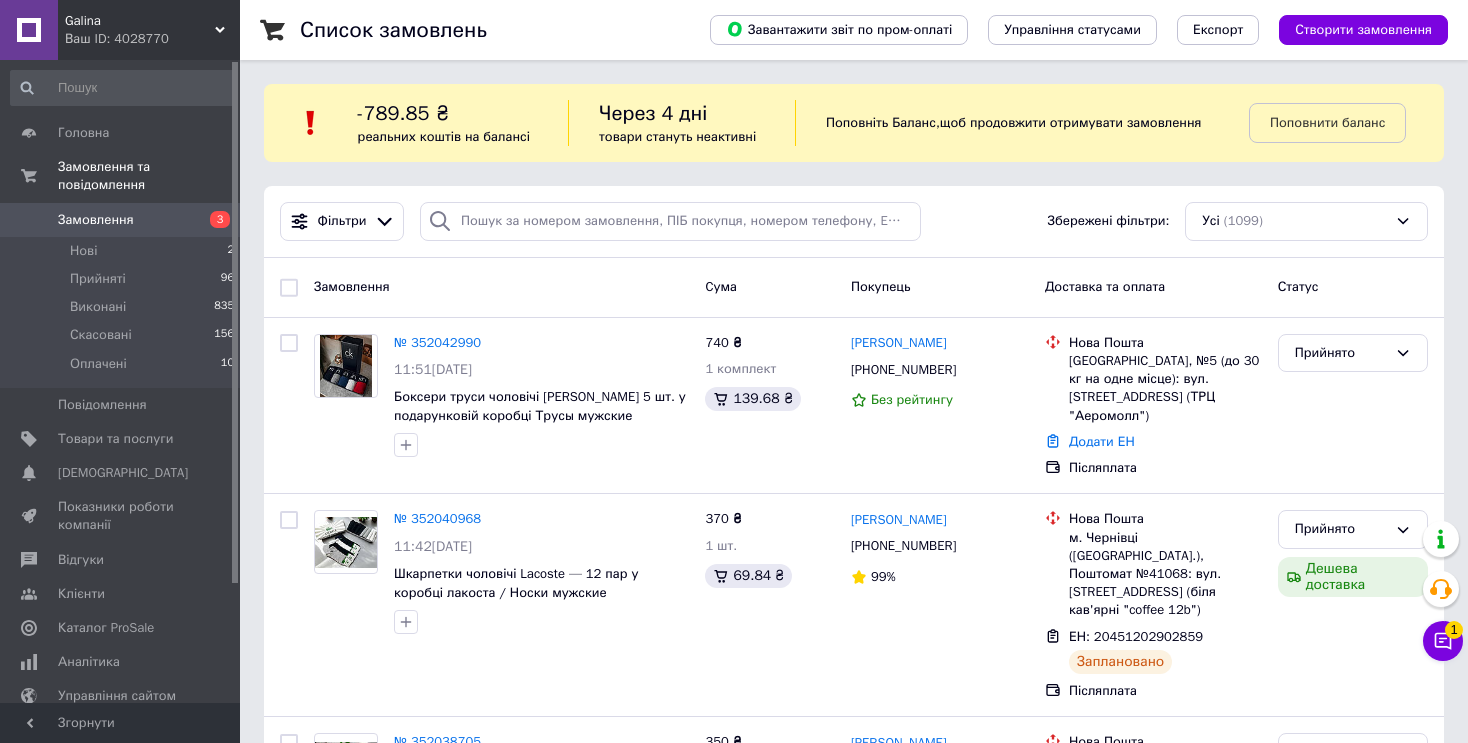 click on "Замовлення" at bounding box center [121, 220] 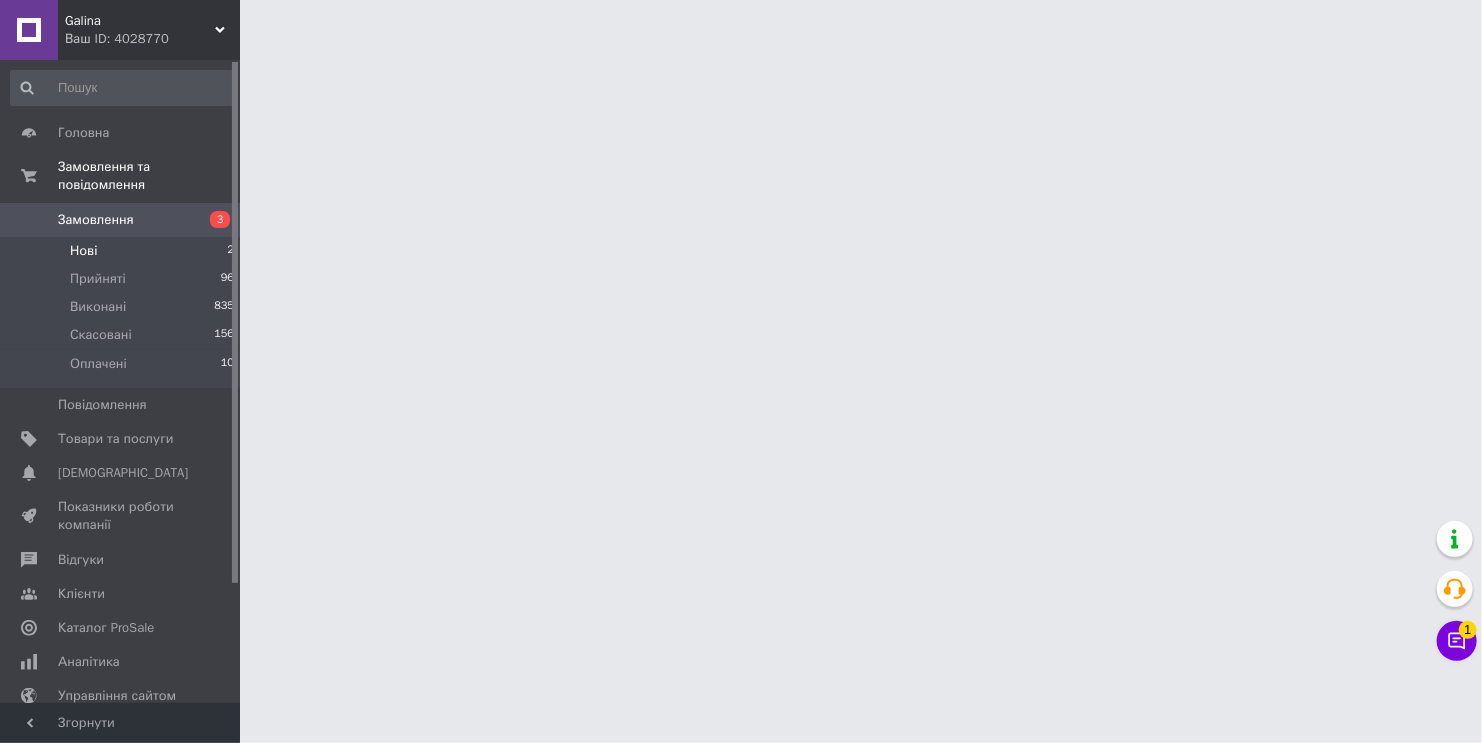 click on "Нові 2" at bounding box center (123, 251) 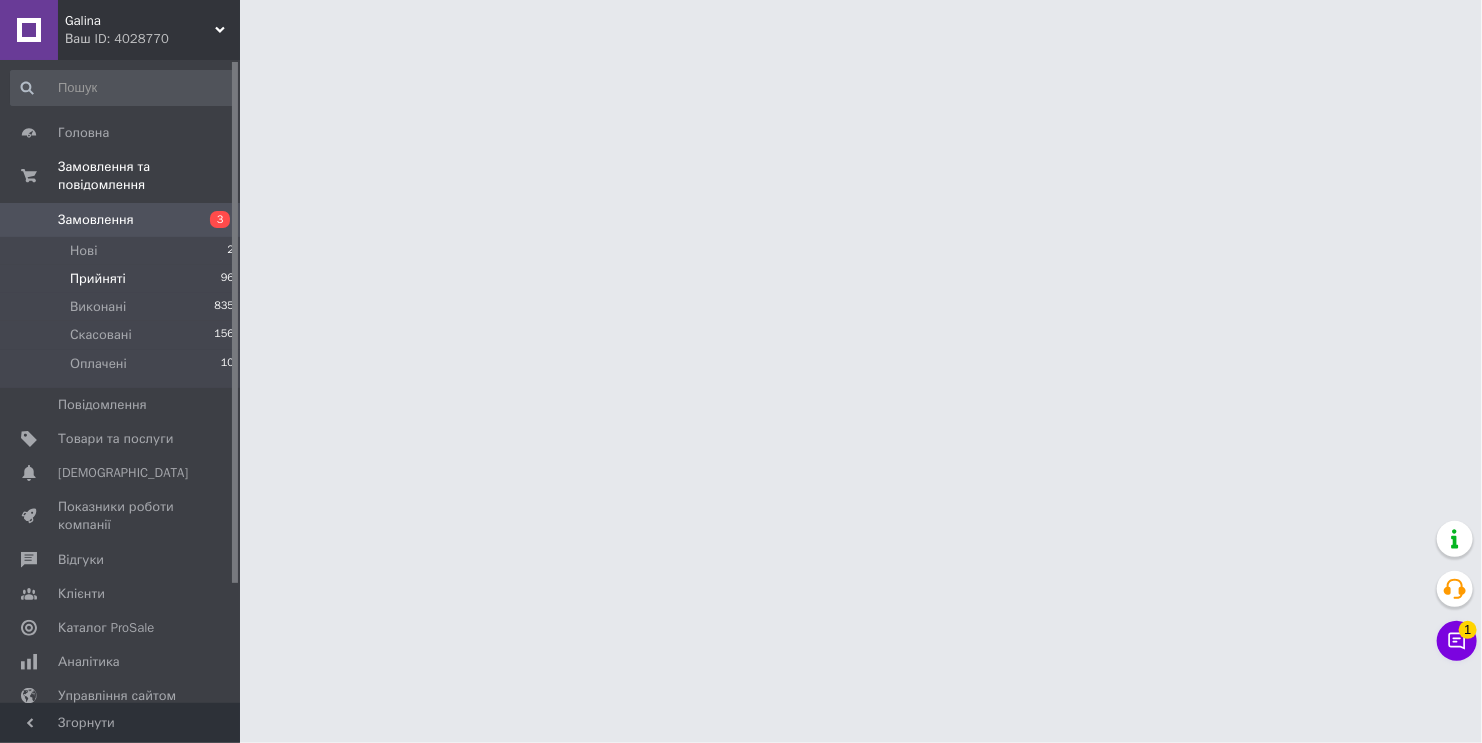 click on "Прийняті 96" at bounding box center (123, 279) 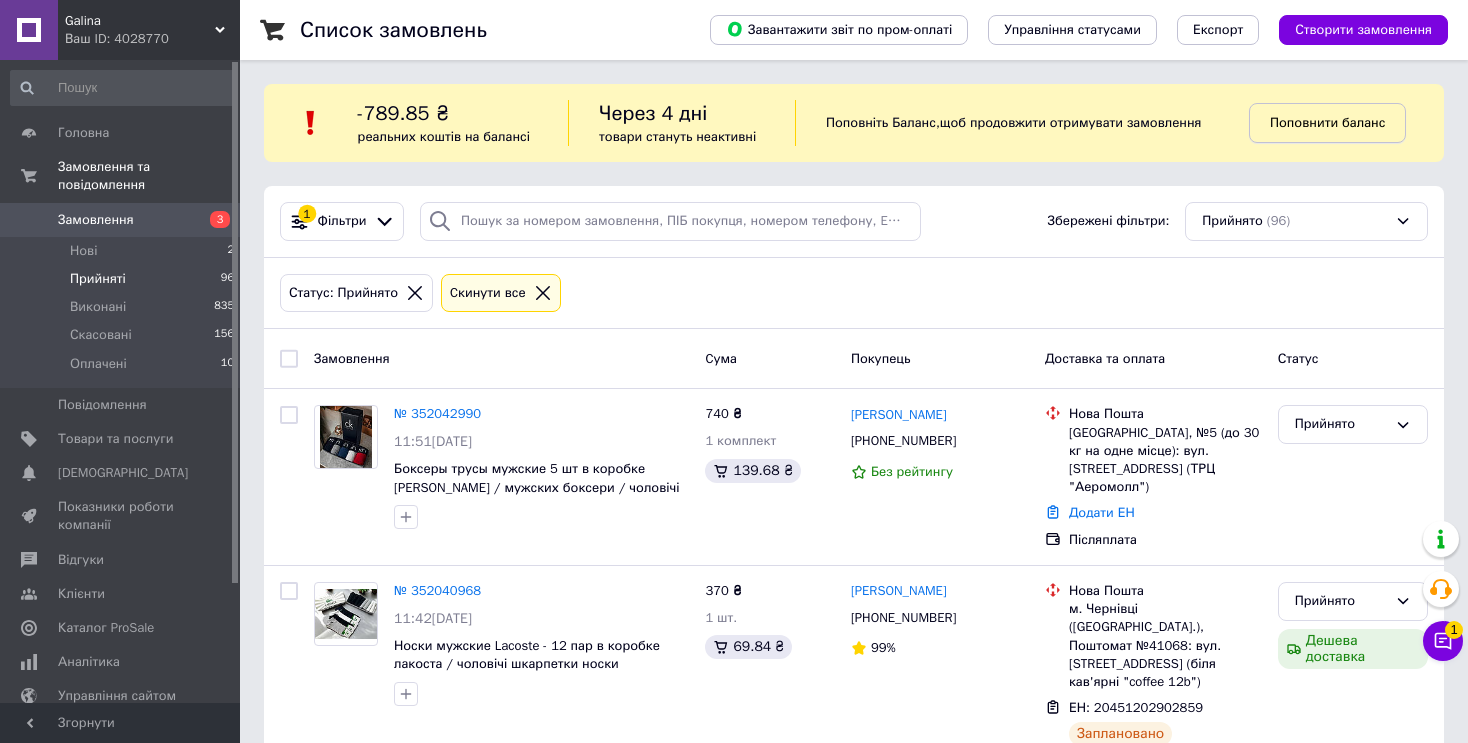 click on "Поповнити баланс" at bounding box center [1327, 122] 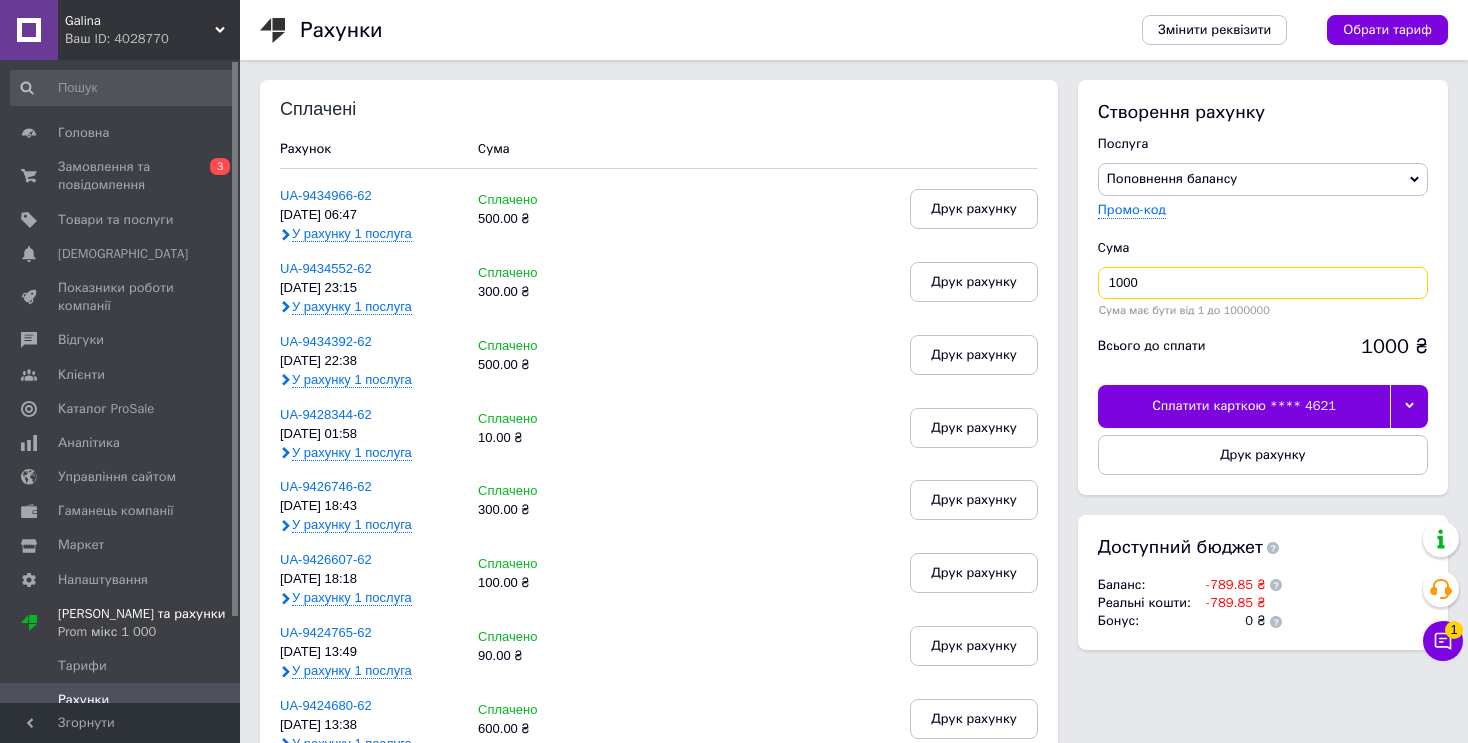 click on "1000" at bounding box center (1263, 283) 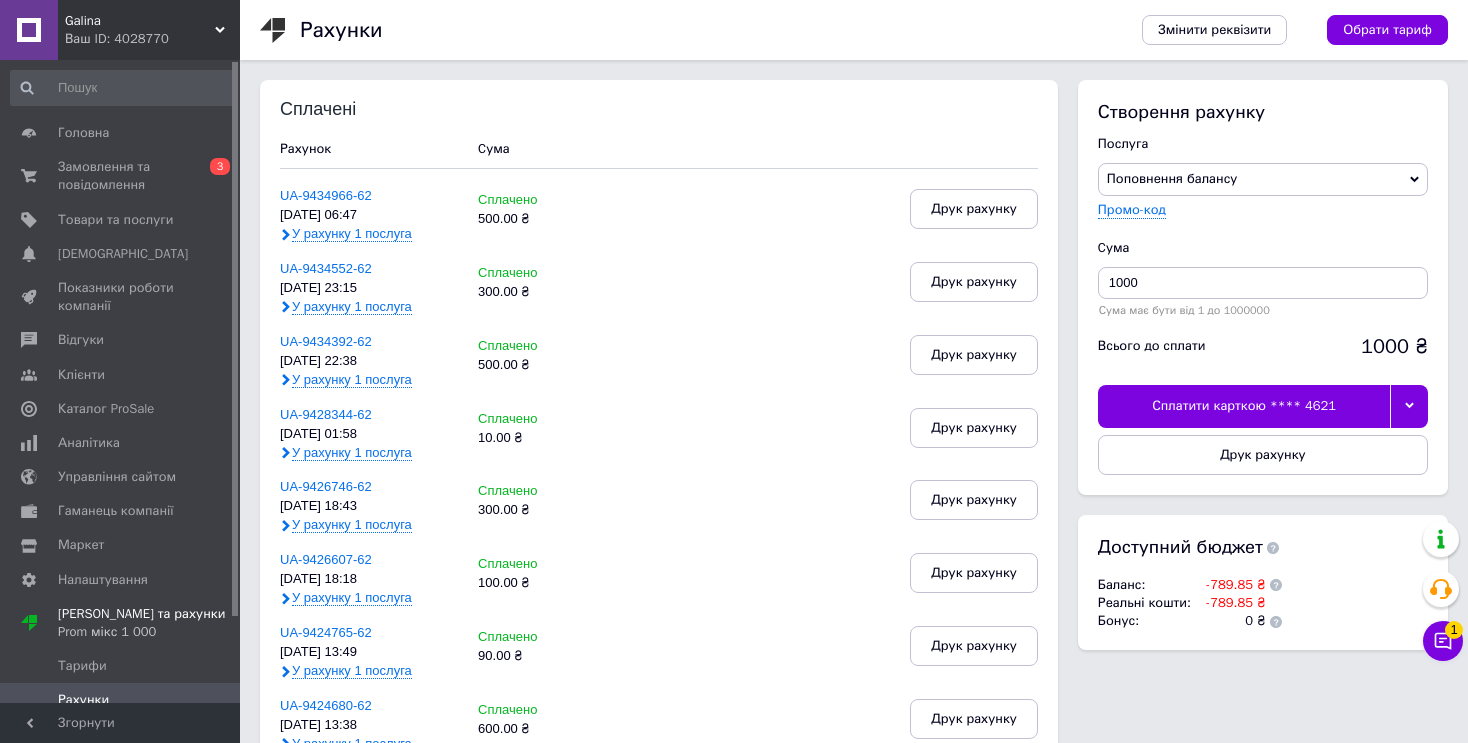 click at bounding box center (1409, 406) 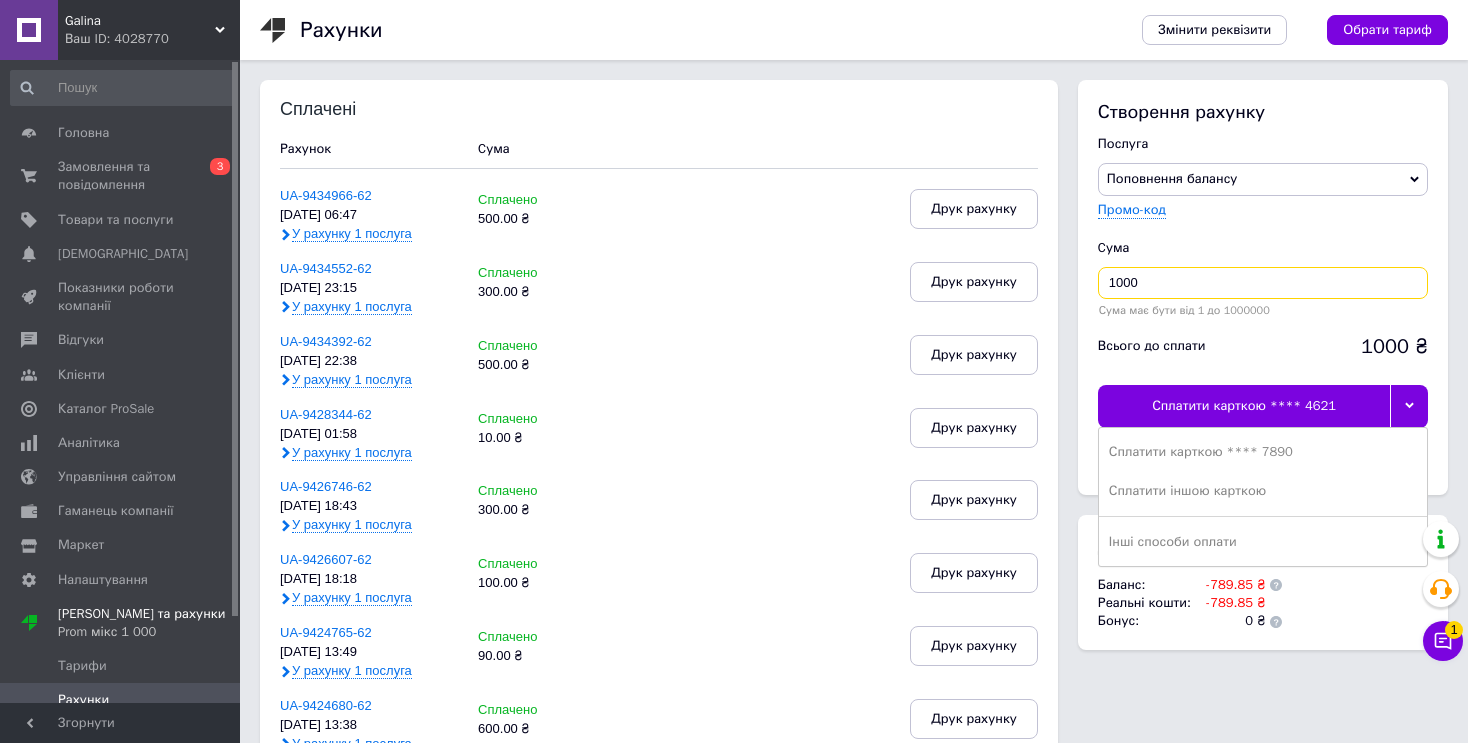 click on "1000" at bounding box center [1263, 283] 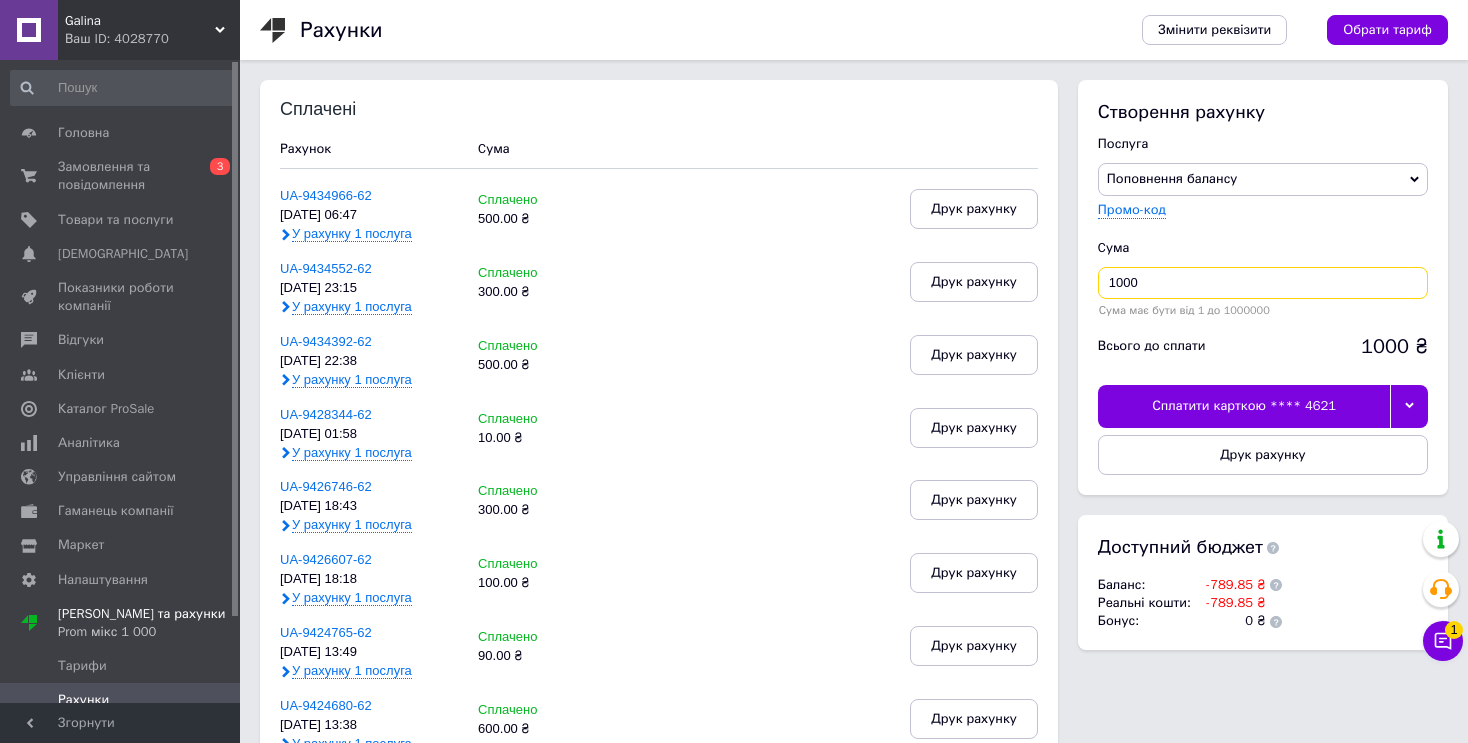 click on "1000" at bounding box center (1263, 283) 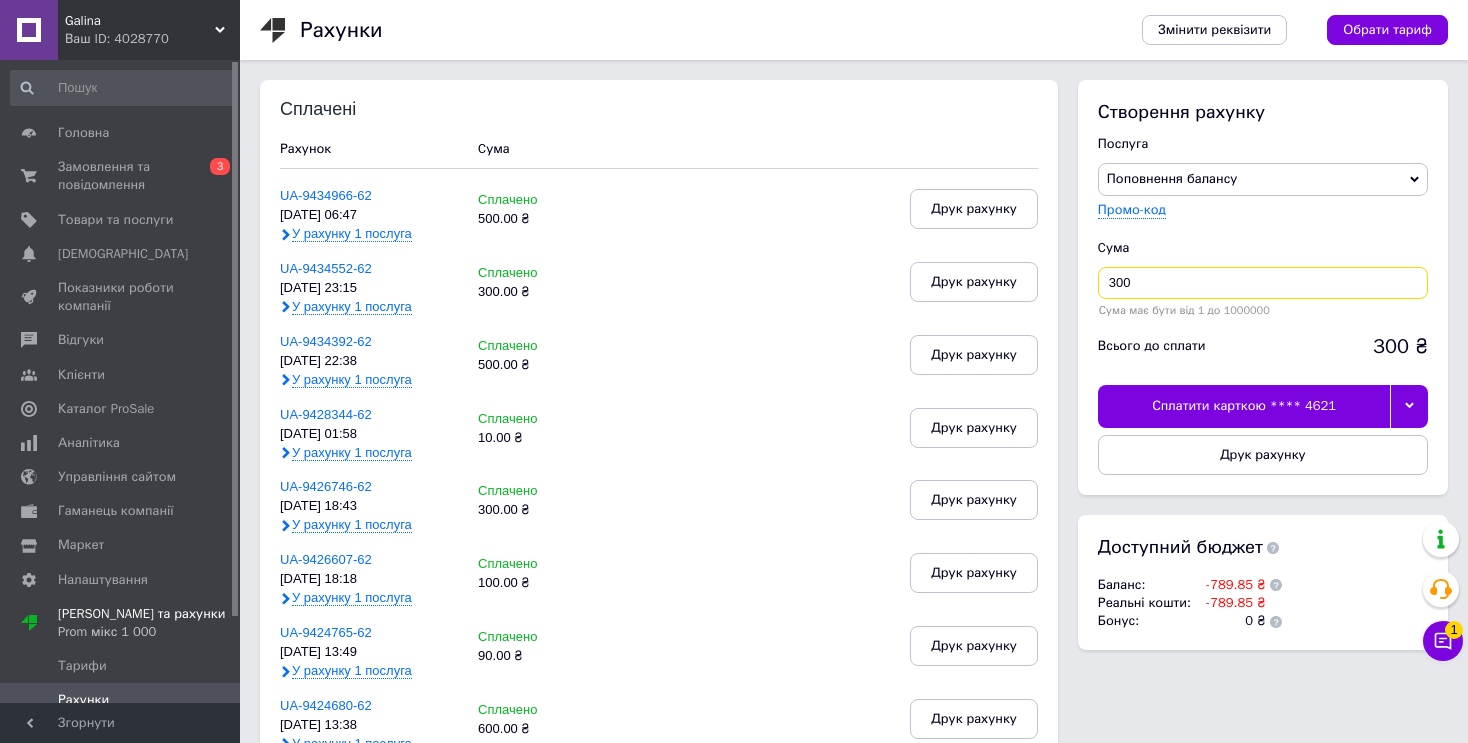 type on "300" 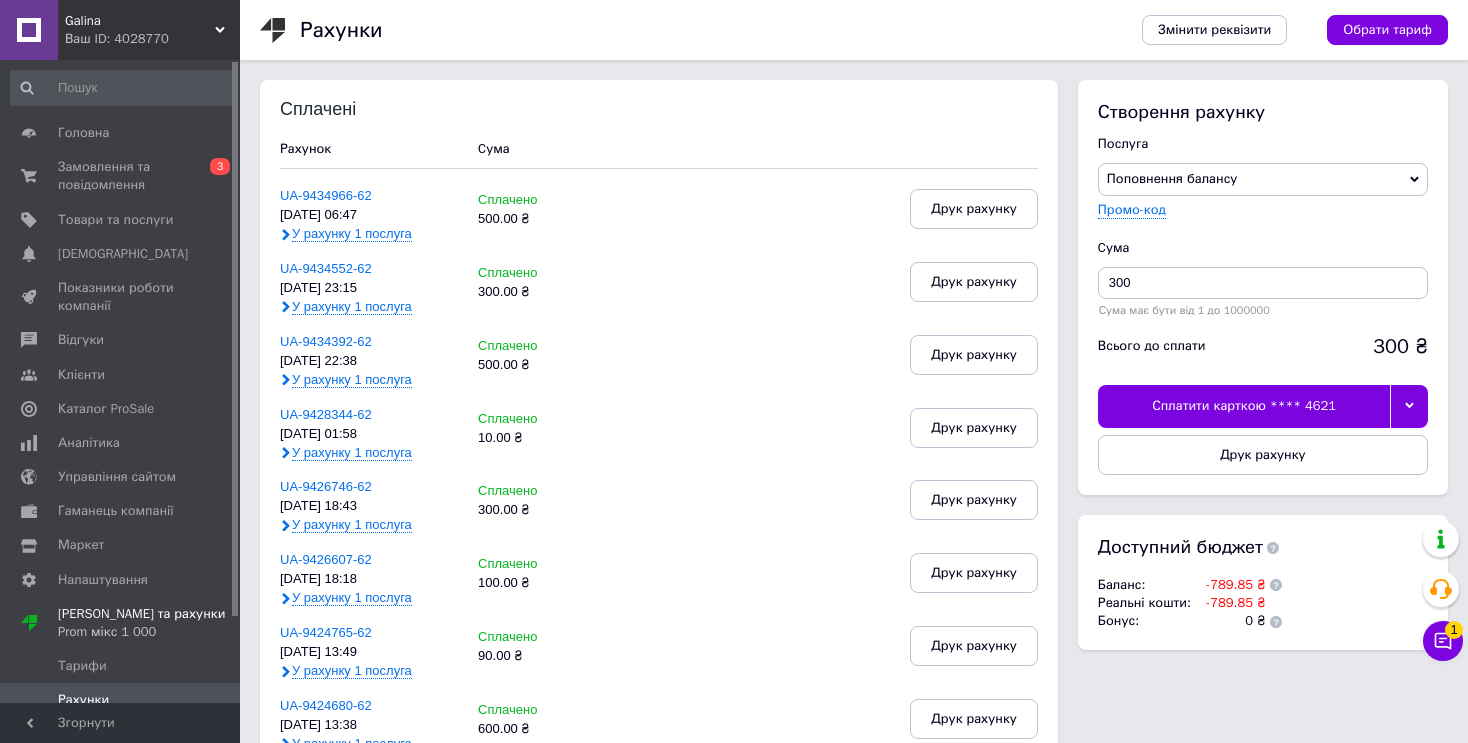 drag, startPoint x: 1404, startPoint y: 413, endPoint x: 1393, endPoint y: 417, distance: 11.7046995 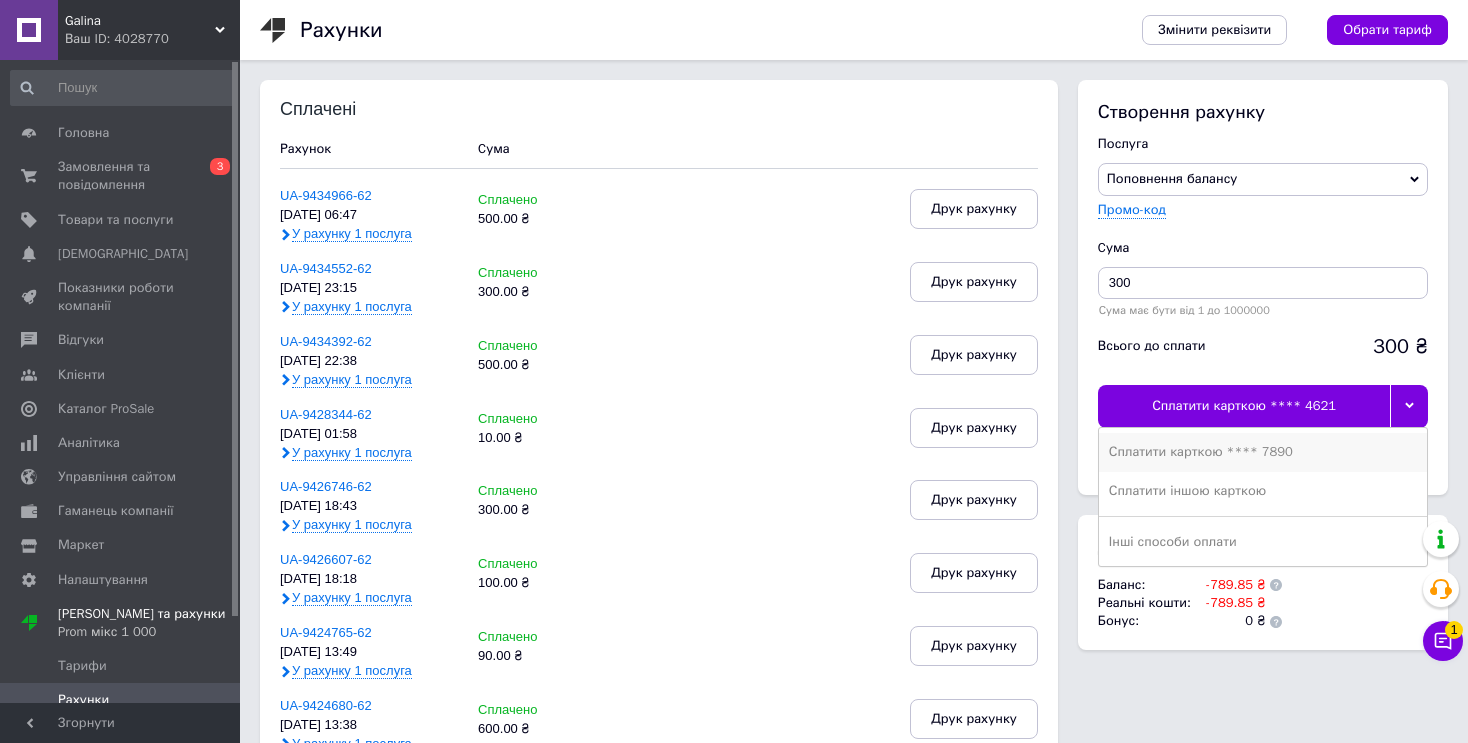 click on "Сплатити карткою  **** 7890" at bounding box center [1263, 452] 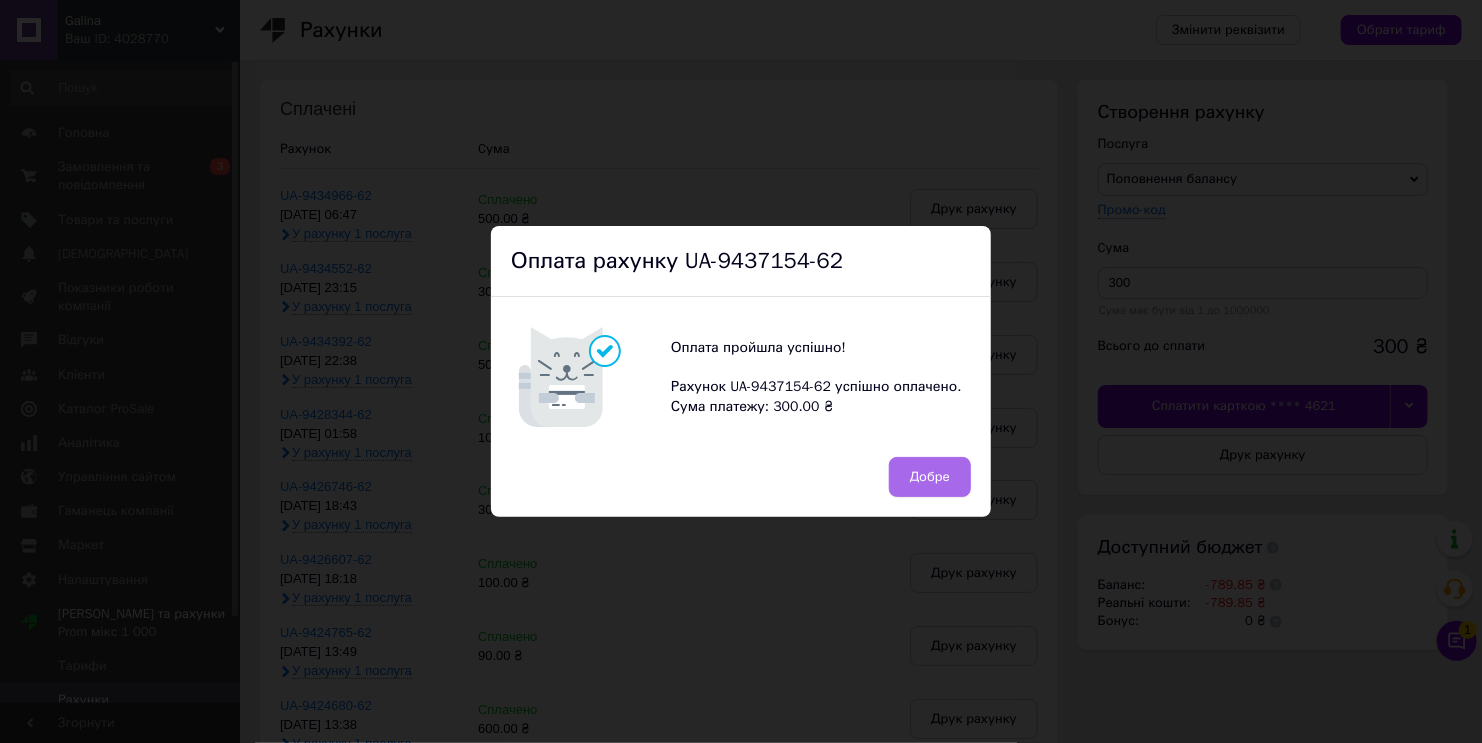 click on "Добре" at bounding box center (930, 477) 